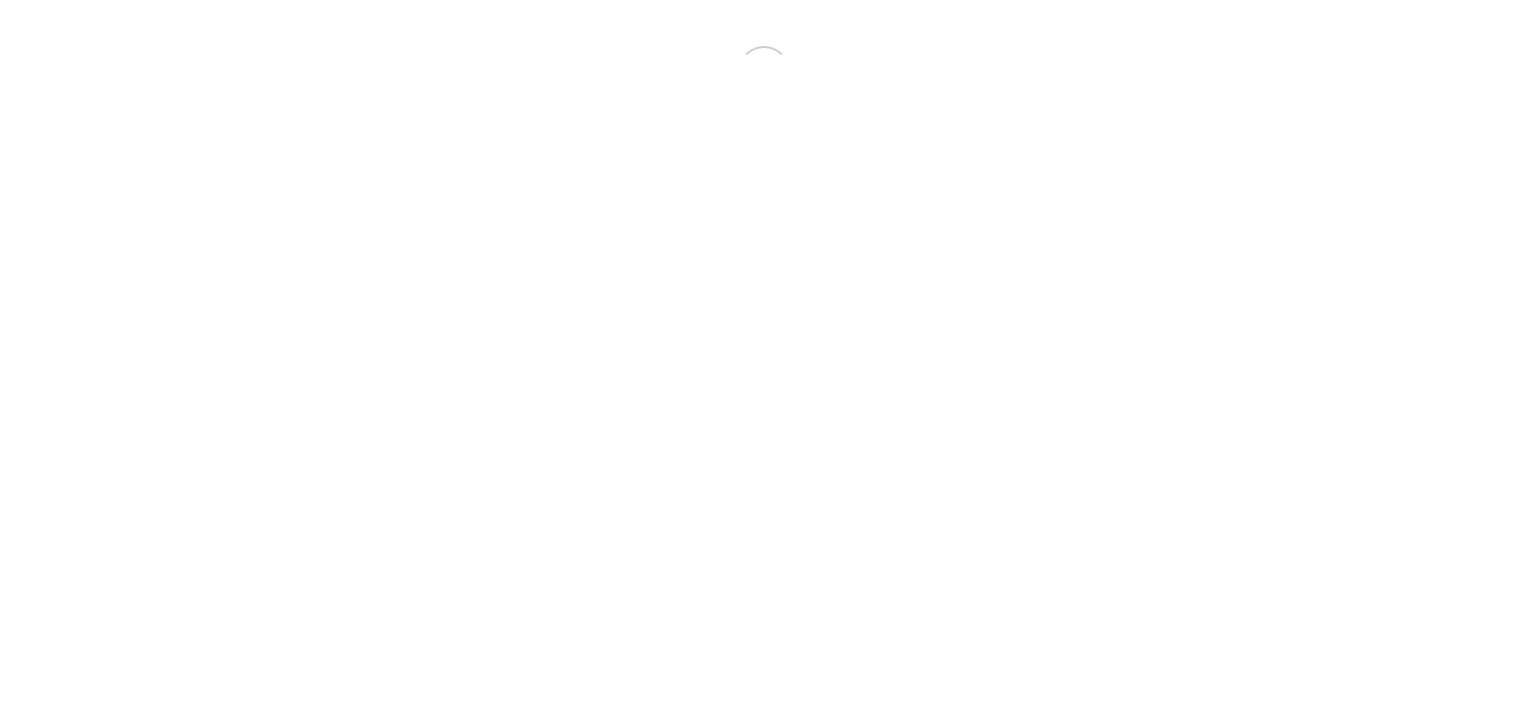 scroll, scrollTop: 0, scrollLeft: 0, axis: both 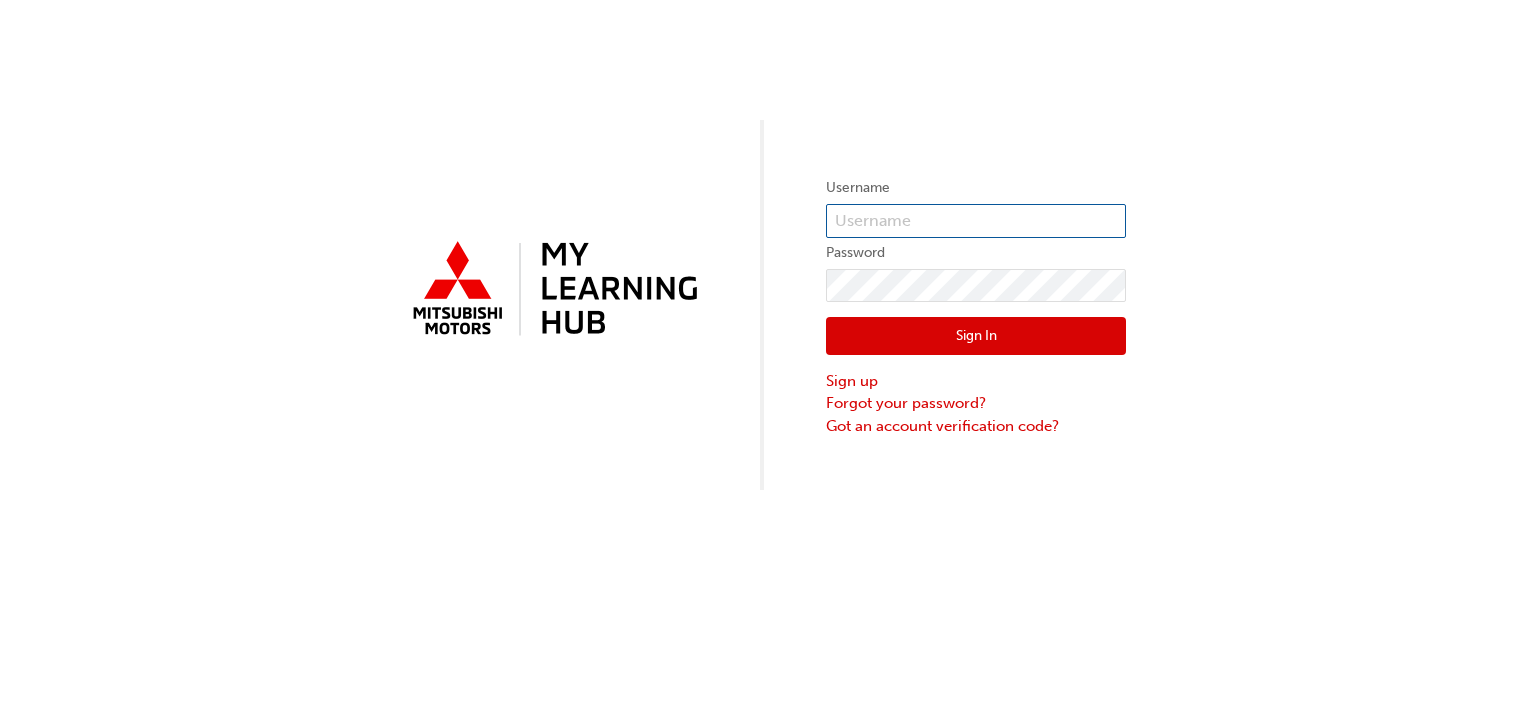 drag, startPoint x: 852, startPoint y: 223, endPoint x: 866, endPoint y: 196, distance: 30.413813 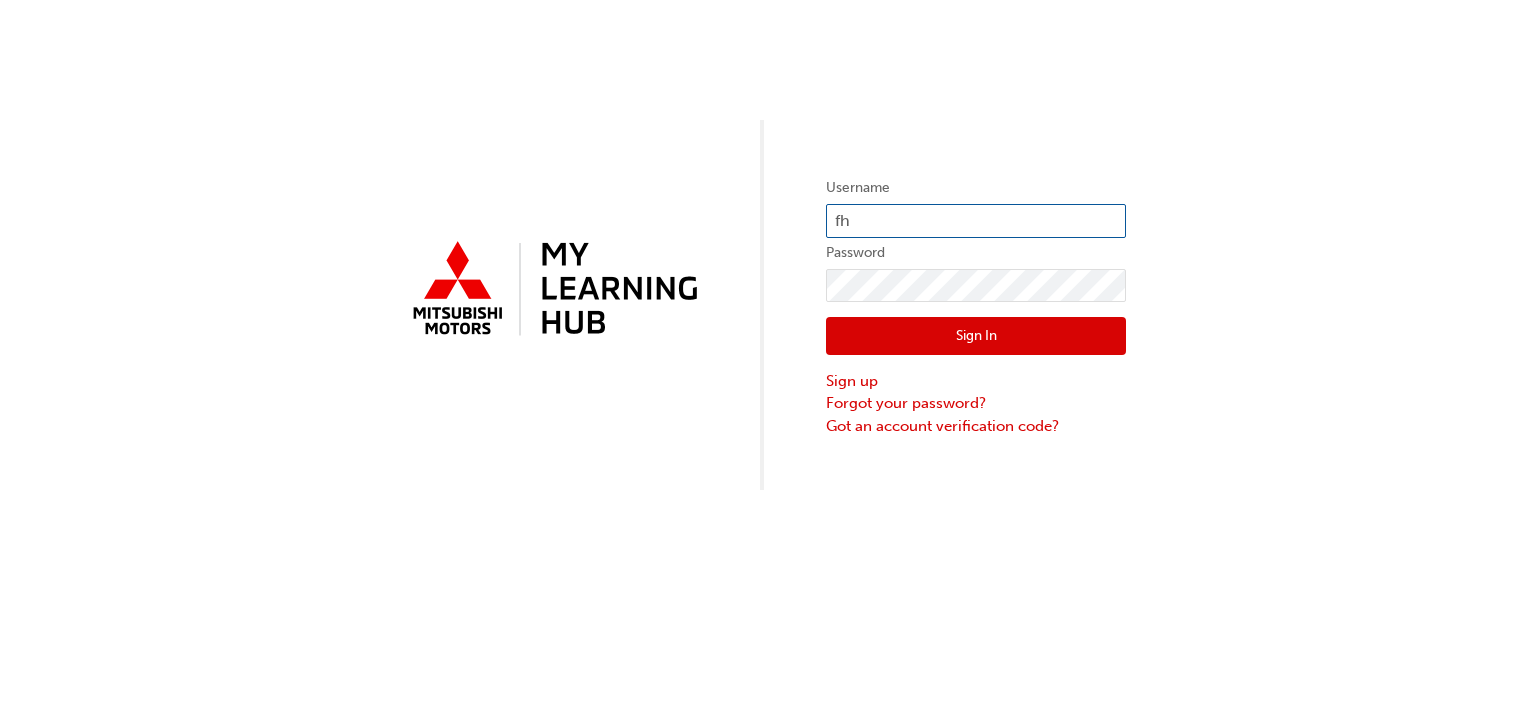 type on "f" 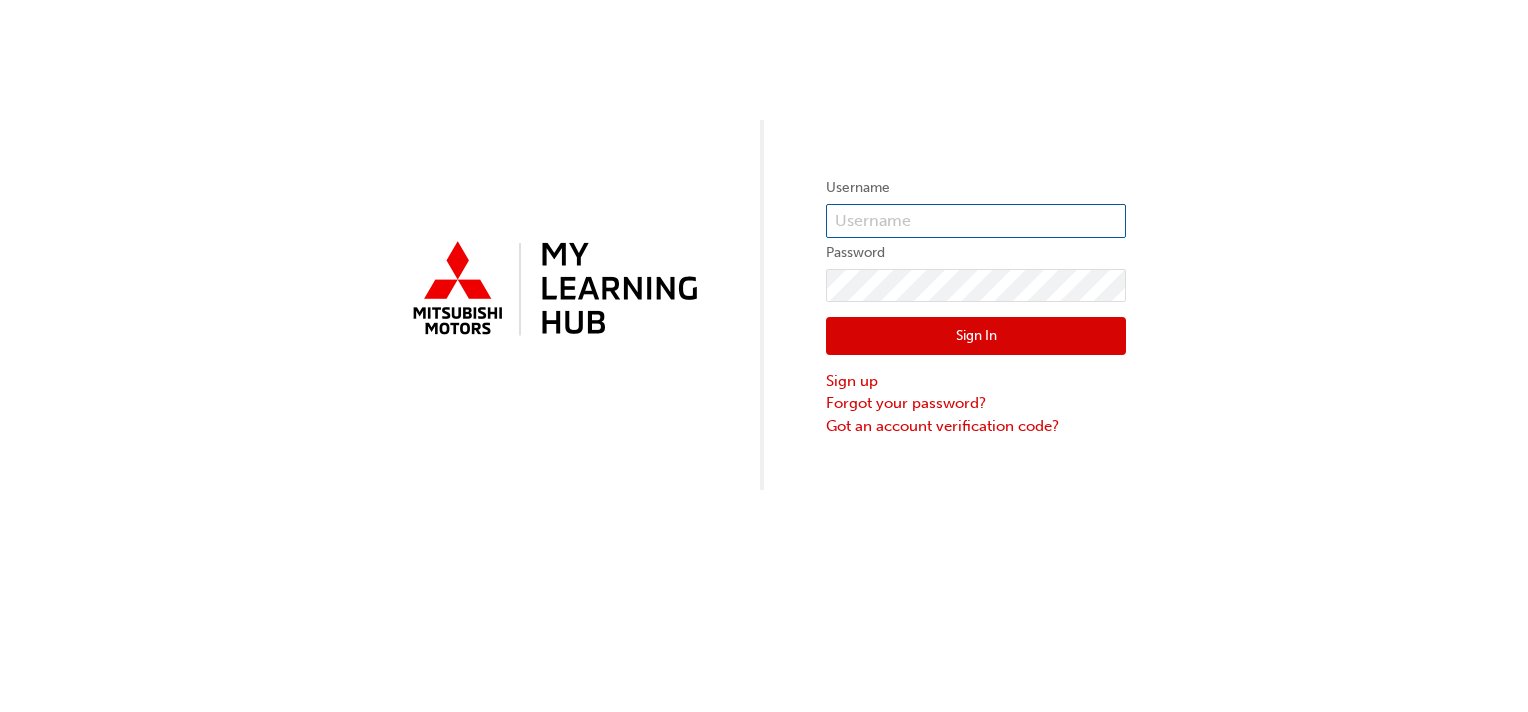 click at bounding box center (976, 221) 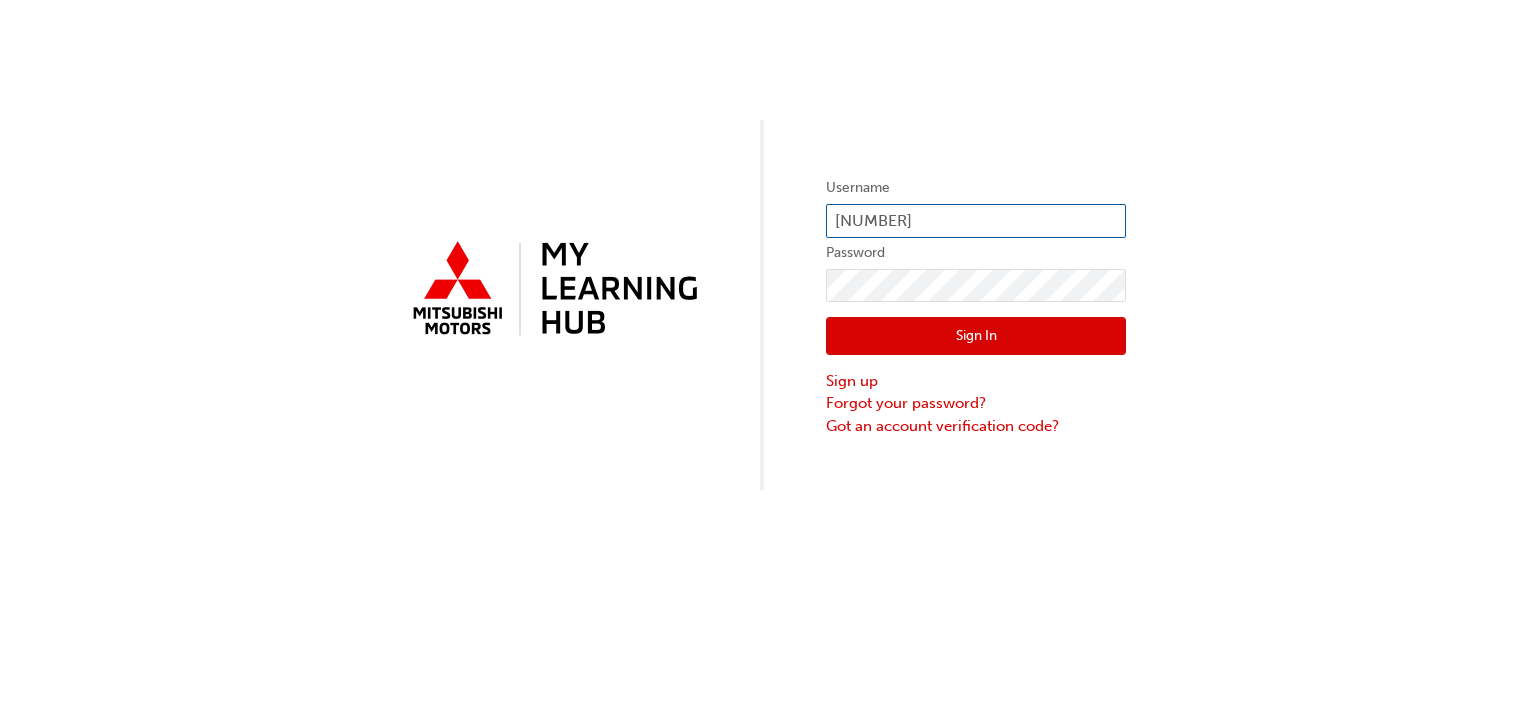 type on "[NUMBER]" 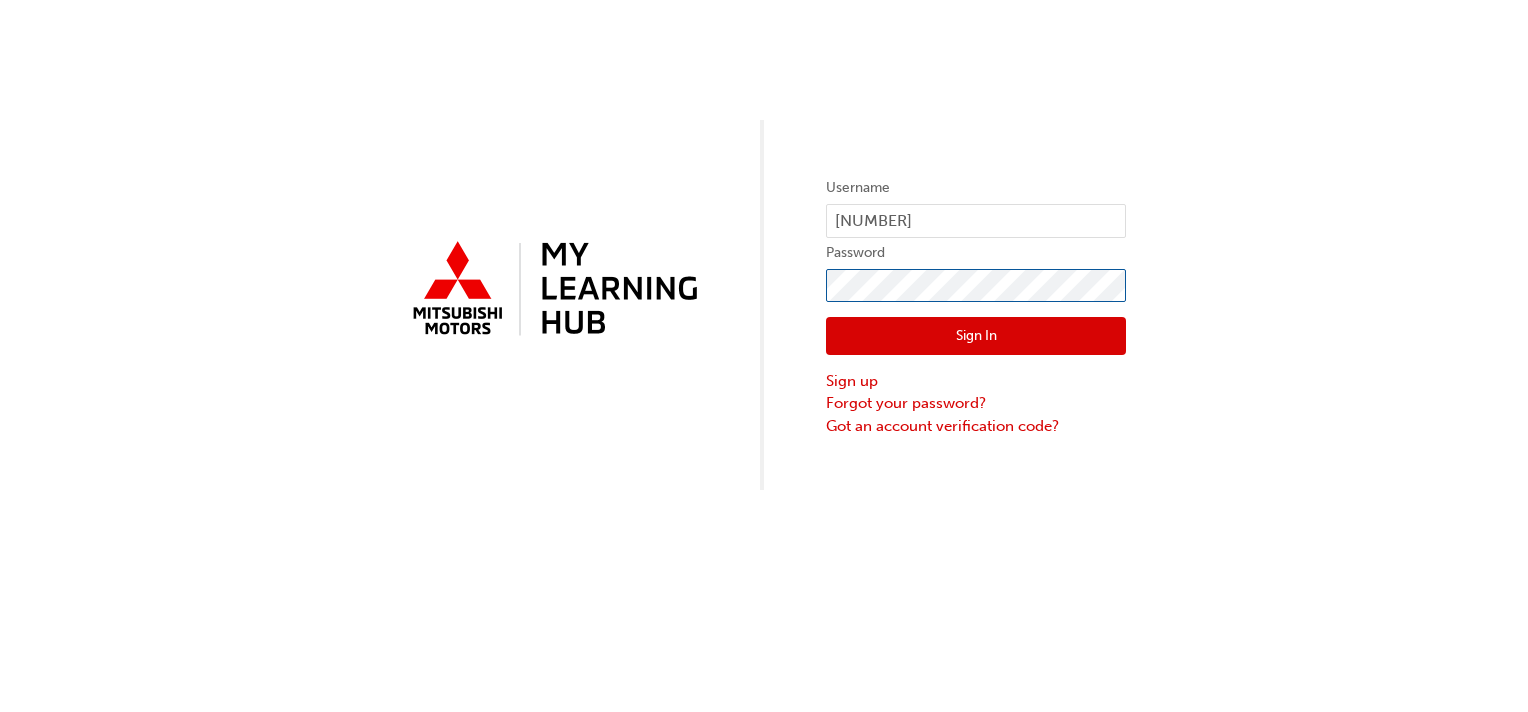 click on "Sign In" at bounding box center [976, 336] 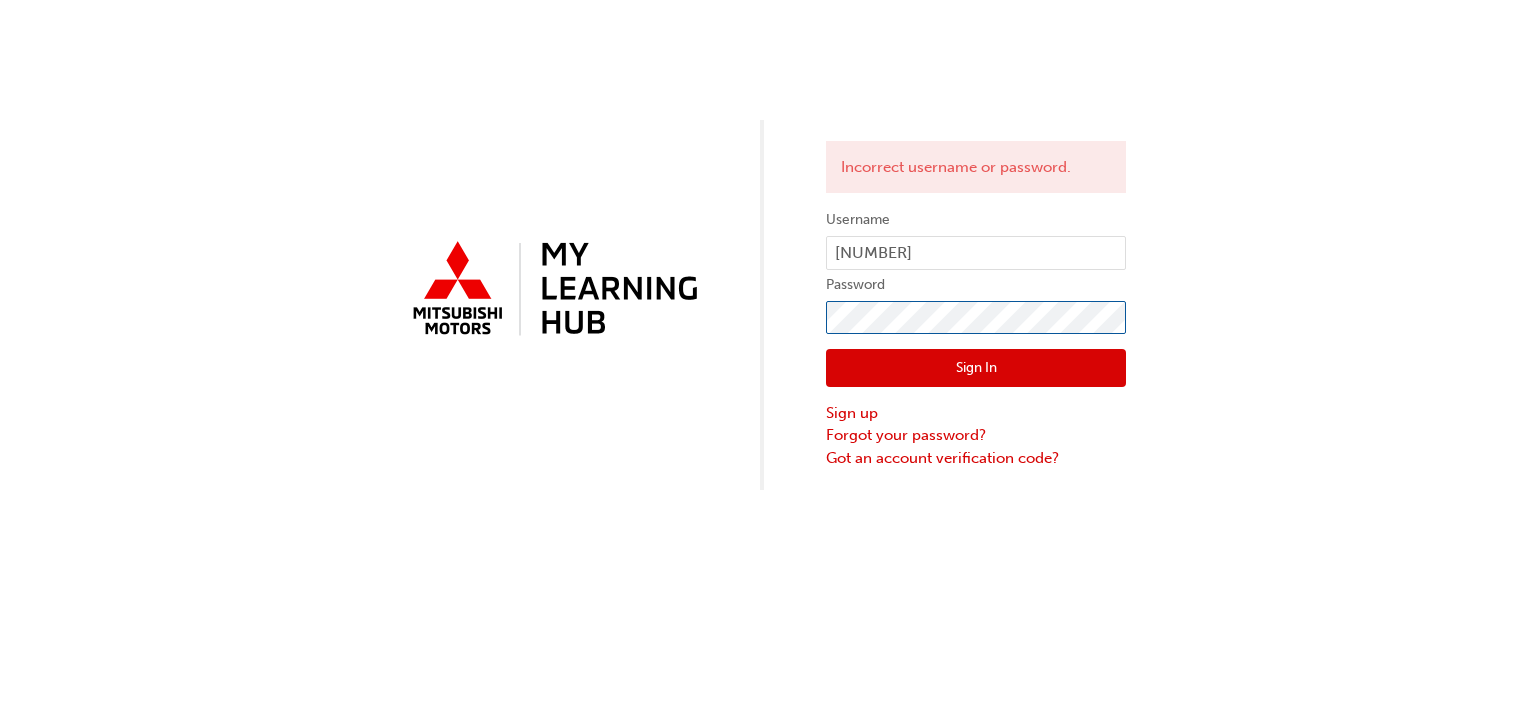 click on "Incorrect username or password. Username [NUMBER] Password Sign In Sign up Forgot your password? Got an account verification code?" at bounding box center [764, 245] 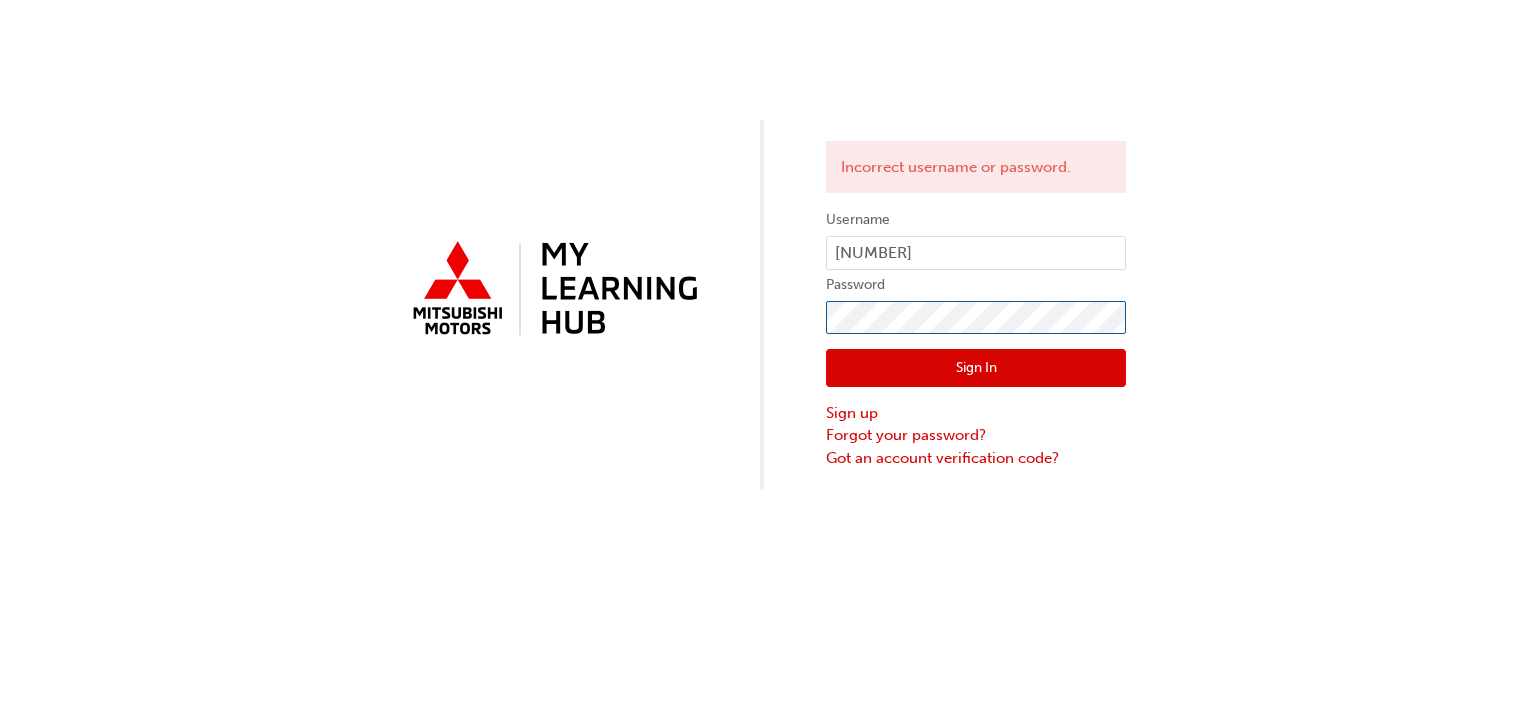 click on "Sign In" at bounding box center (976, 368) 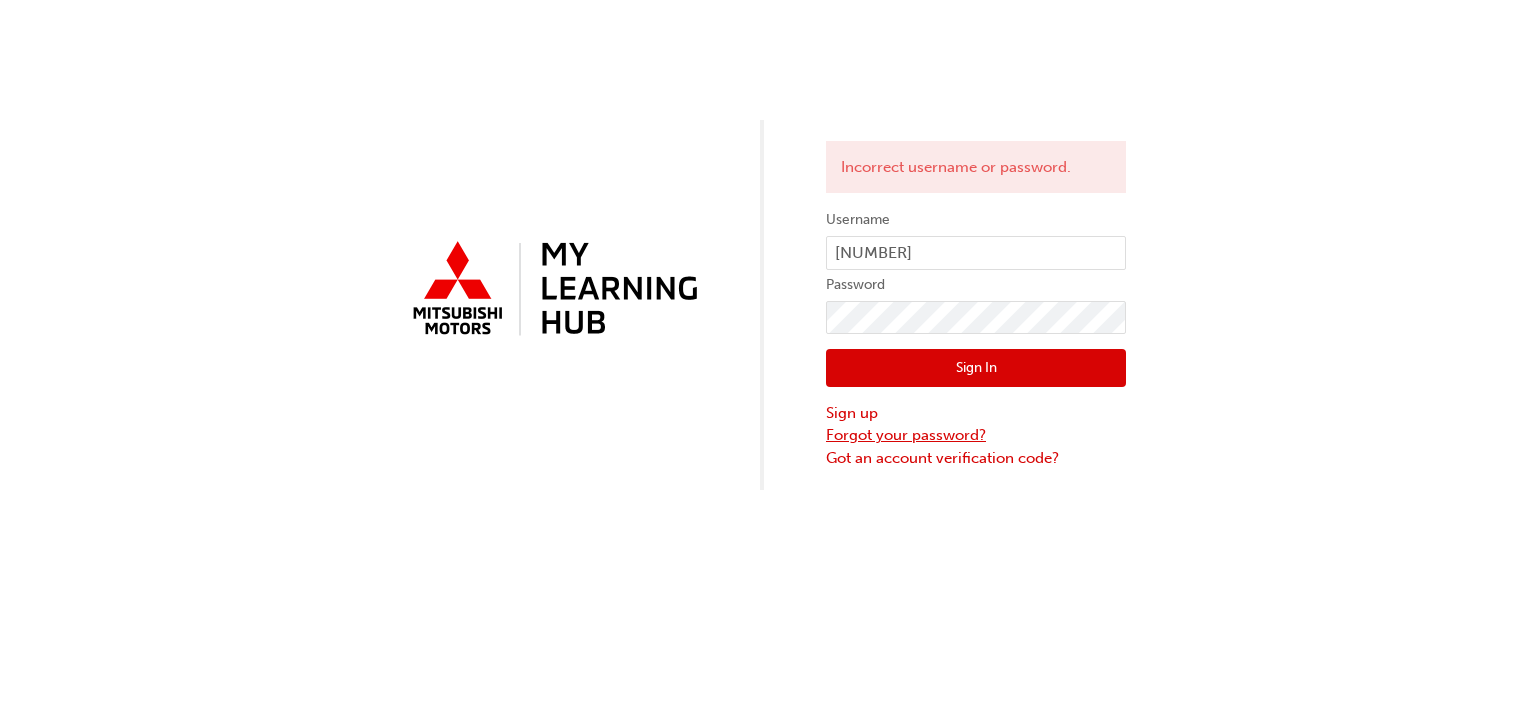 click on "Forgot your password?" at bounding box center [976, 435] 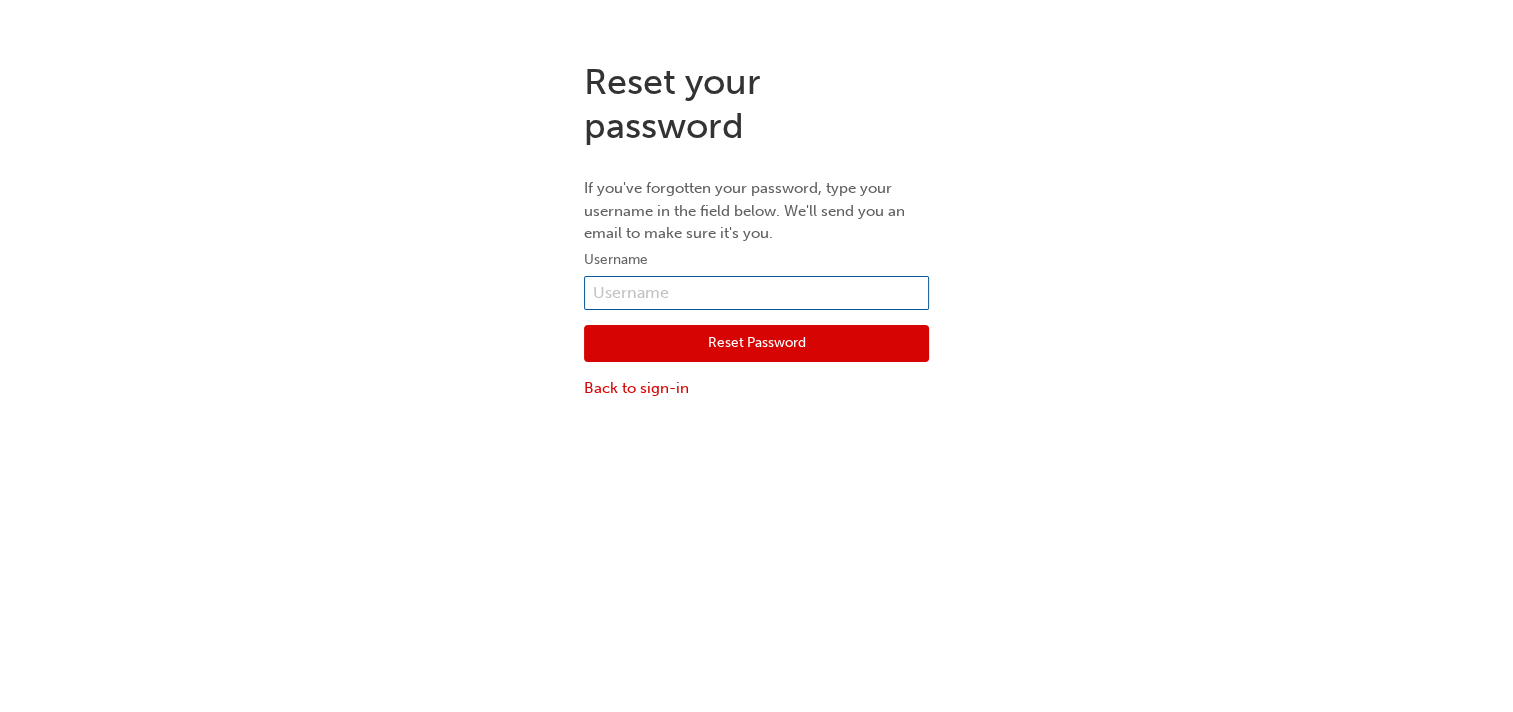 click at bounding box center [756, 293] 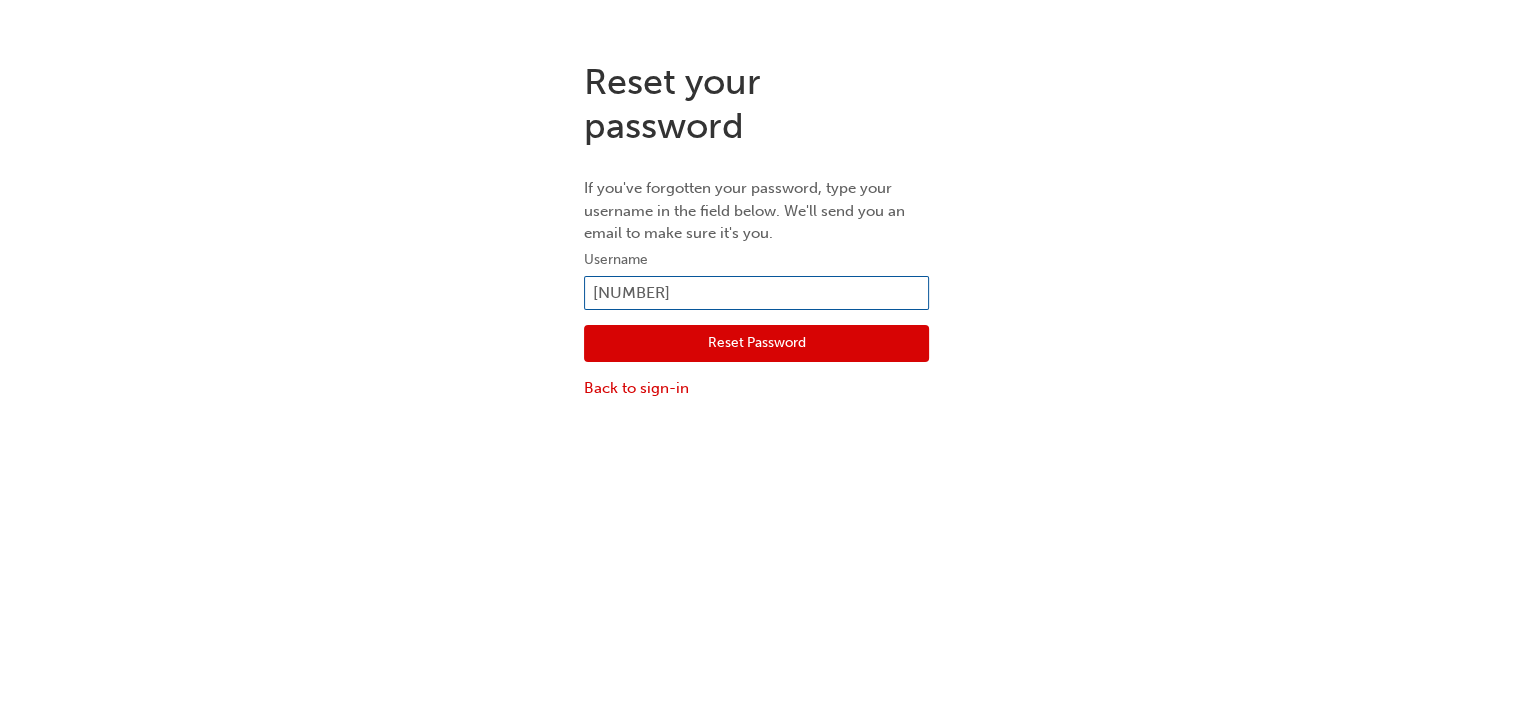 type on "000585" 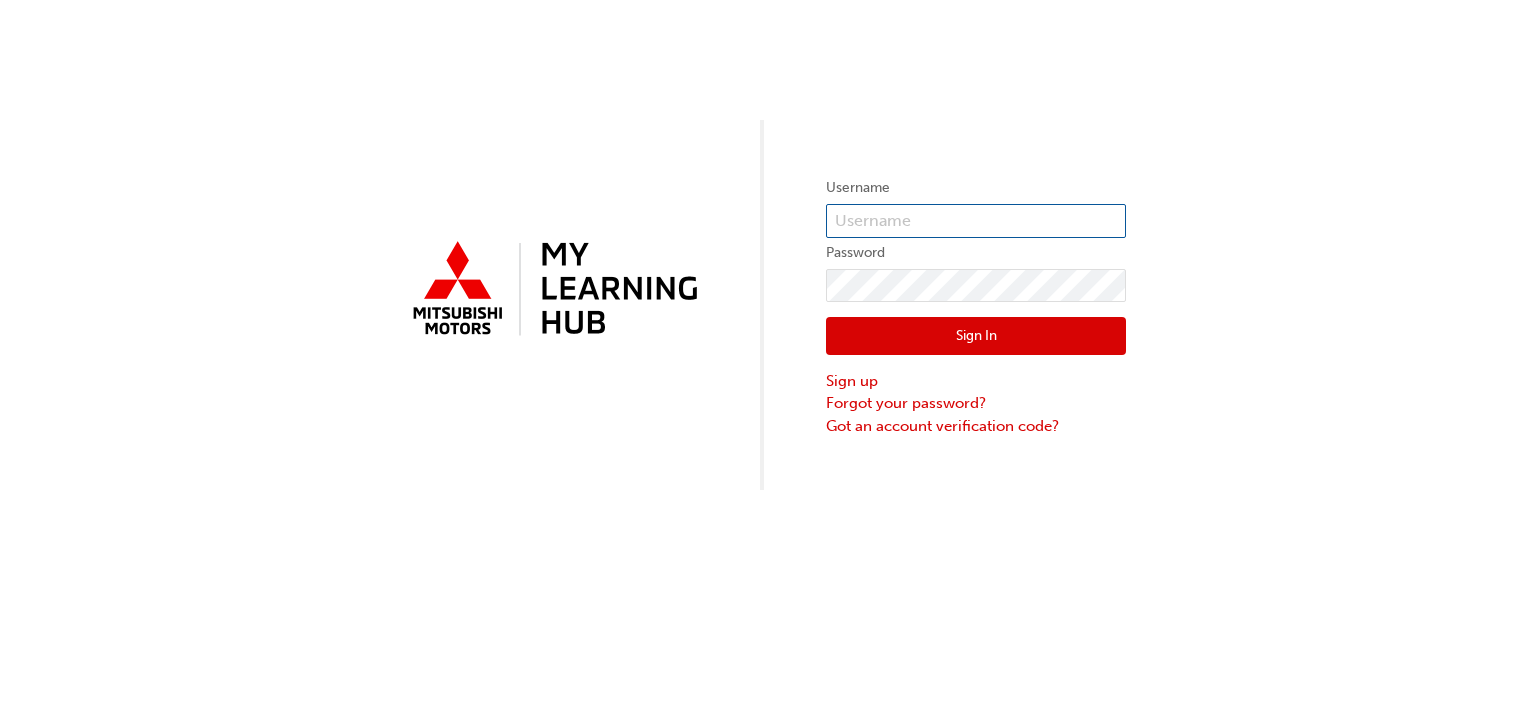 click at bounding box center (976, 221) 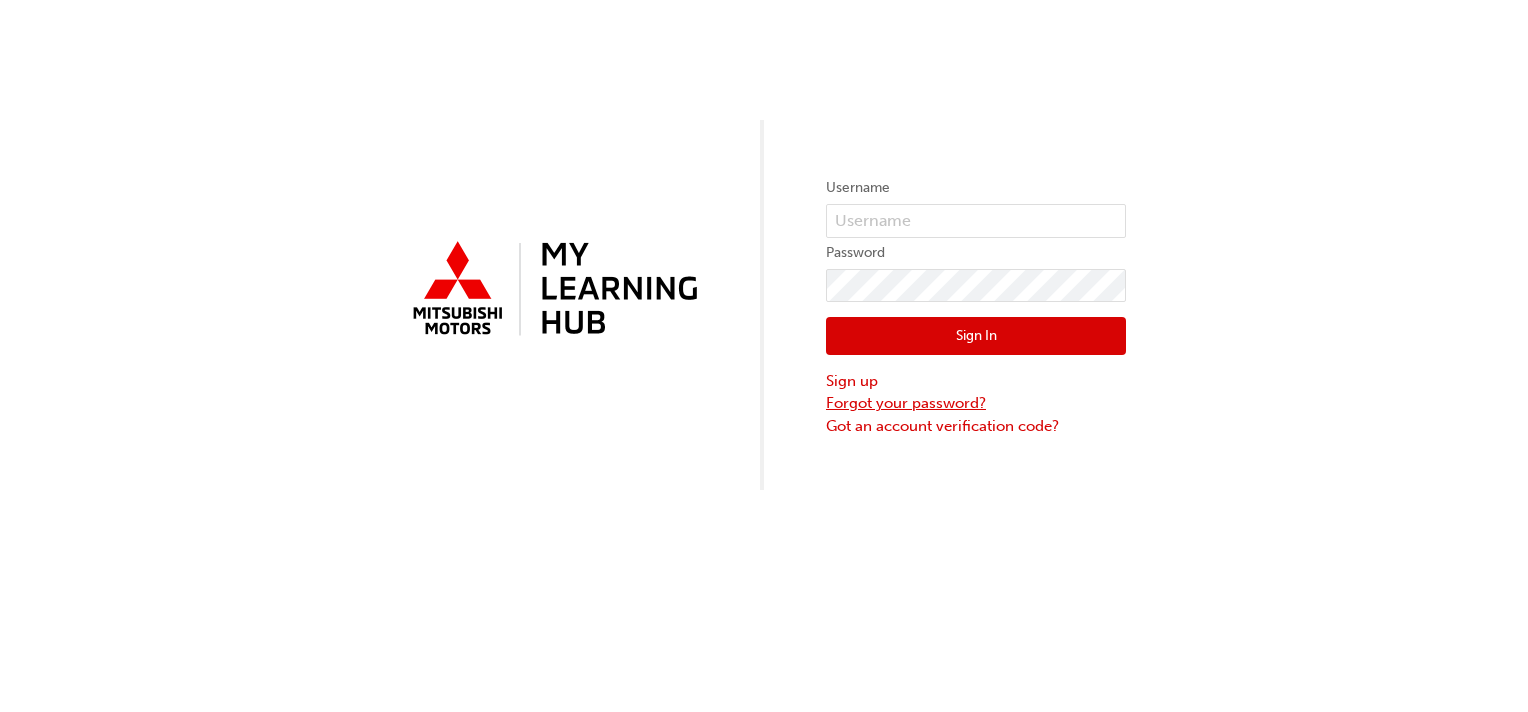 click on "Forgot your password?" at bounding box center (976, 403) 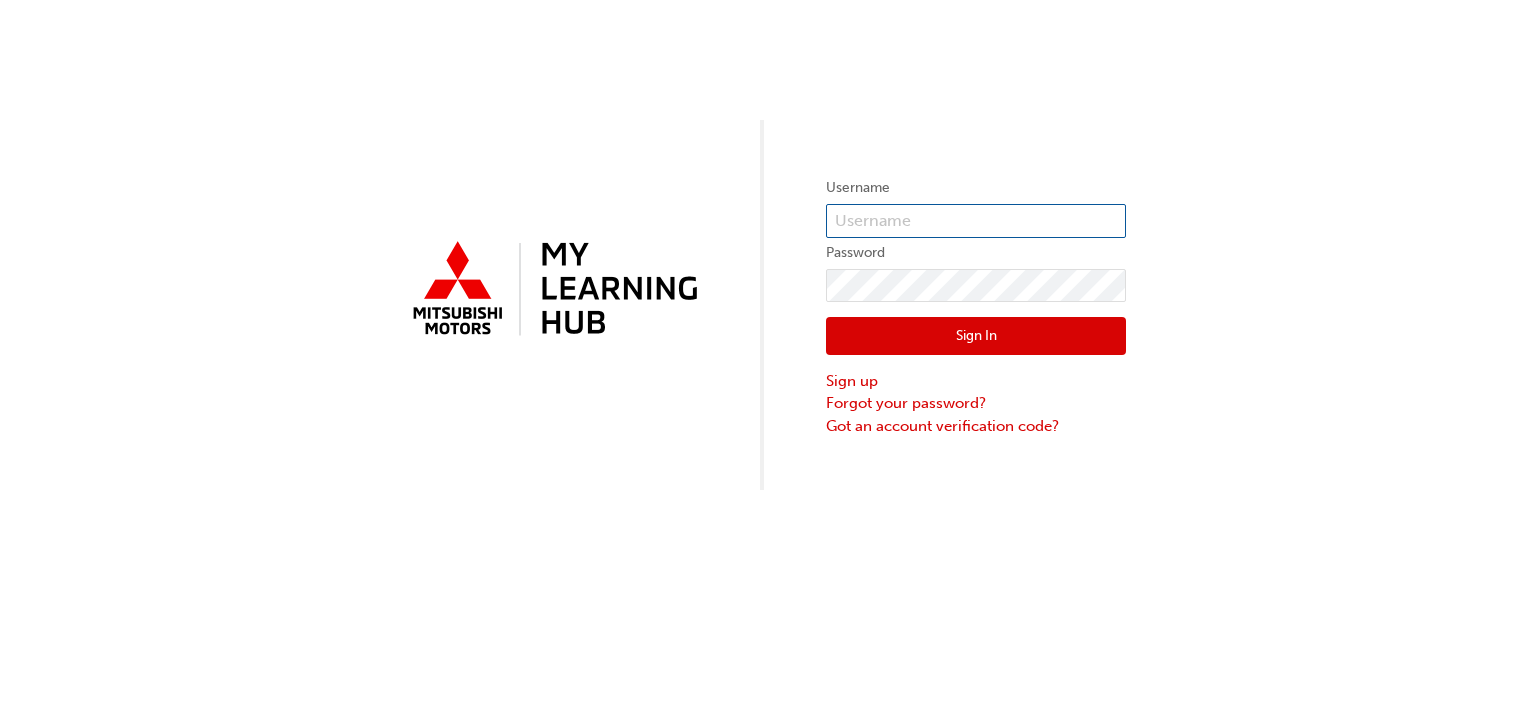 click at bounding box center [976, 221] 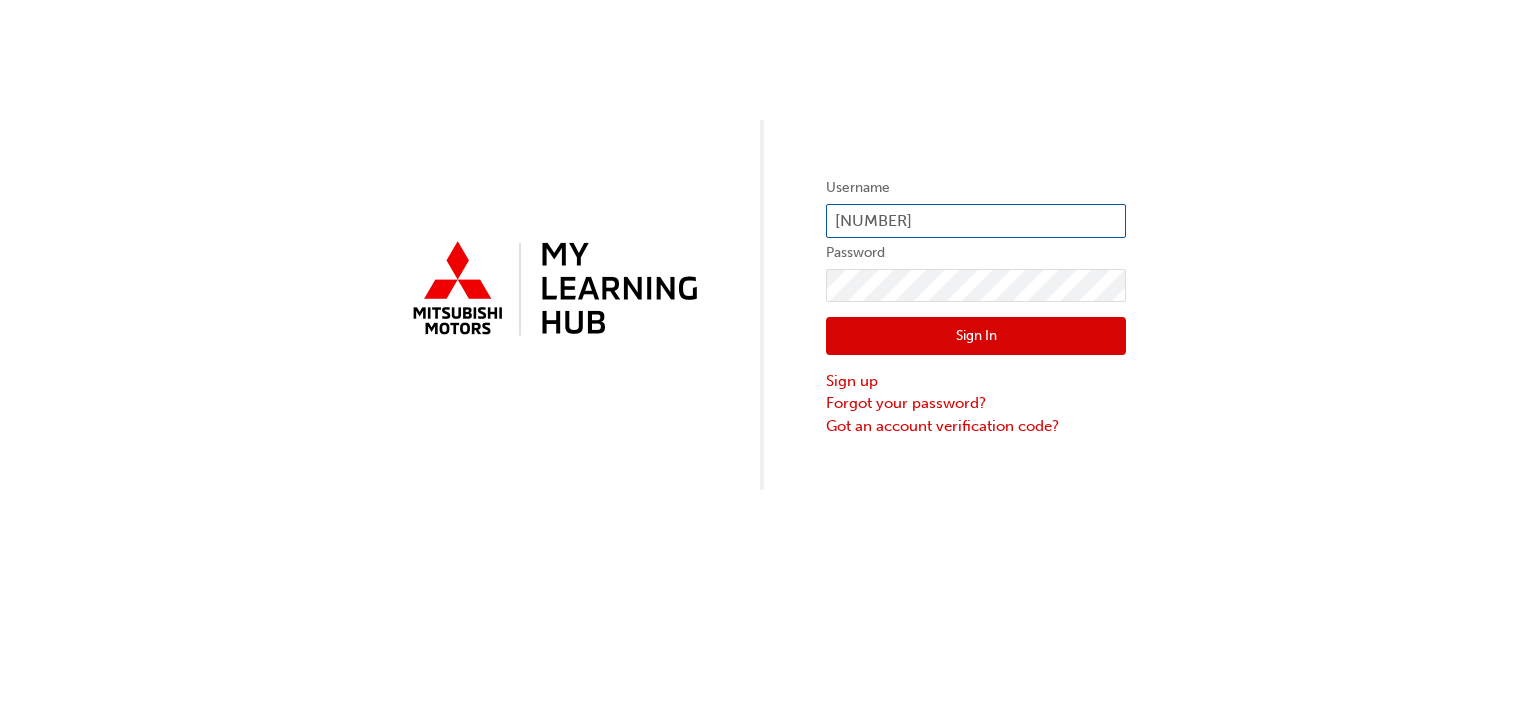 type on "5858900" 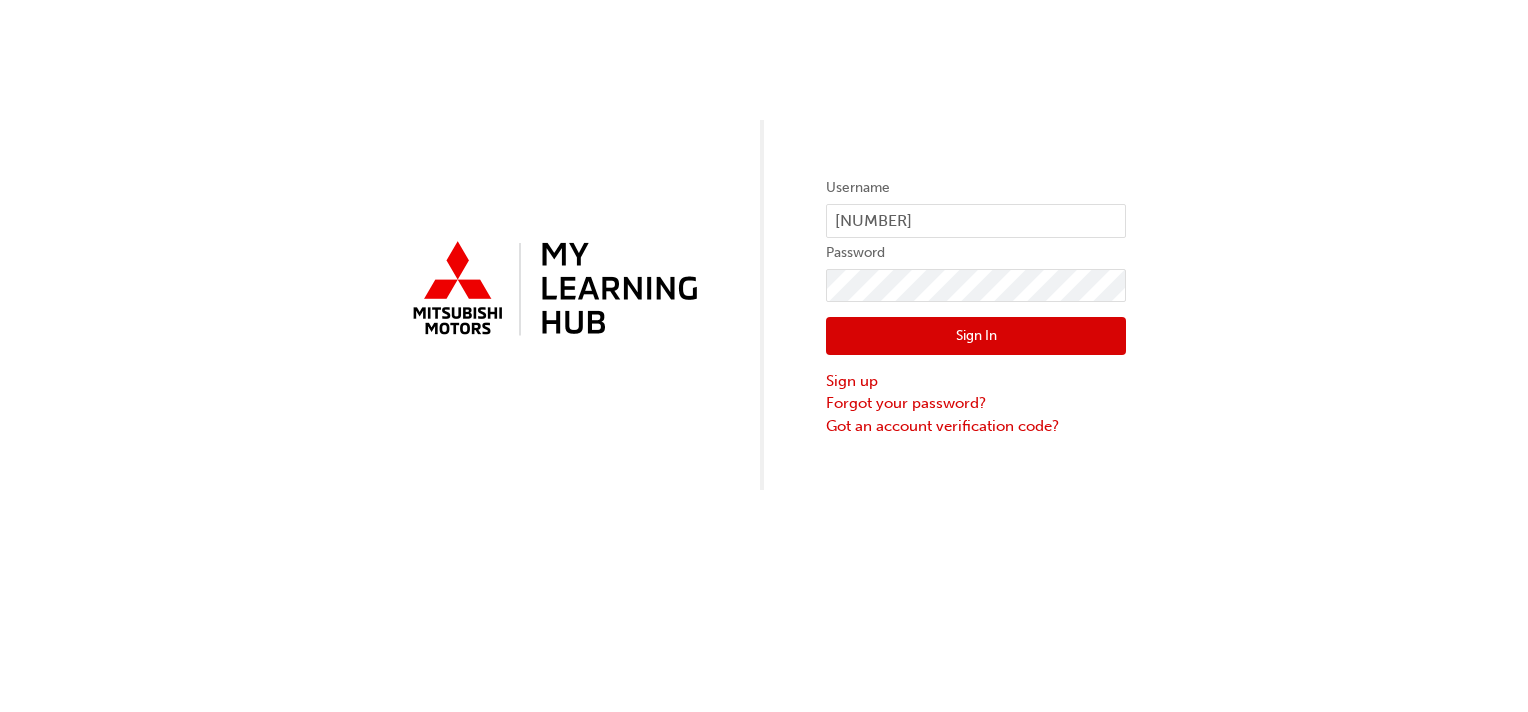 click on "Password" at bounding box center (976, 253) 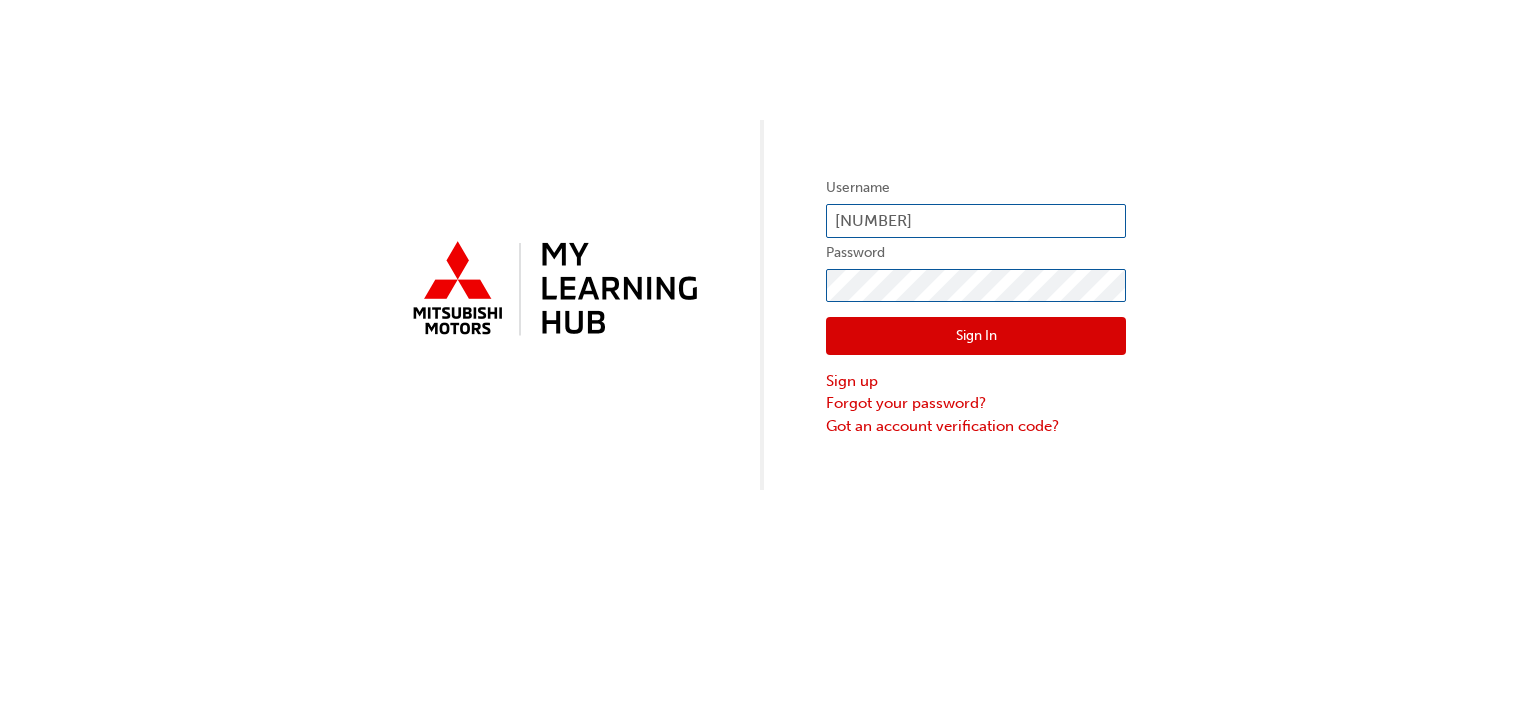 click on "Sign In" at bounding box center [976, 336] 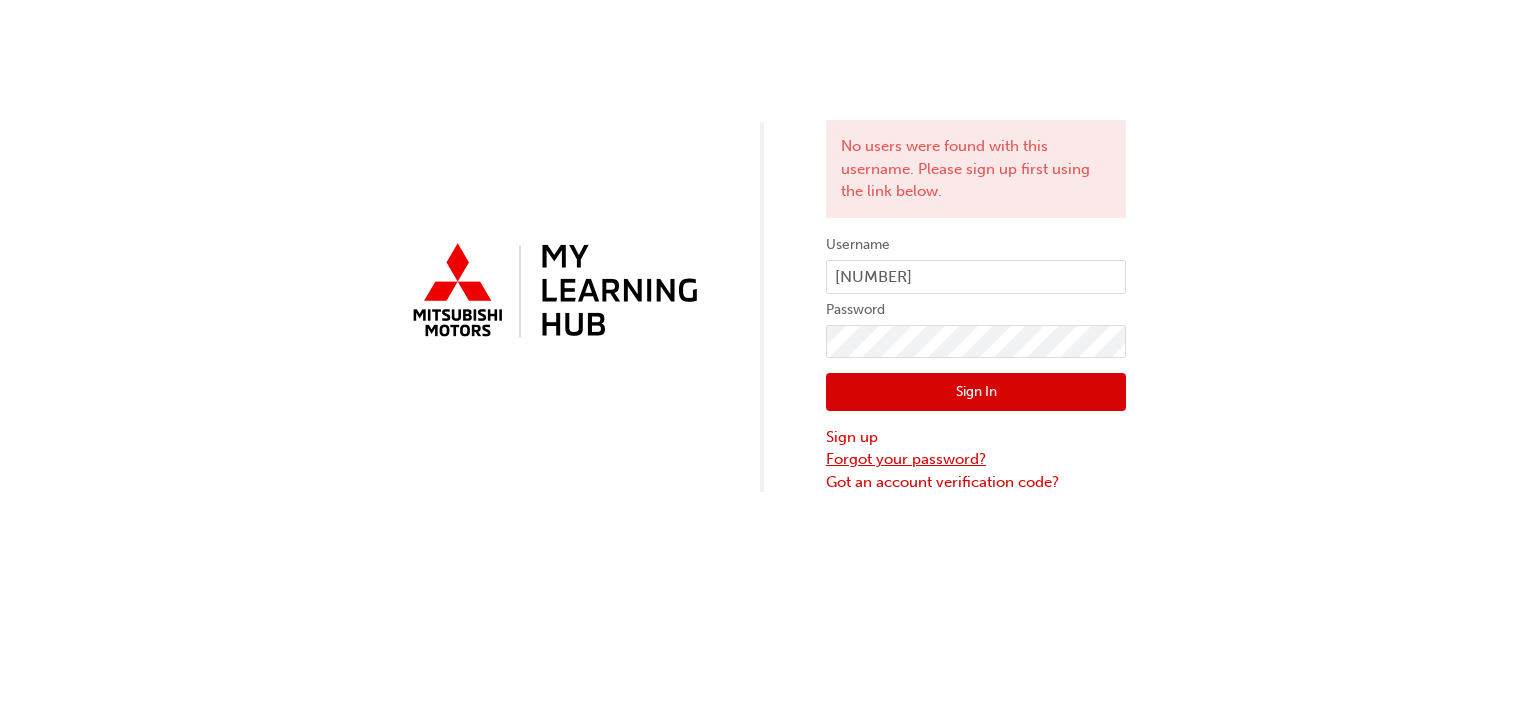 click on "Forgot your password?" at bounding box center (976, 459) 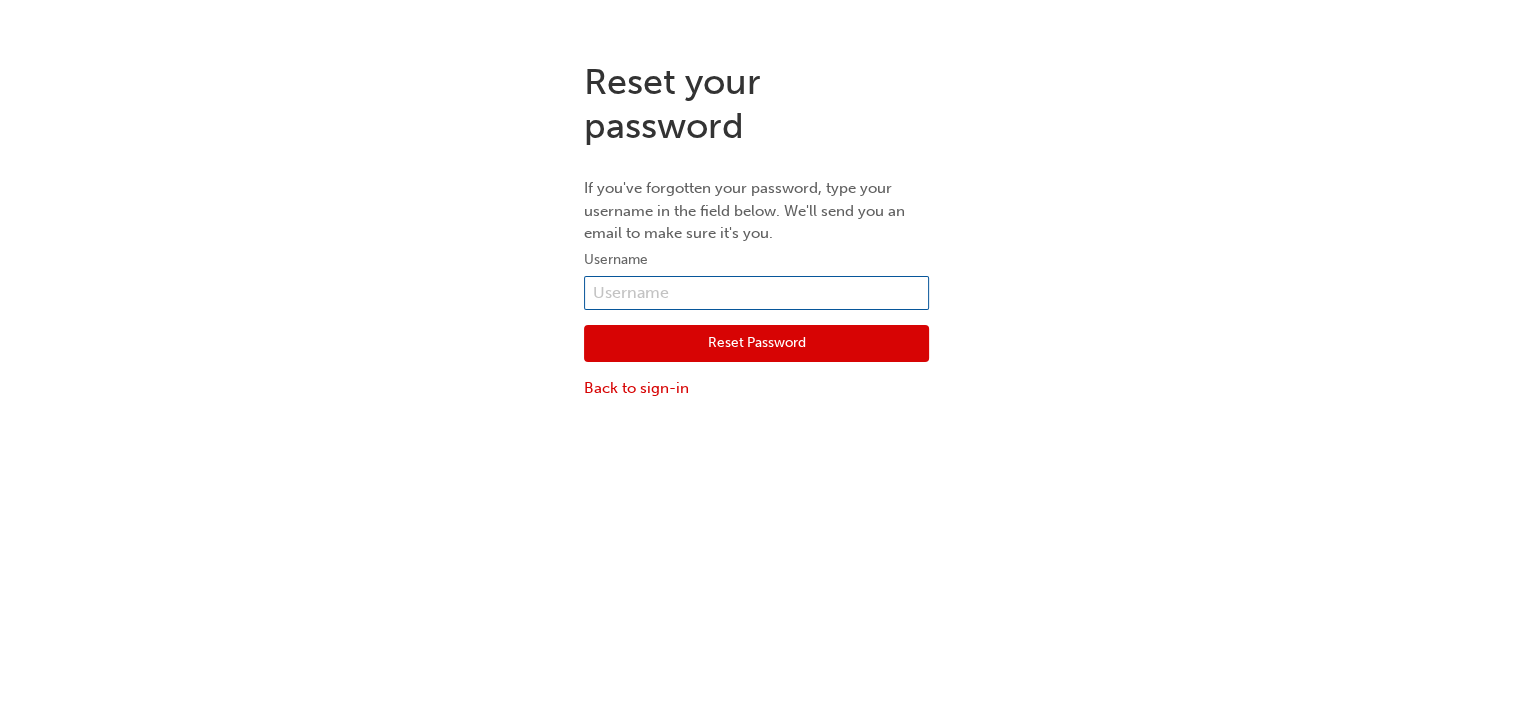 click at bounding box center [756, 293] 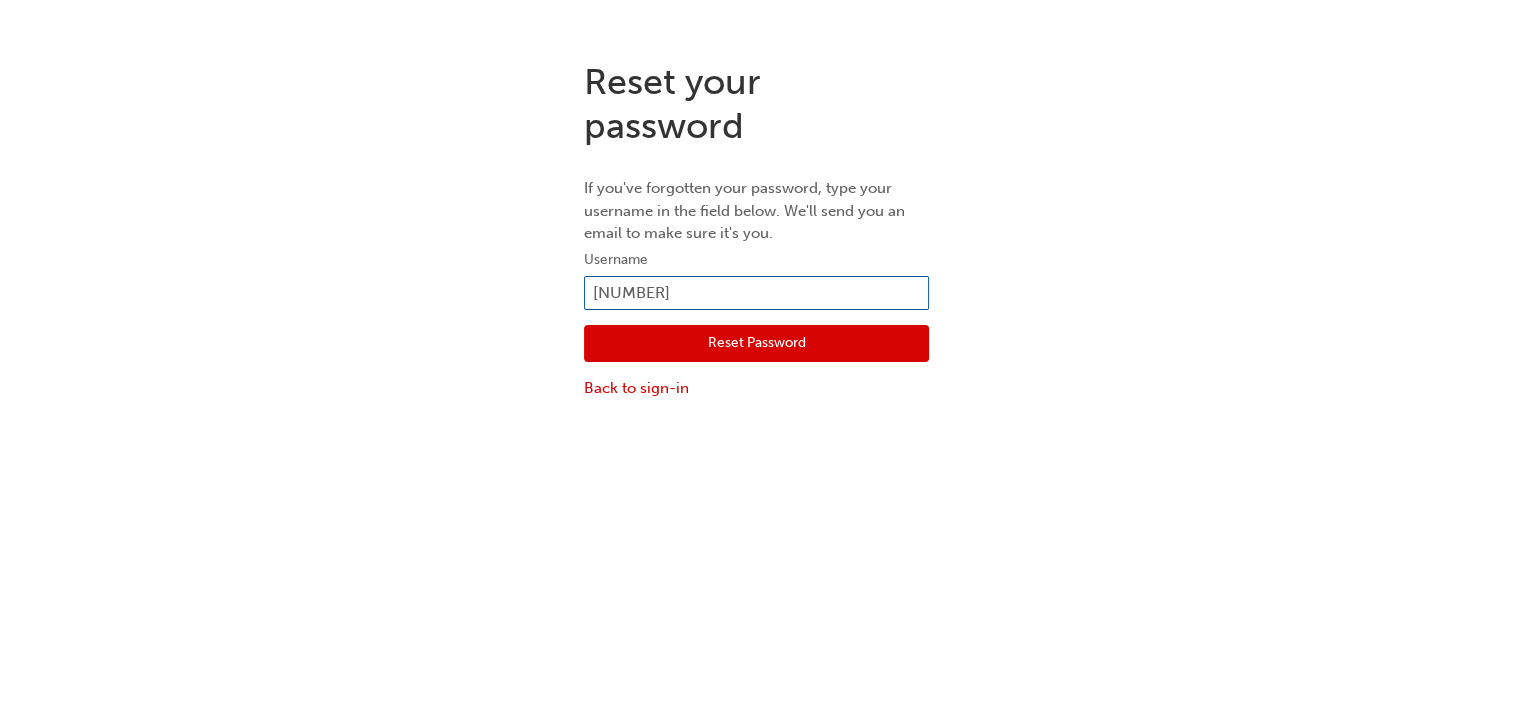 type on "5858900" 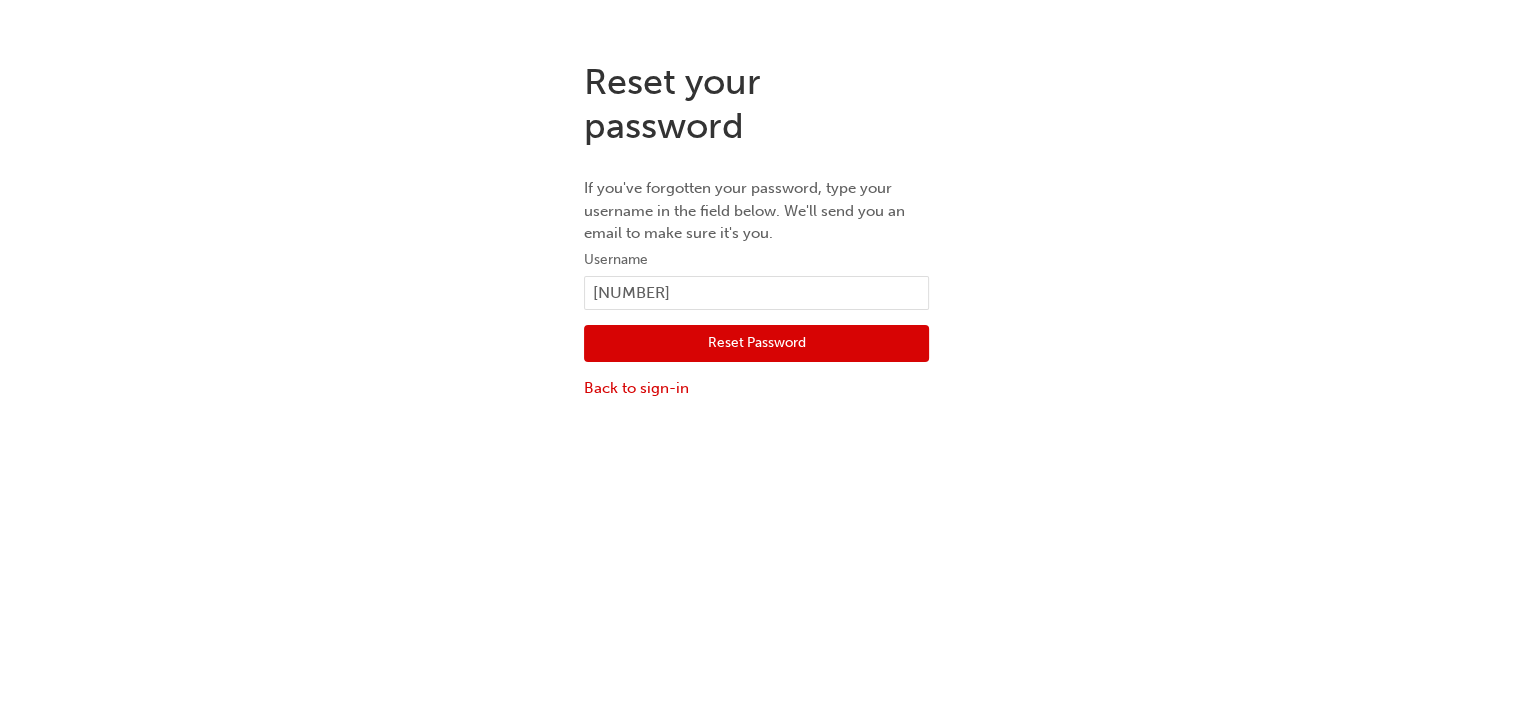click on "Reset Password" at bounding box center [756, 344] 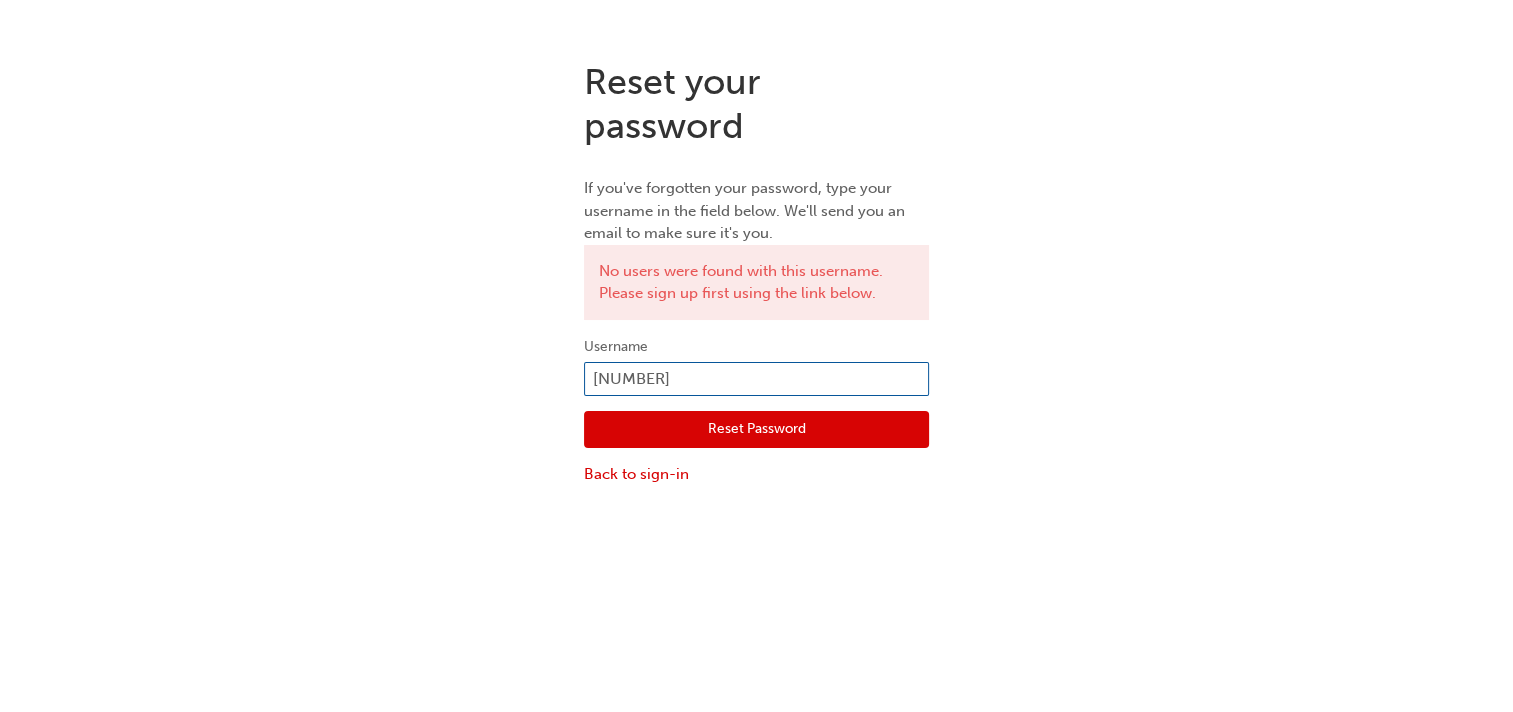 click on "5858900" at bounding box center (756, 379) 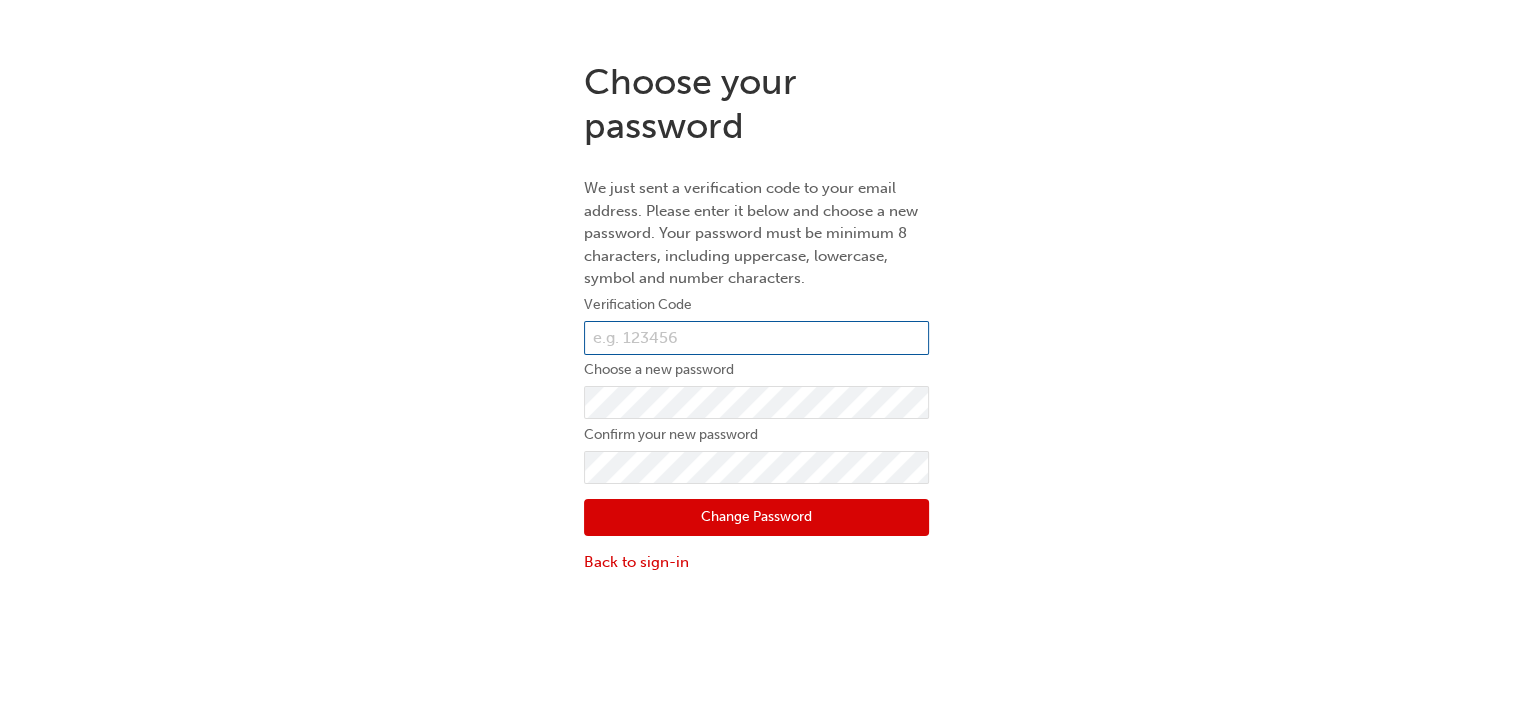 click at bounding box center [756, 338] 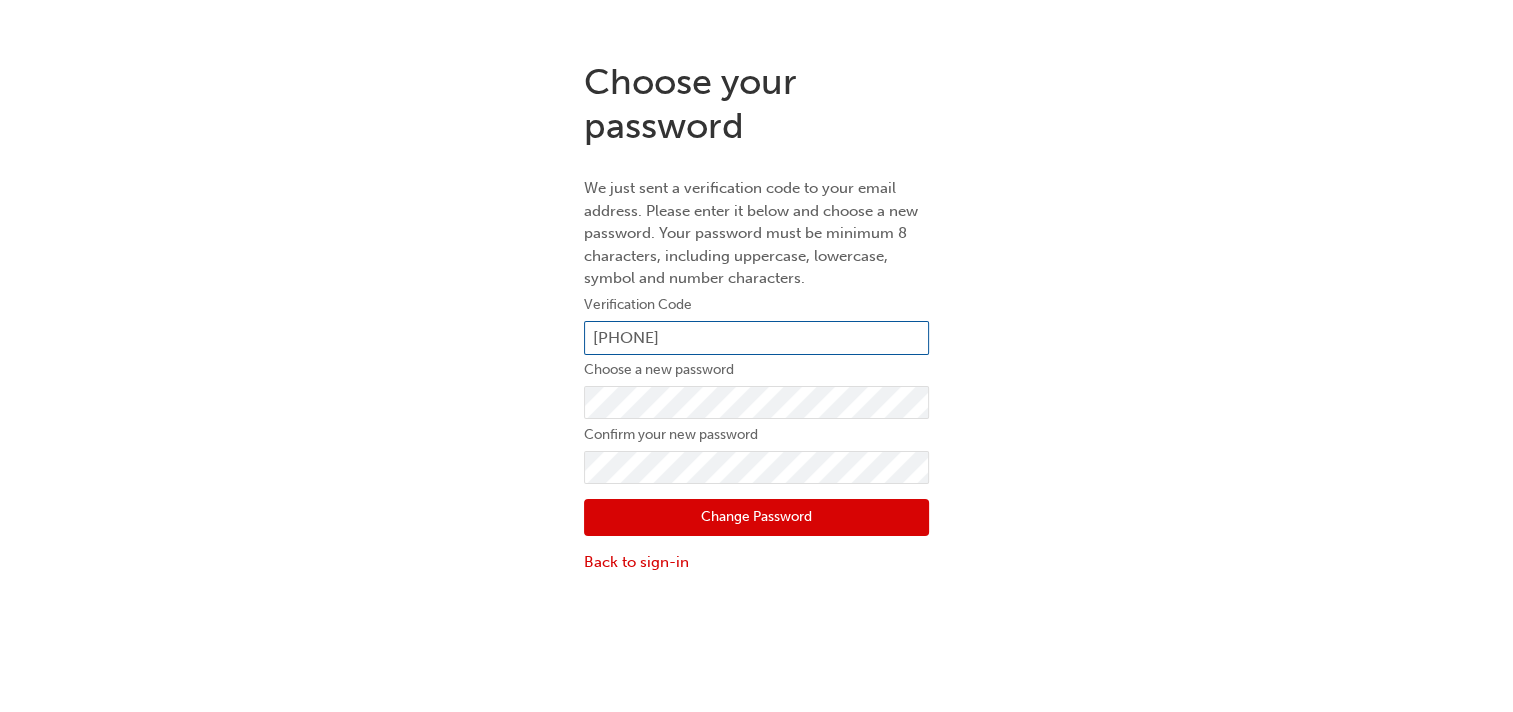 type on "771316" 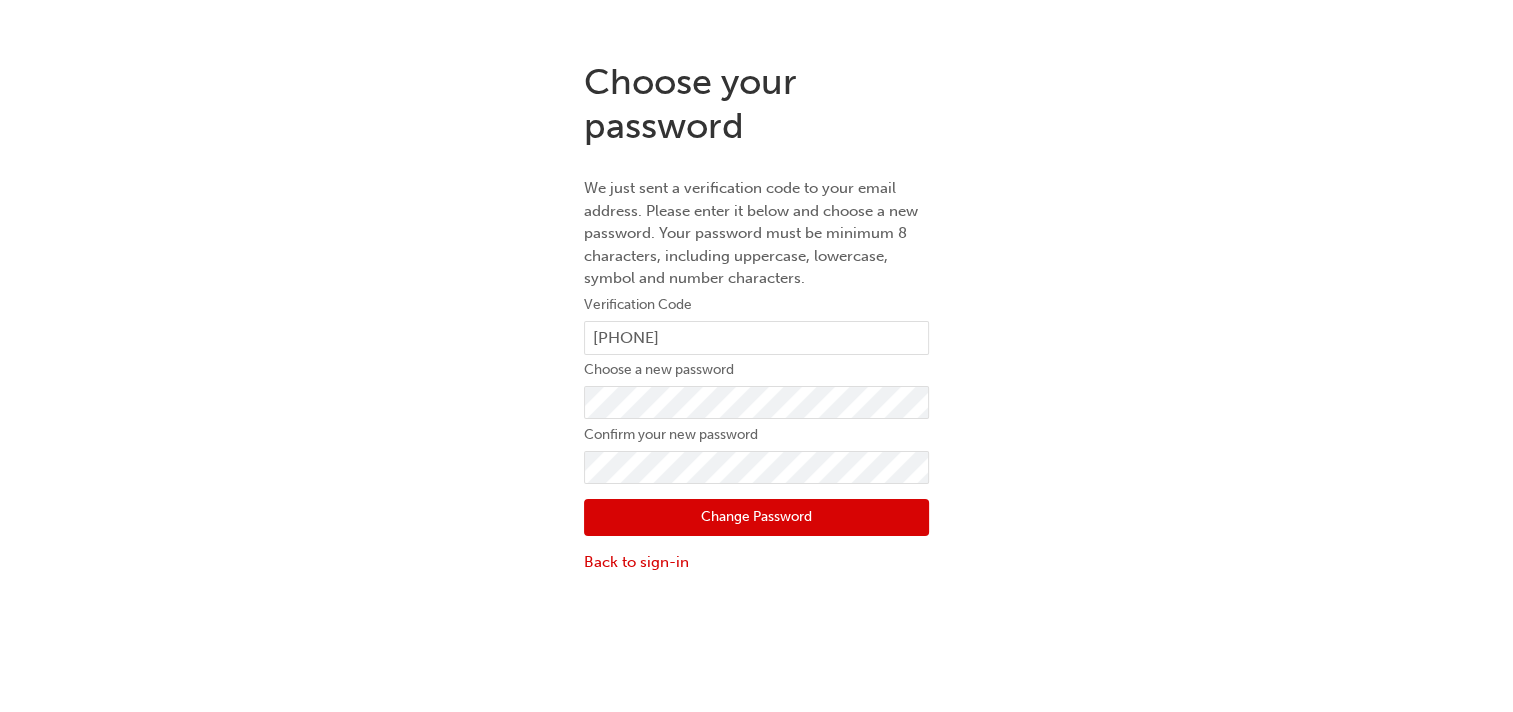 click on "Change Password" at bounding box center (756, 518) 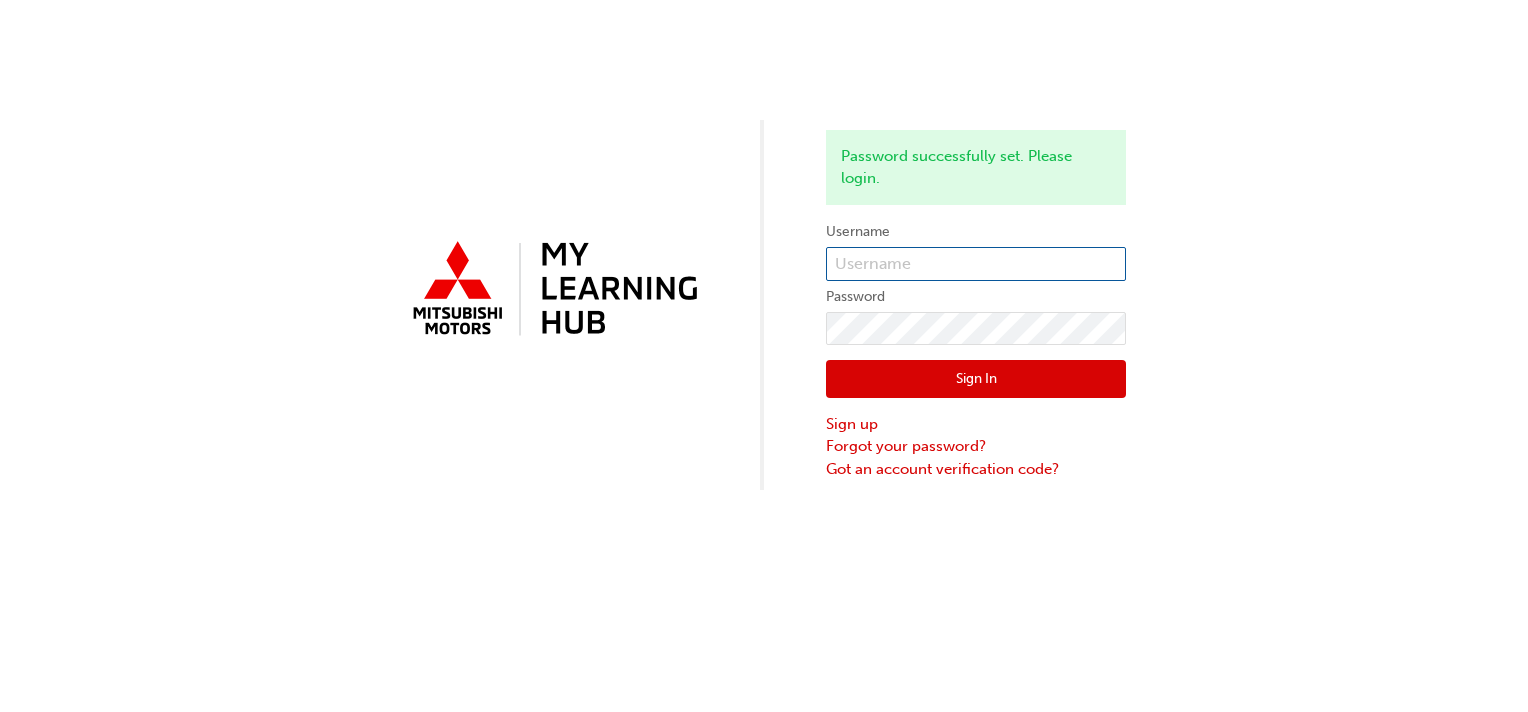 click at bounding box center [976, 264] 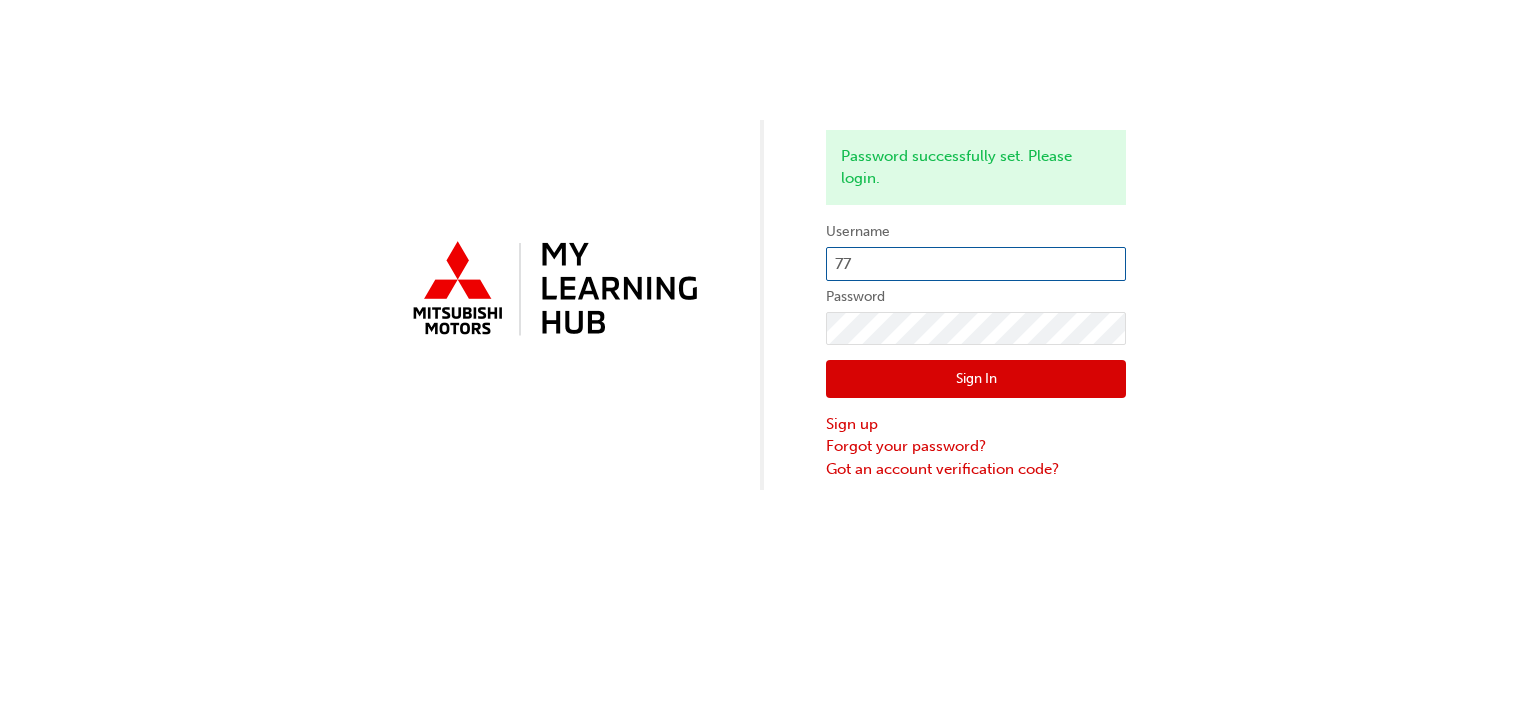 type on "7" 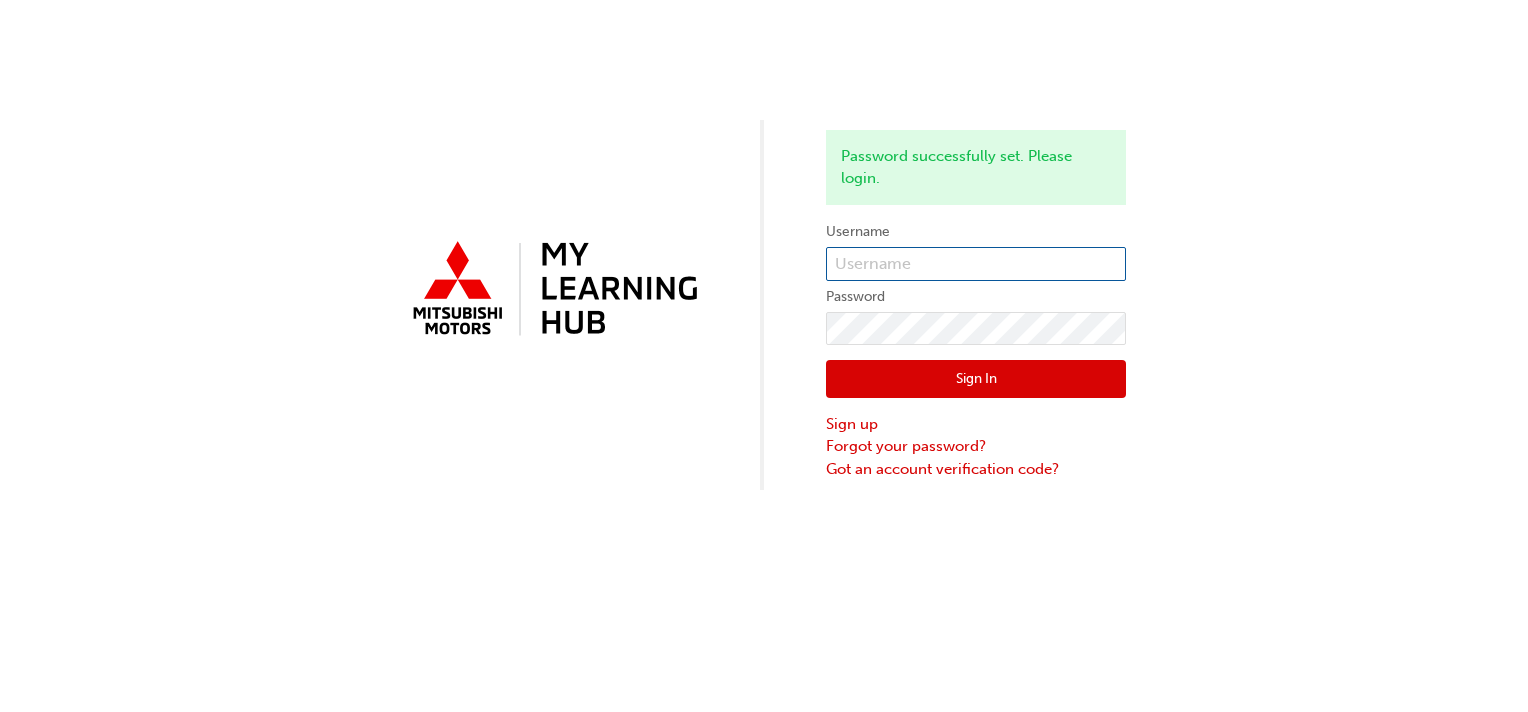 paste on "5858900" 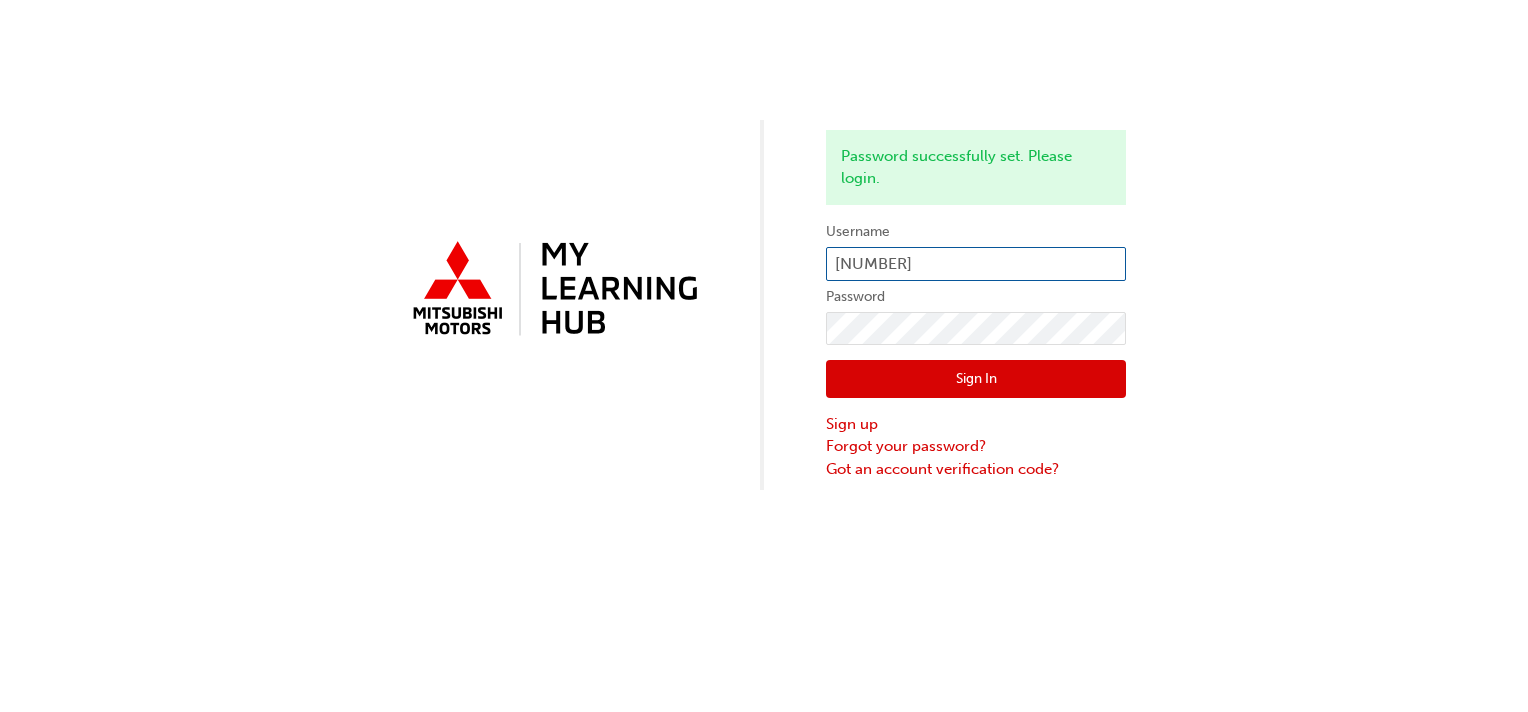 click on "5858900" at bounding box center (976, 264) 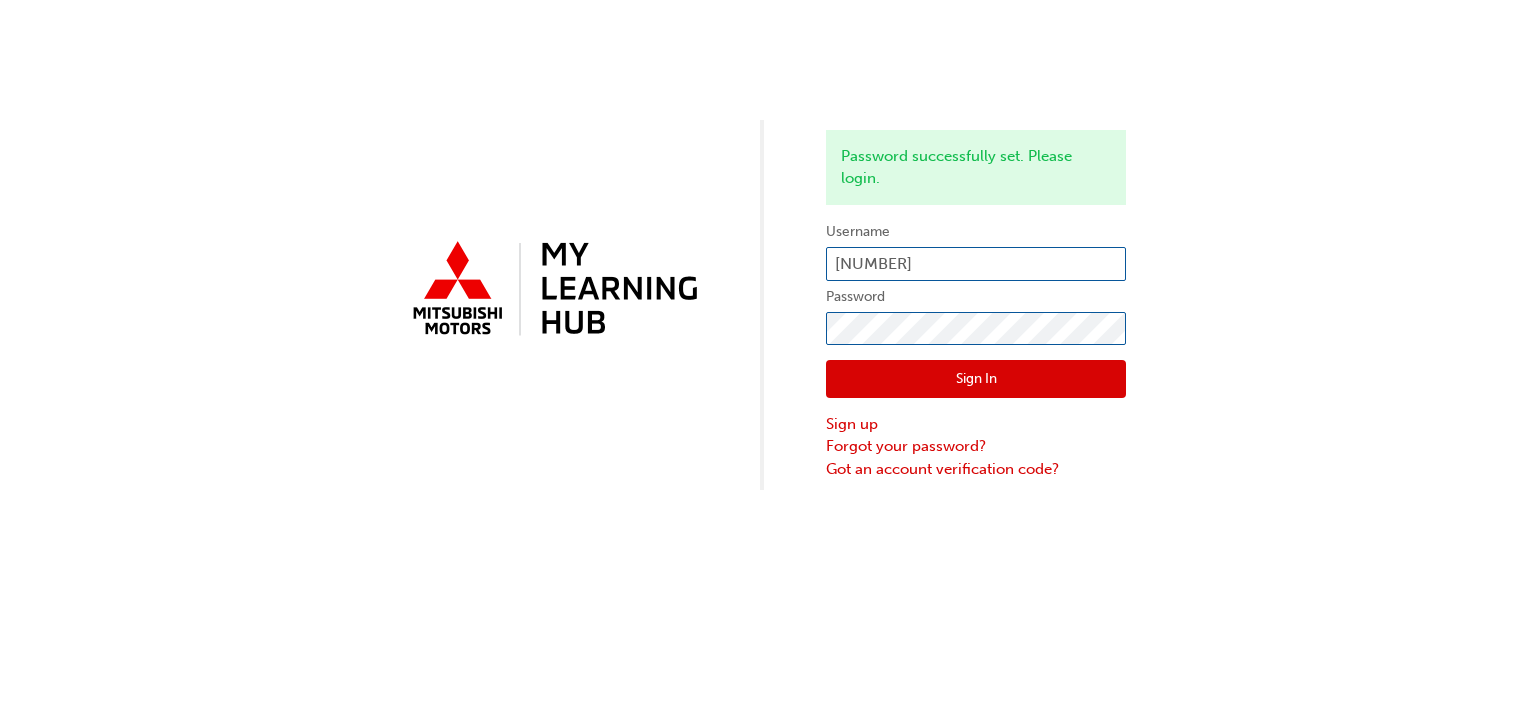 click on "Sign In" at bounding box center (976, 379) 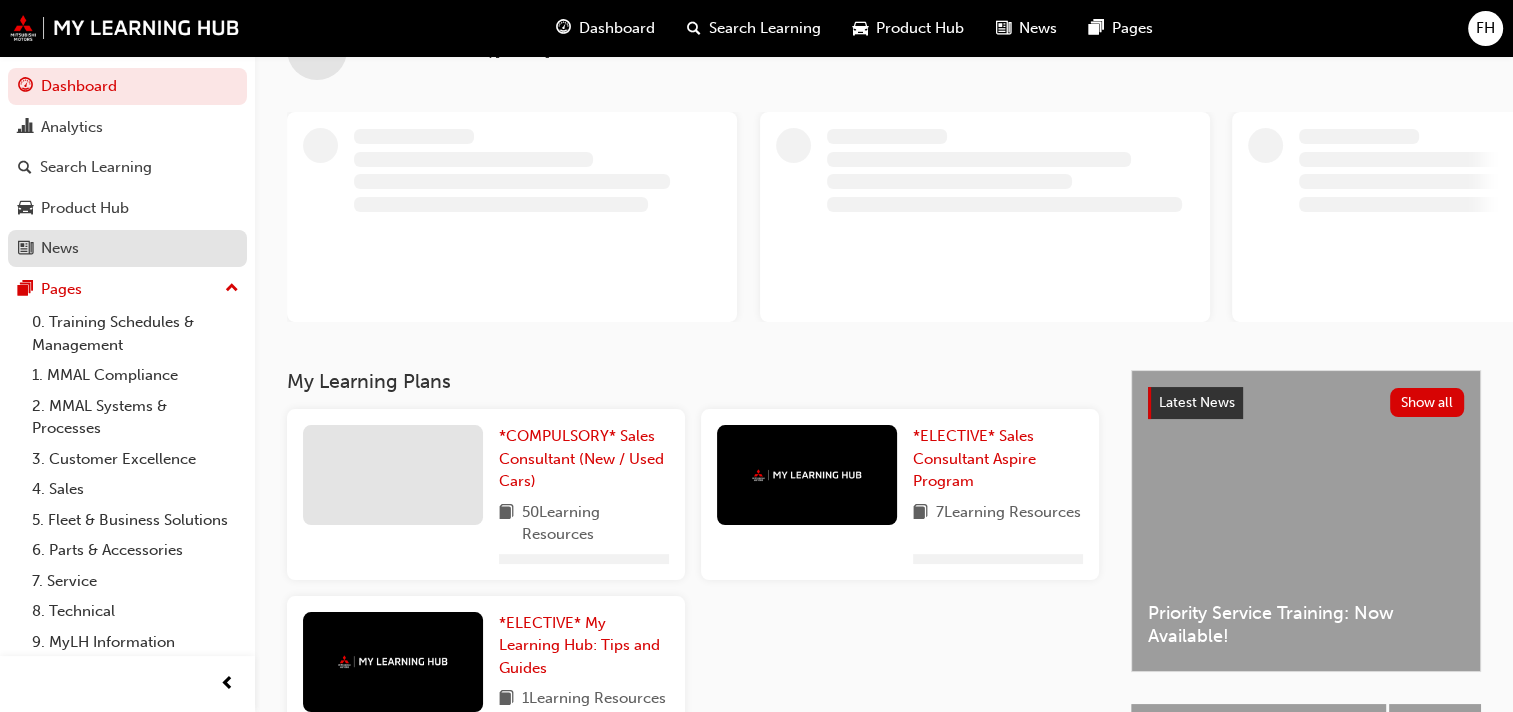 scroll, scrollTop: 0, scrollLeft: 0, axis: both 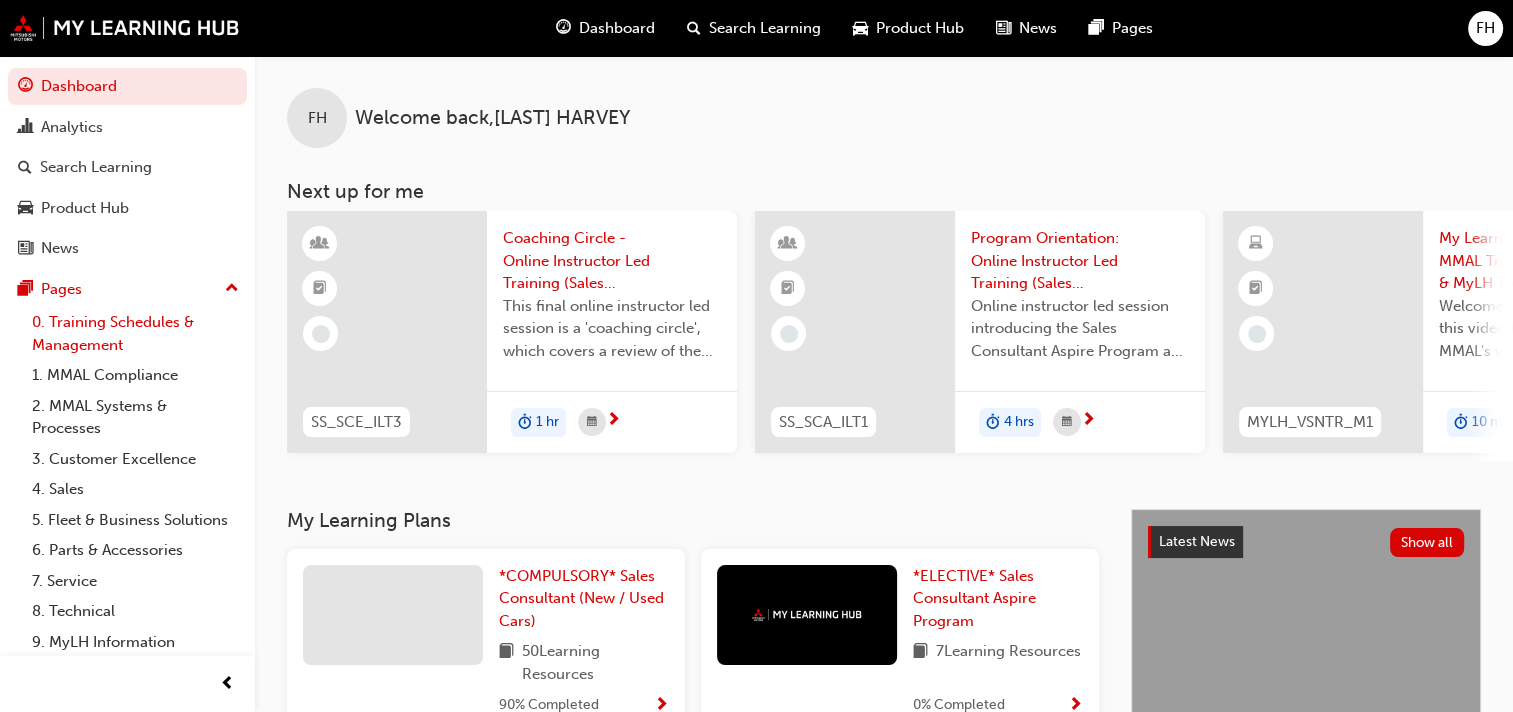 click on "0. Training Schedules & Management" at bounding box center [135, 333] 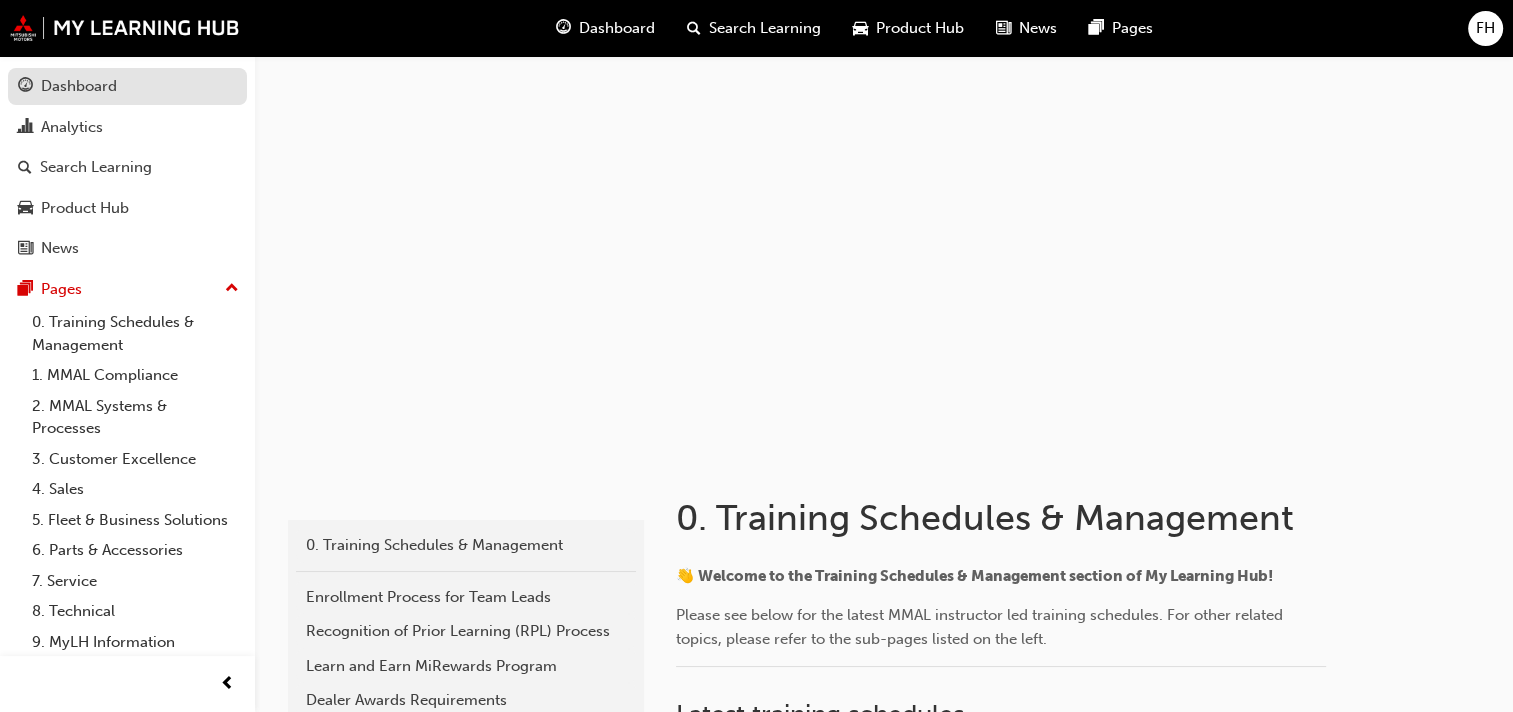 click on "Dashboard" at bounding box center (127, 86) 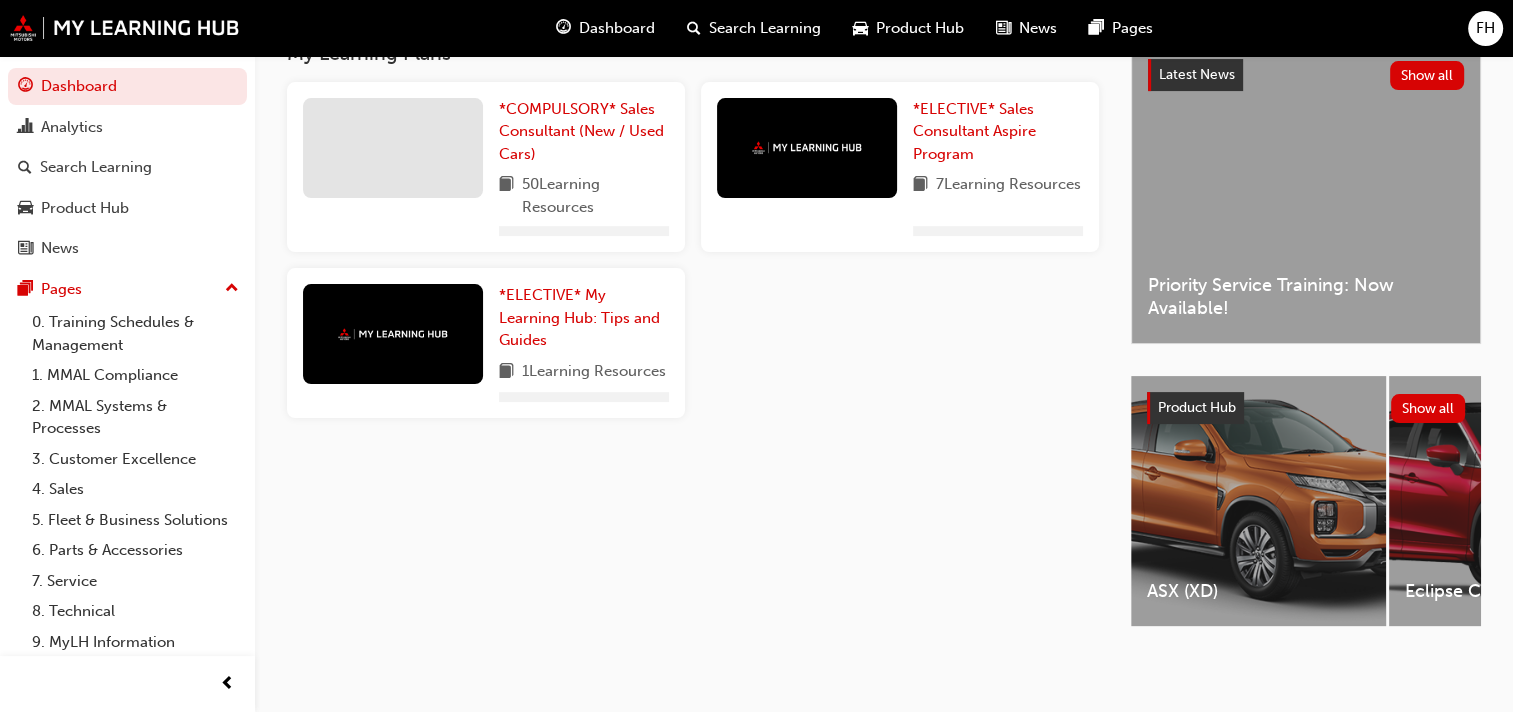 scroll, scrollTop: 181, scrollLeft: 0, axis: vertical 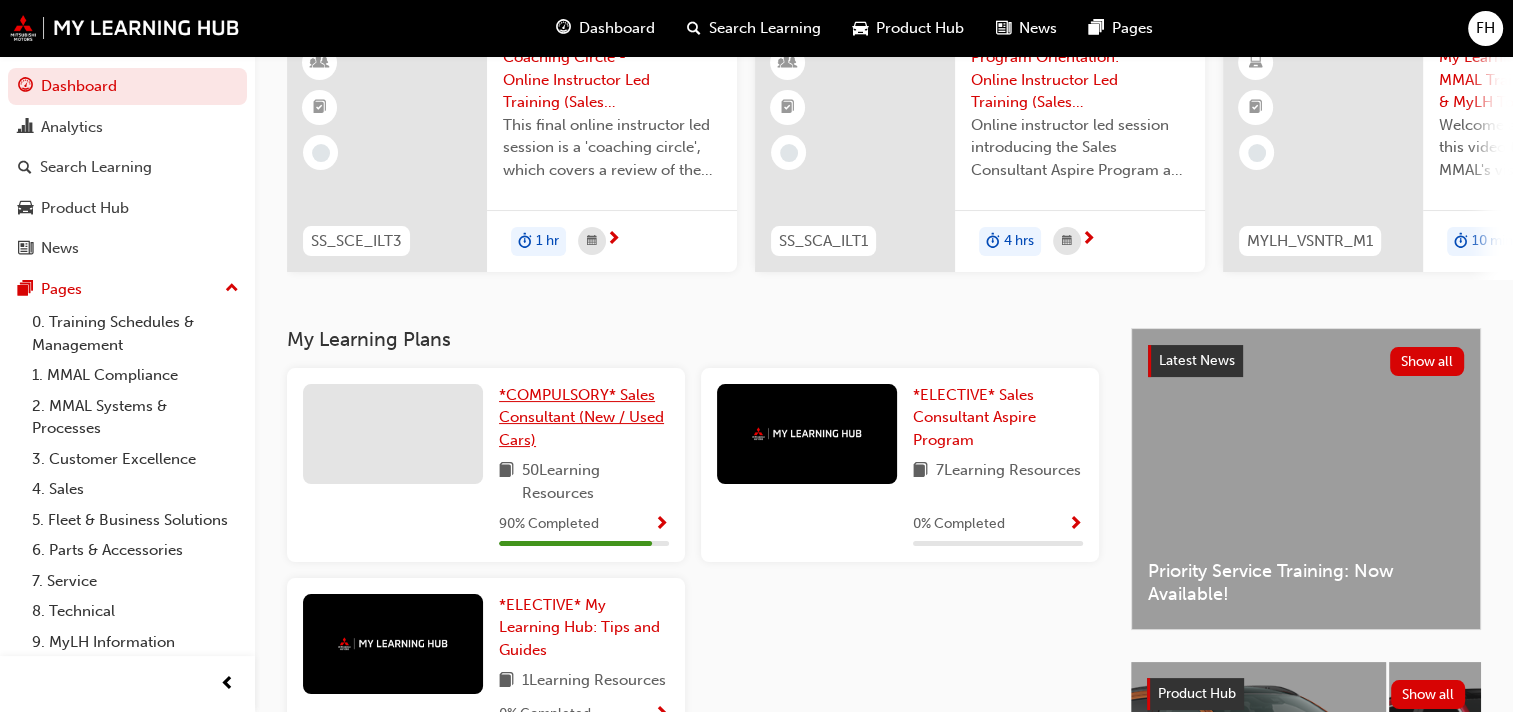 click on "*COMPULSORY* Sales Consultant (New / Used Cars)" at bounding box center [581, 417] 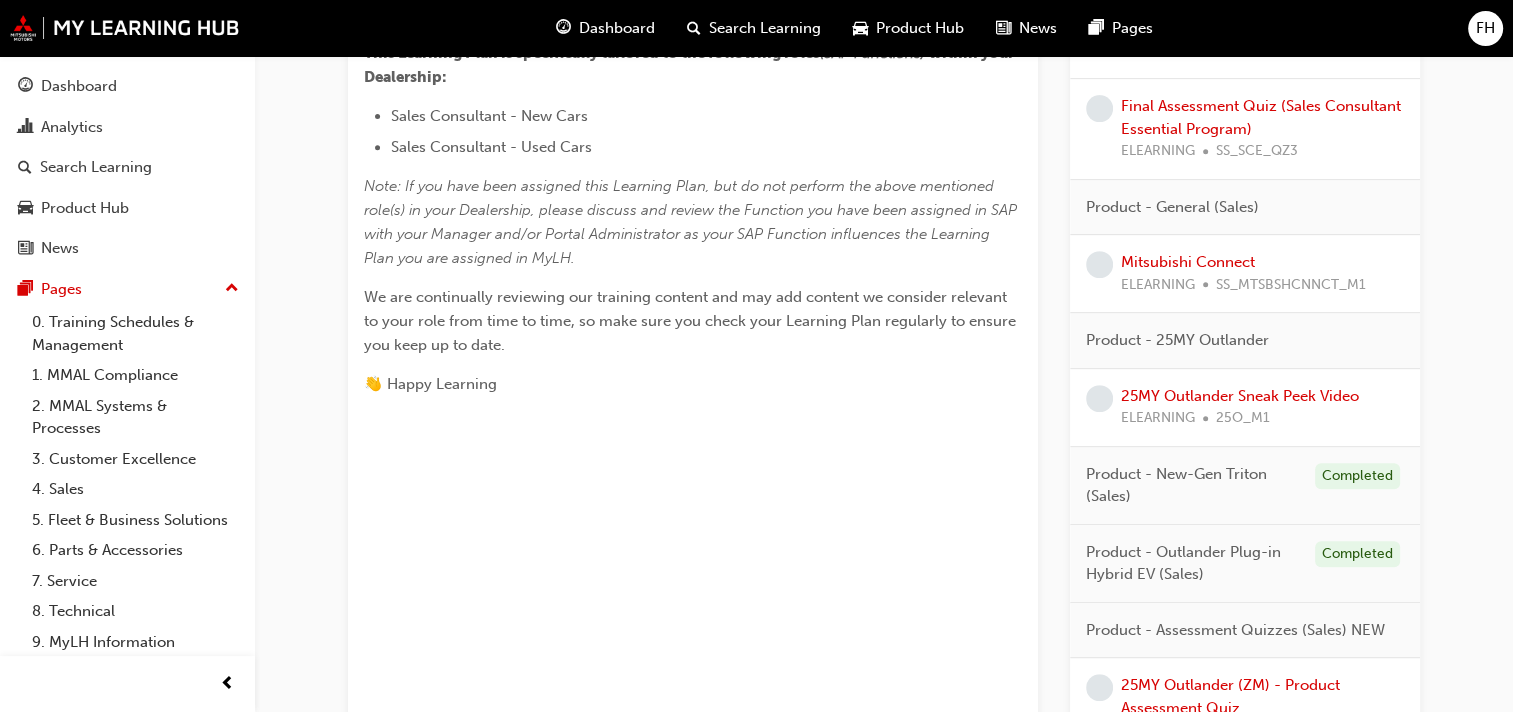 scroll, scrollTop: 700, scrollLeft: 0, axis: vertical 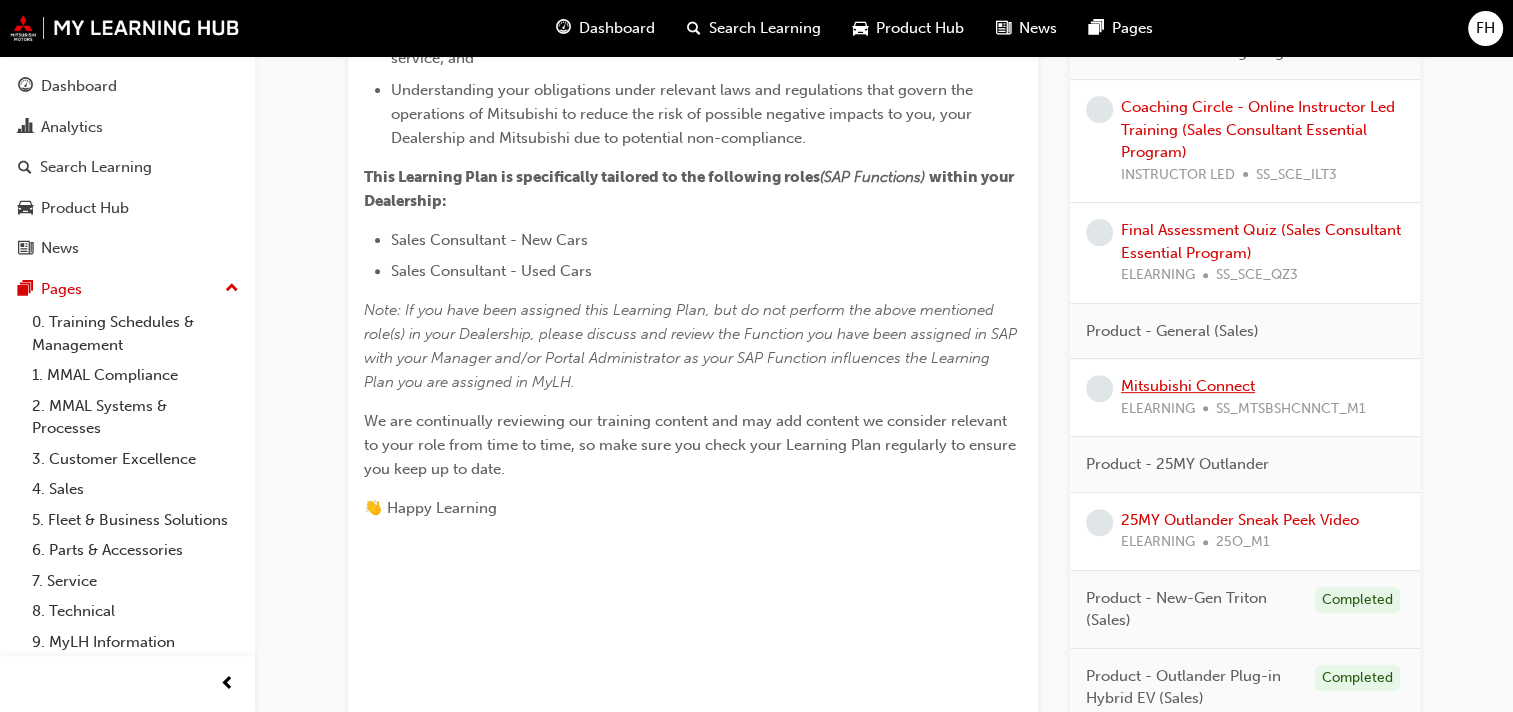 click on "Mitsubishi Connect" at bounding box center [1188, 386] 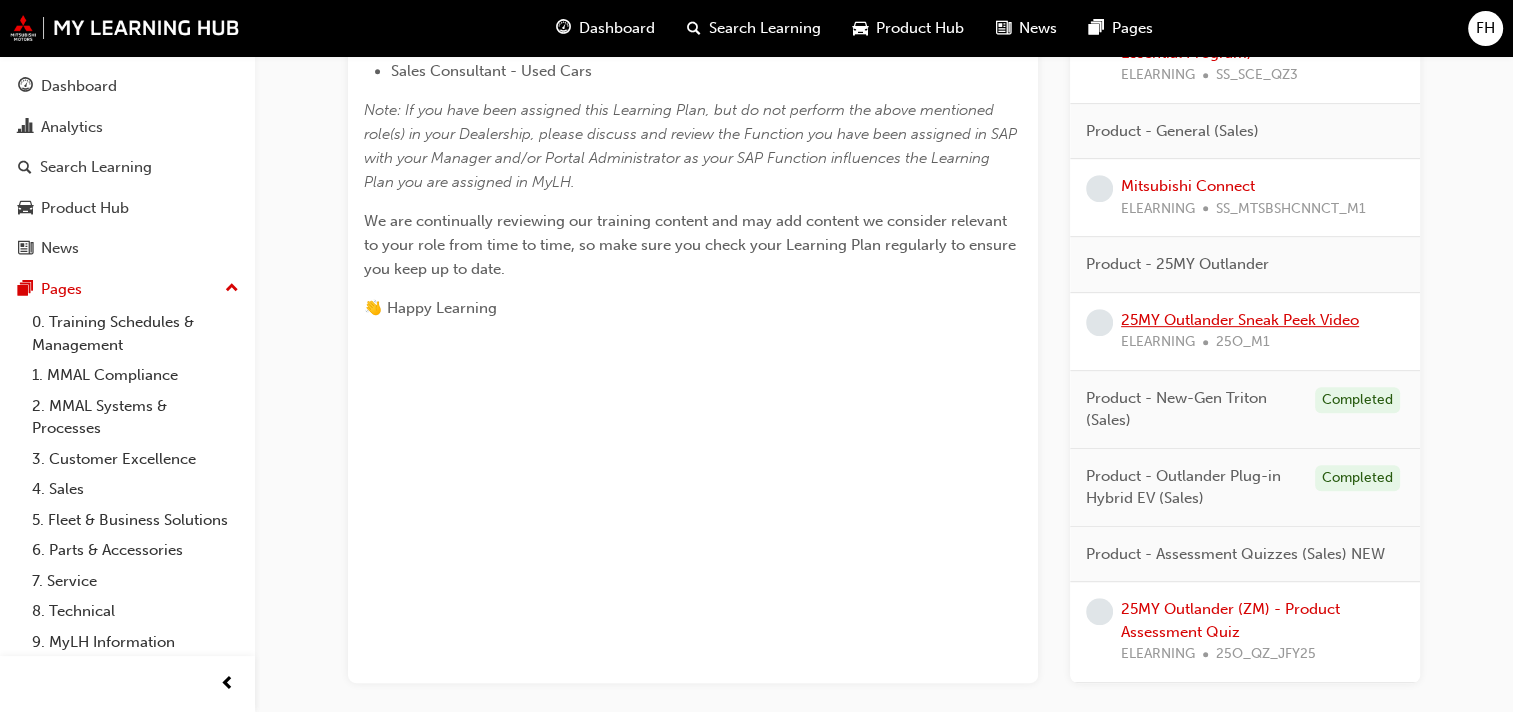 click on "25MY Outlander Sneak Peek Video" at bounding box center [1240, 320] 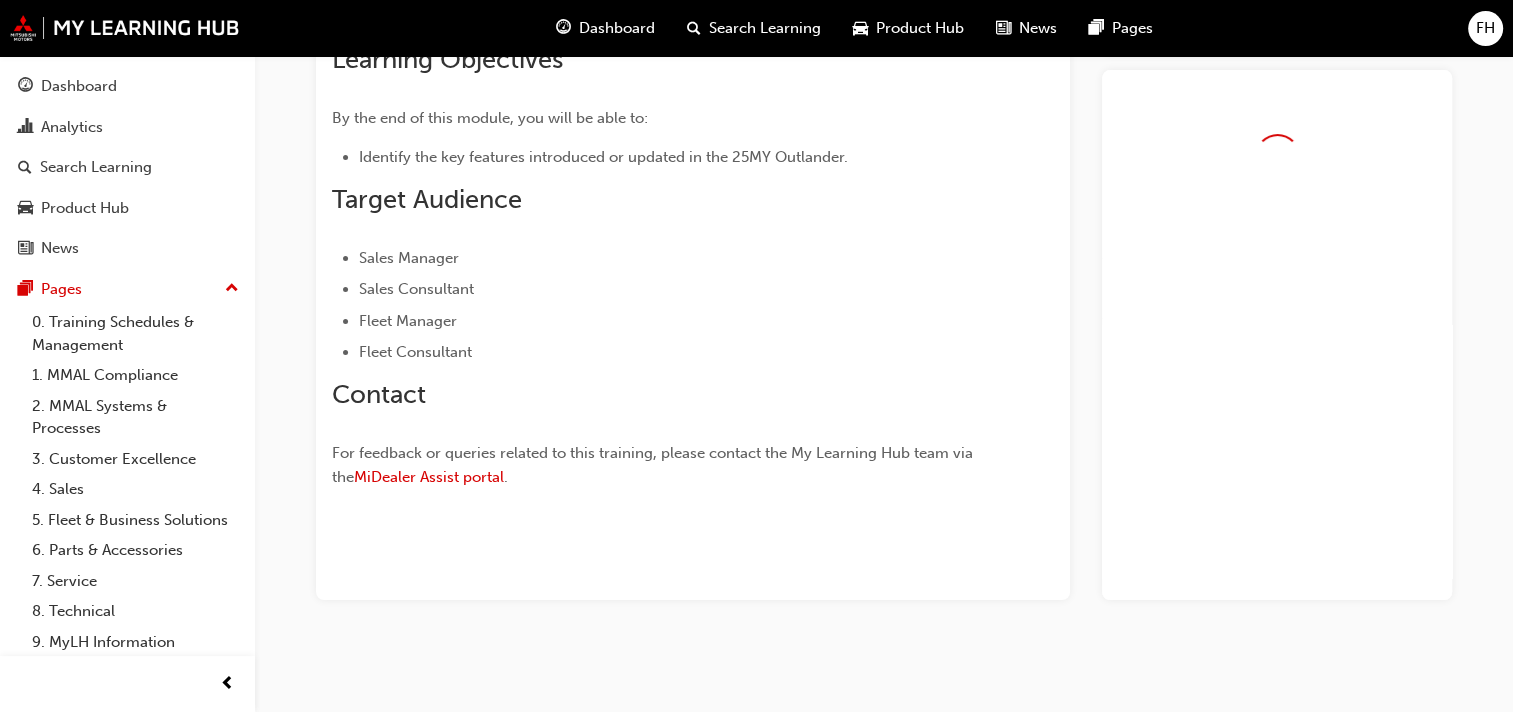 scroll, scrollTop: 349, scrollLeft: 0, axis: vertical 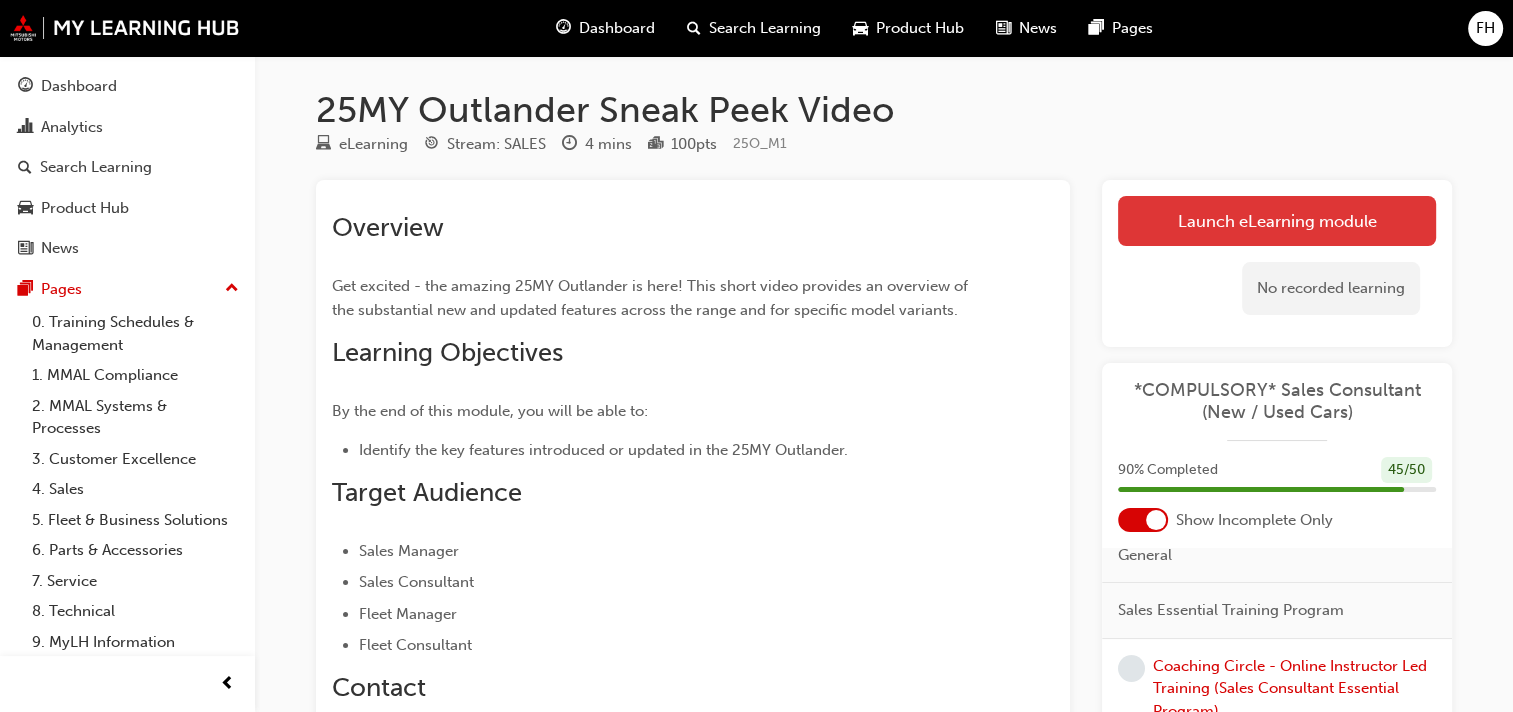 click on "Launch eLearning module" at bounding box center (1277, 221) 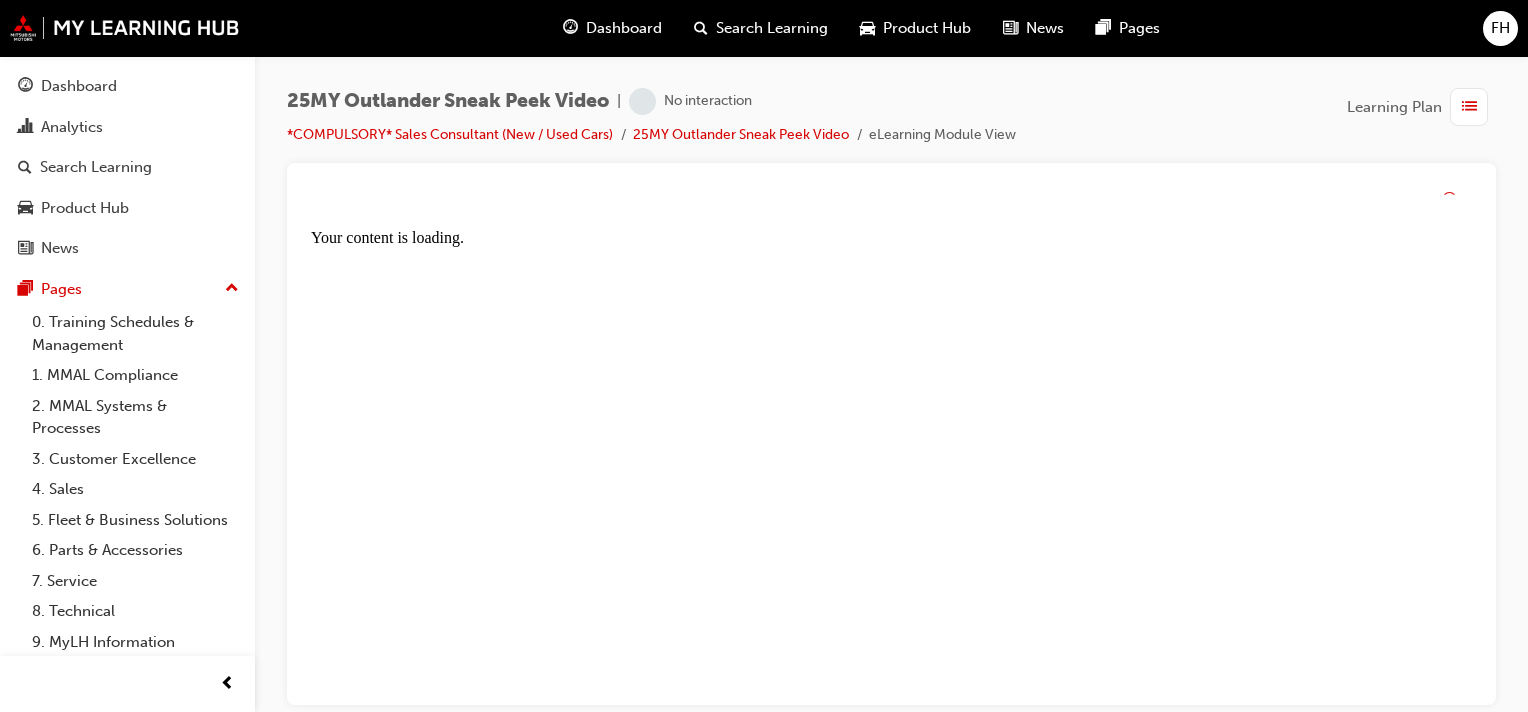 scroll, scrollTop: 0, scrollLeft: 0, axis: both 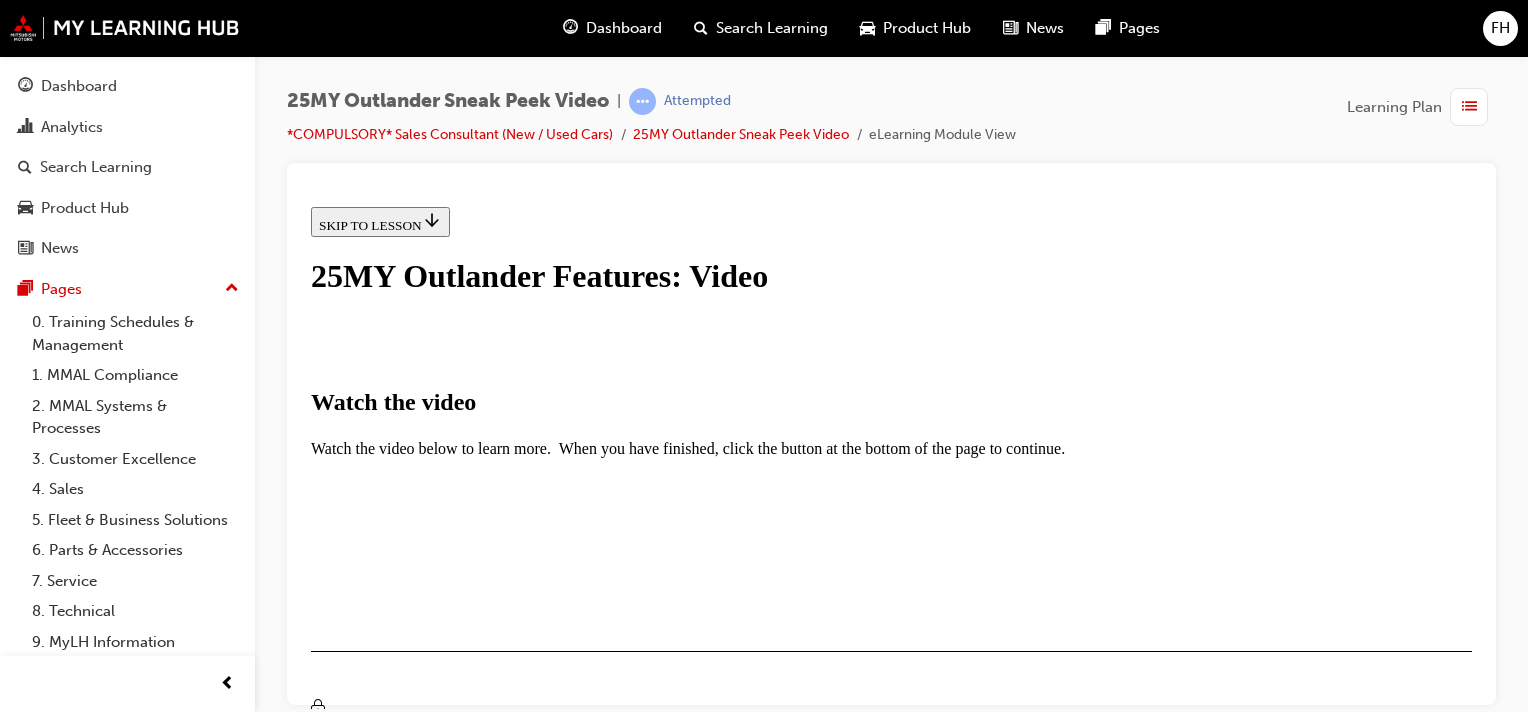 click at bounding box center [359, 785] 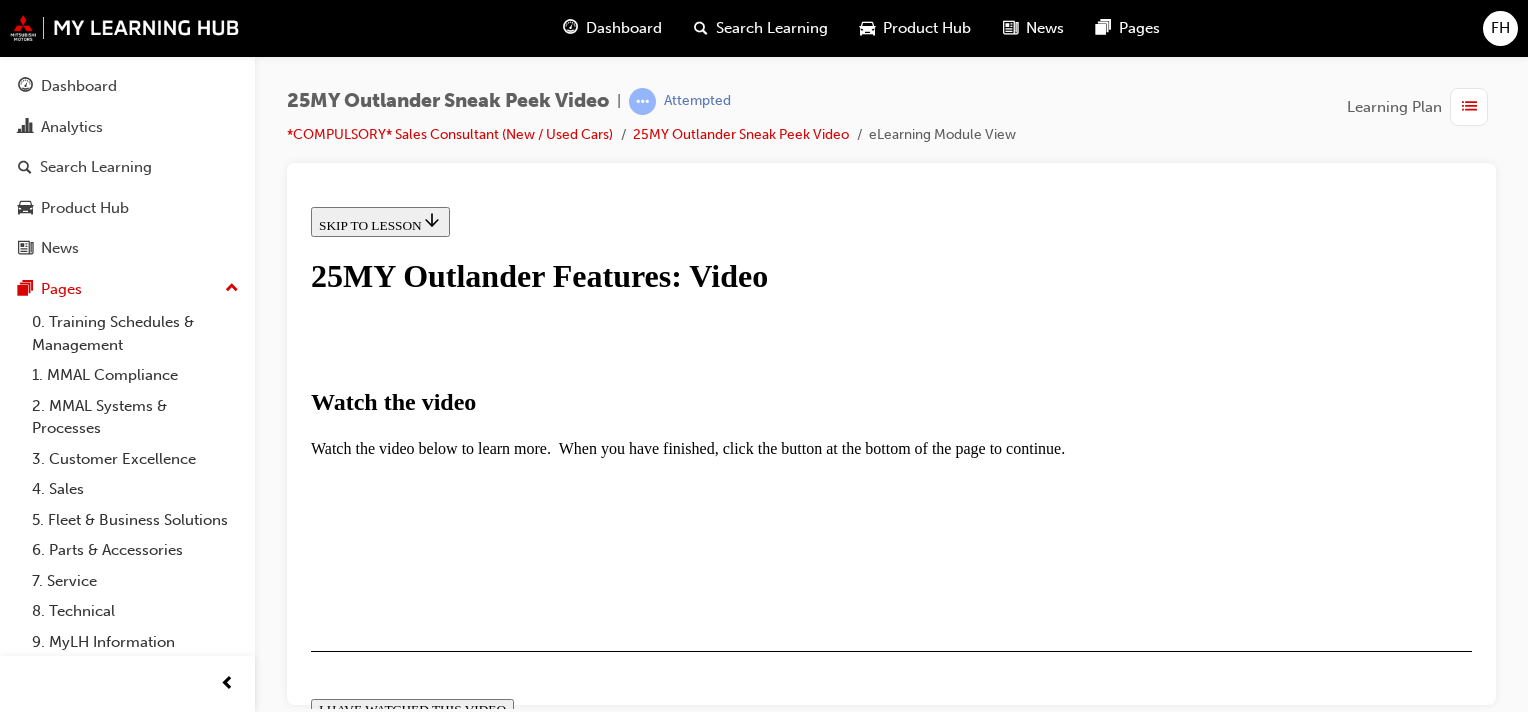 scroll, scrollTop: 668, scrollLeft: 0, axis: vertical 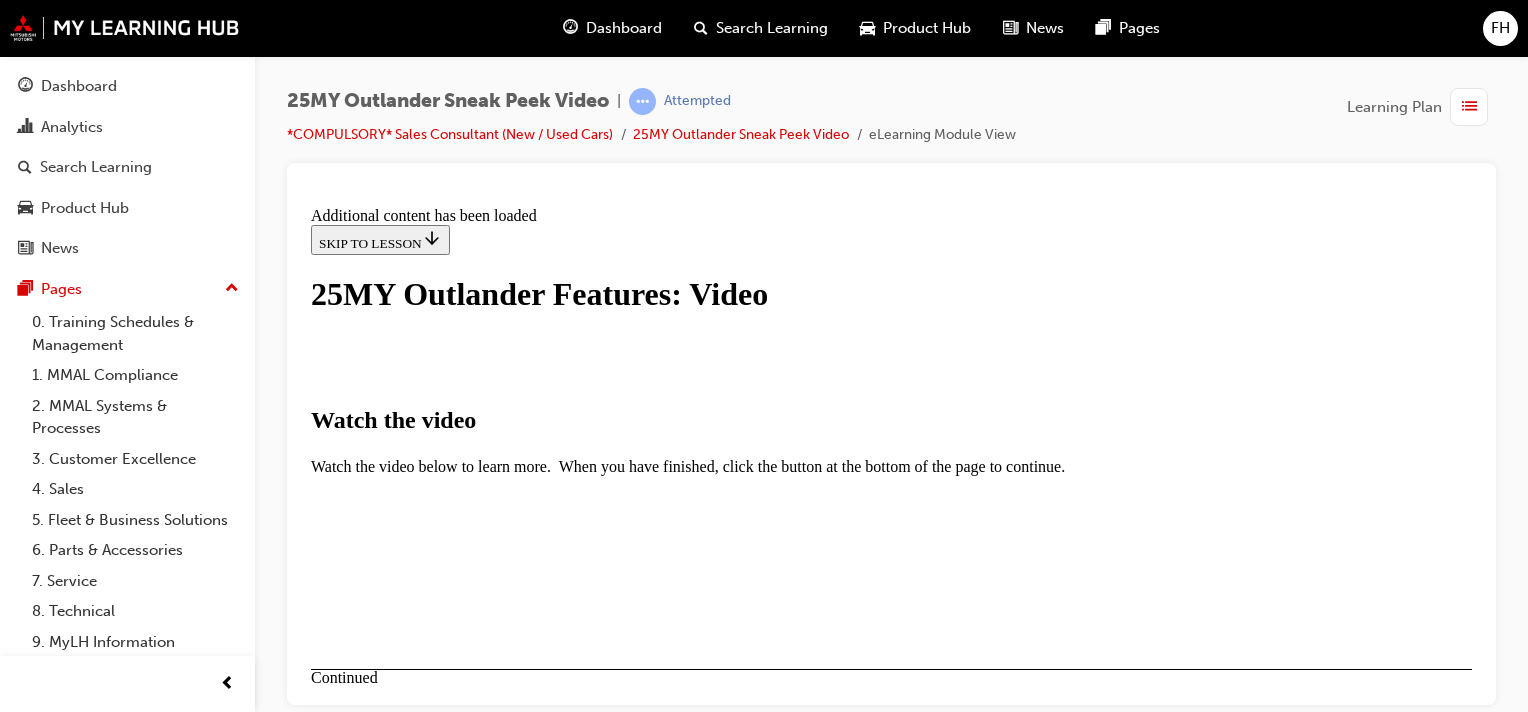 click on "CLOSE MODULE" at bounding box center (372, 949) 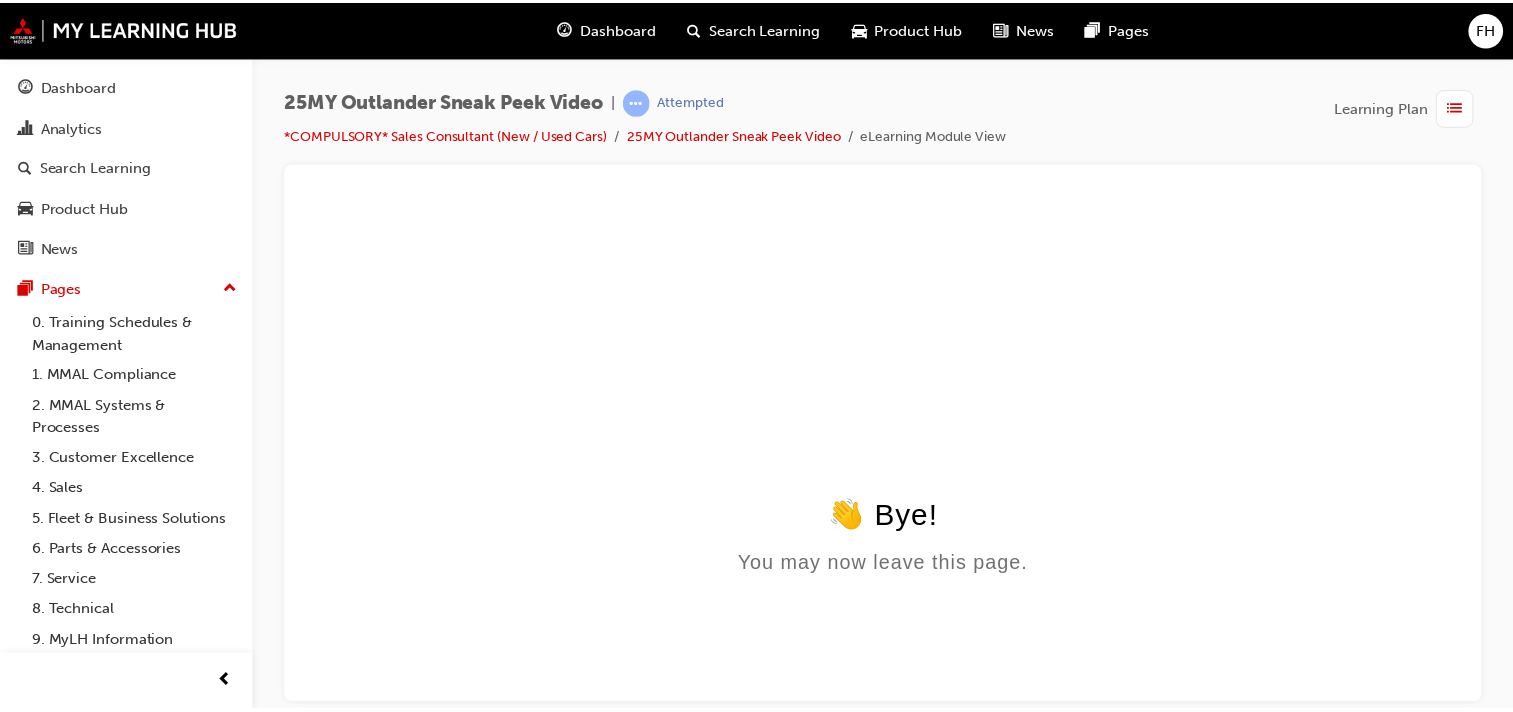 scroll, scrollTop: 0, scrollLeft: 0, axis: both 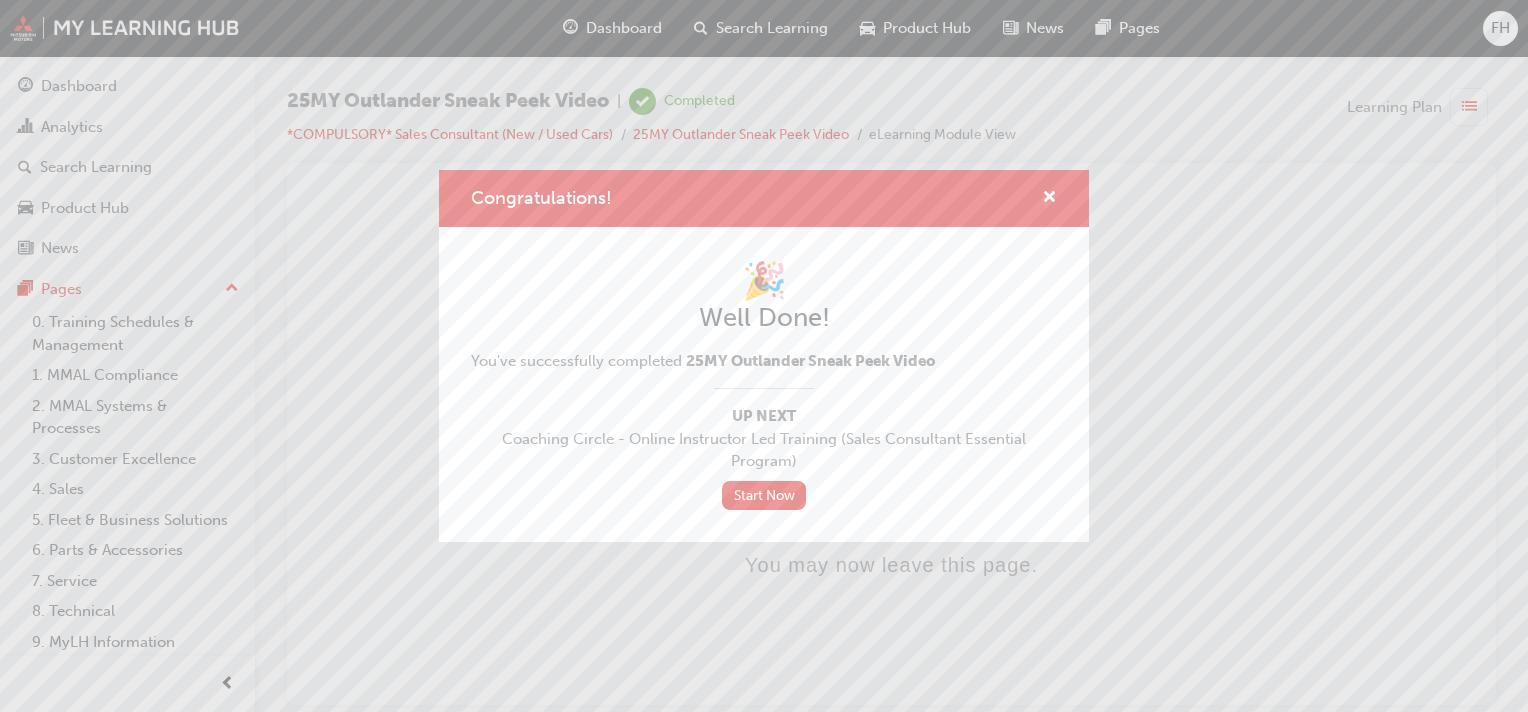 click on "Congratulations! 🎉 Well Done! You've successfully completed   25MY Outlander Sneak Peek Video Up Next Coaching Circle - Online Instructor Led Training (Sales Consultant Essential Program) Start Now" at bounding box center [764, 356] 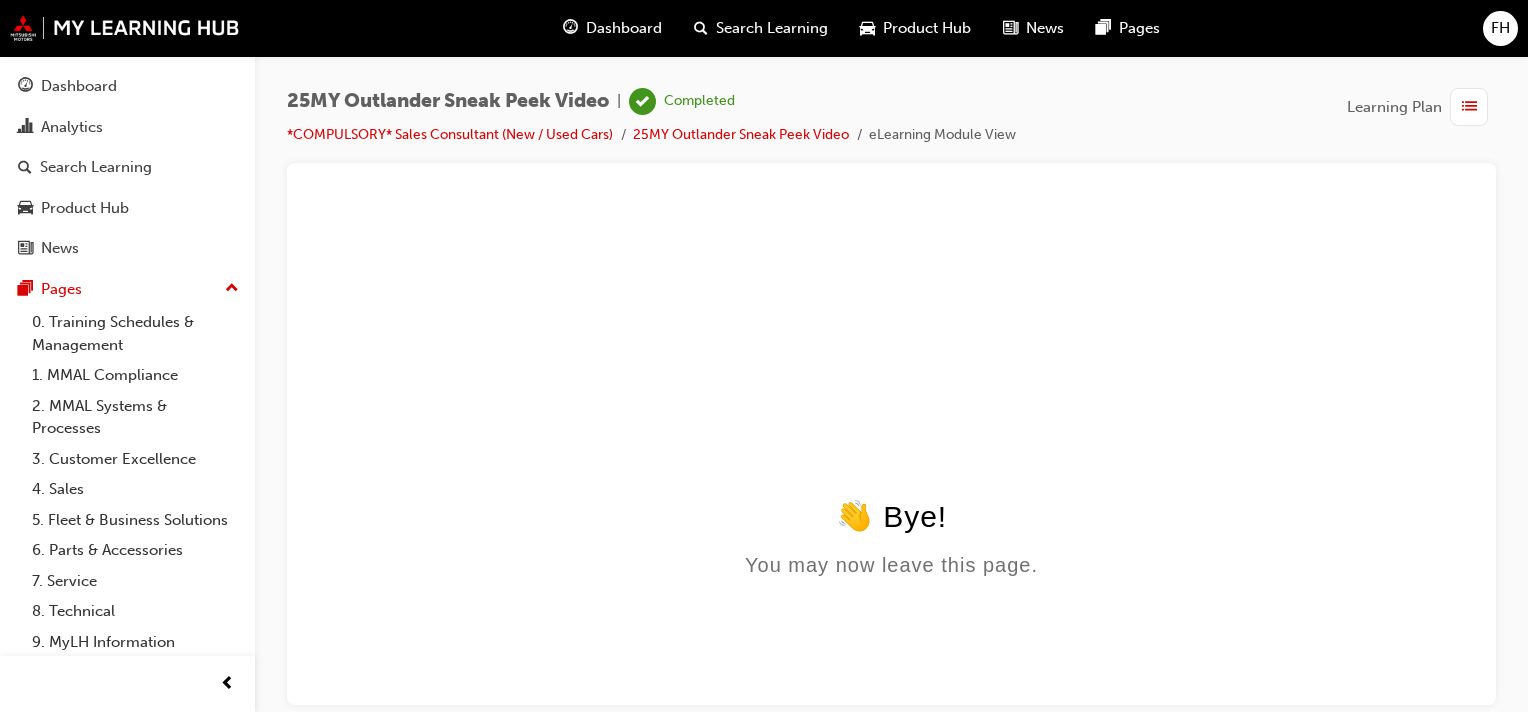 click on "Dashboard" at bounding box center (624, 28) 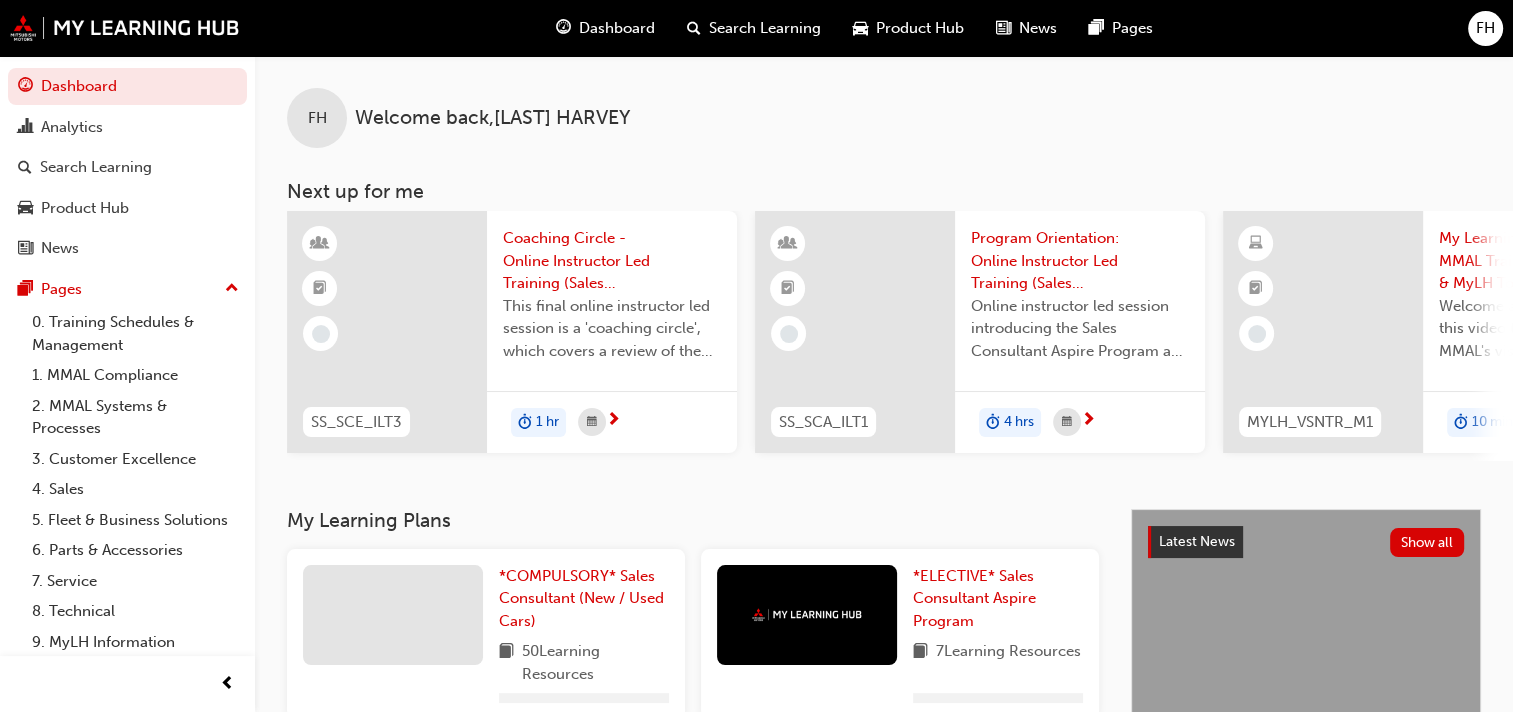 scroll, scrollTop: 300, scrollLeft: 0, axis: vertical 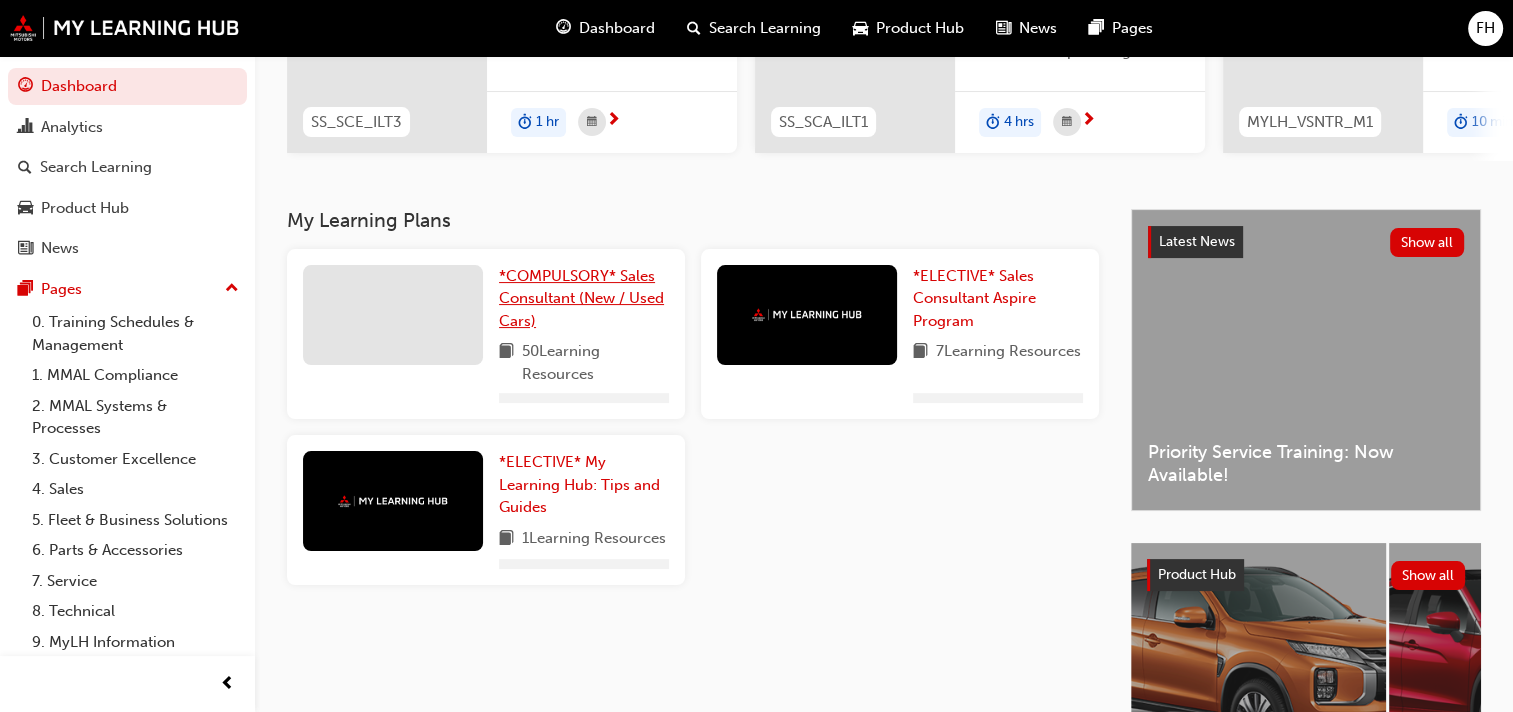 click on "*COMPULSORY* Sales Consultant (New / Used Cars)" at bounding box center [581, 298] 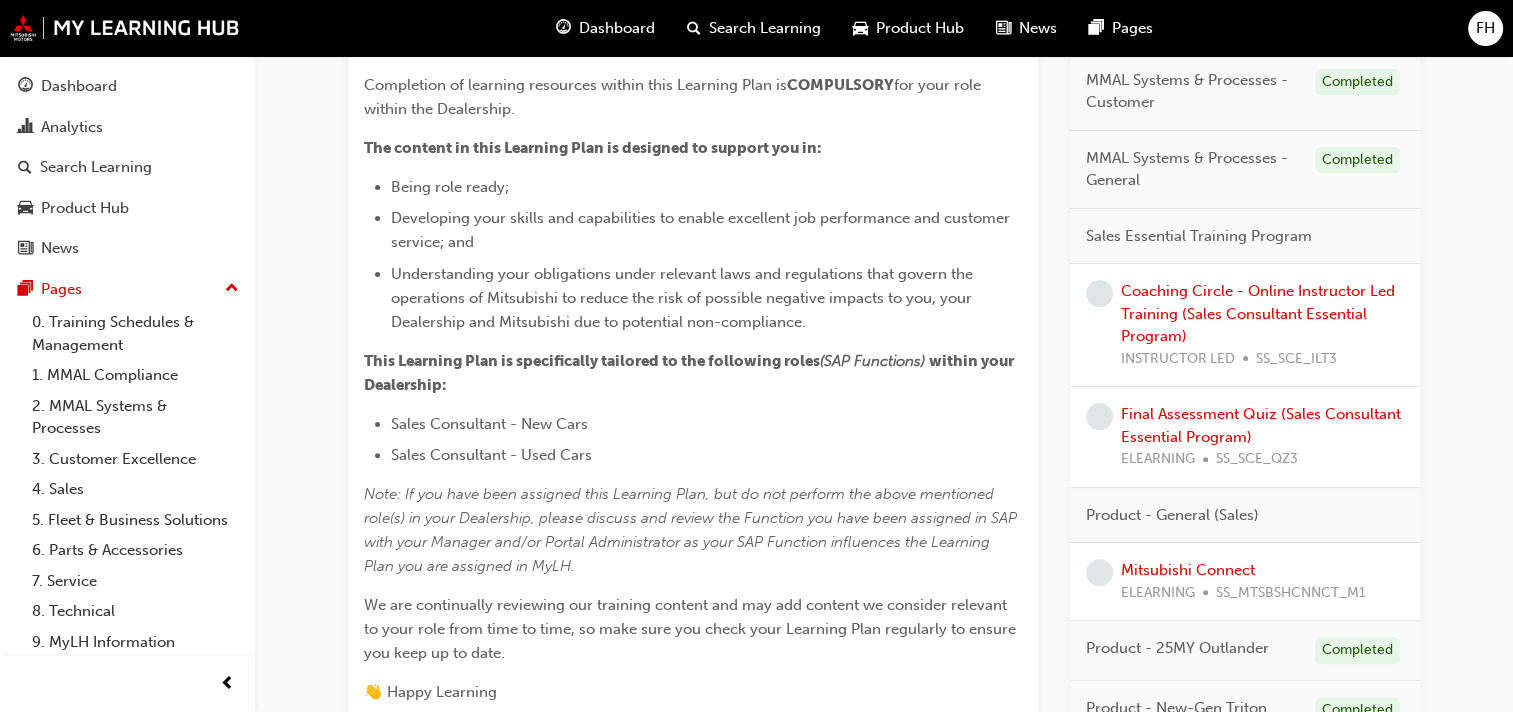 scroll, scrollTop: 900, scrollLeft: 0, axis: vertical 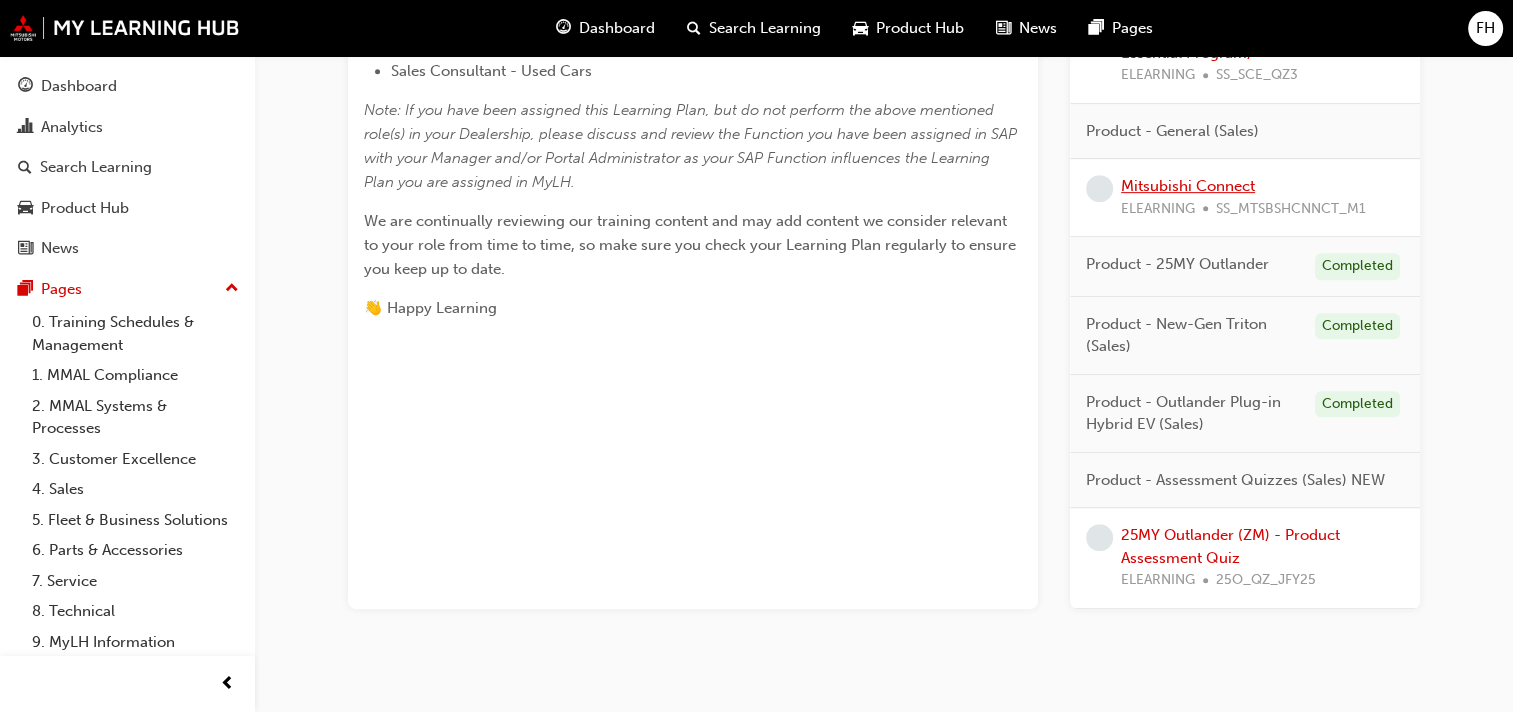 click on "Mitsubishi Connect" at bounding box center [1188, 186] 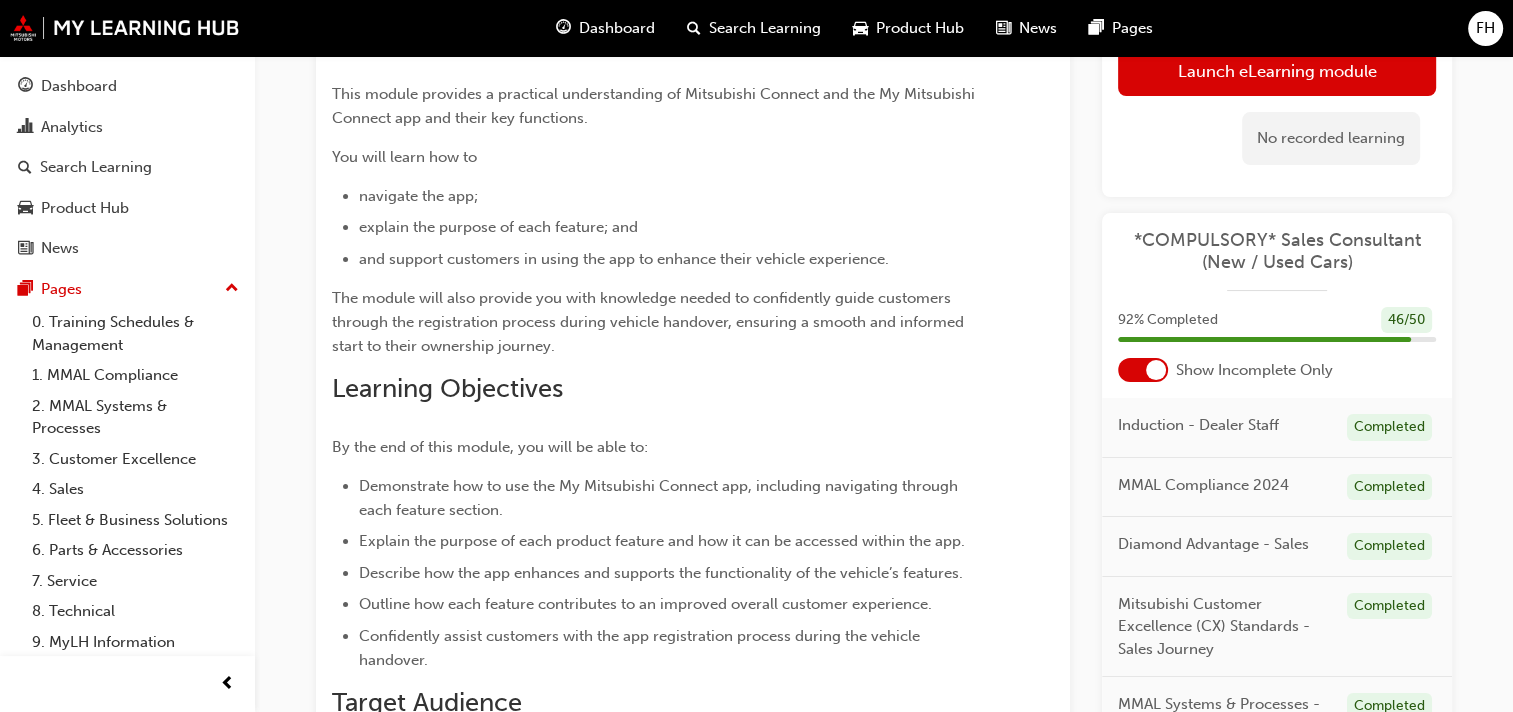 scroll, scrollTop: 70, scrollLeft: 0, axis: vertical 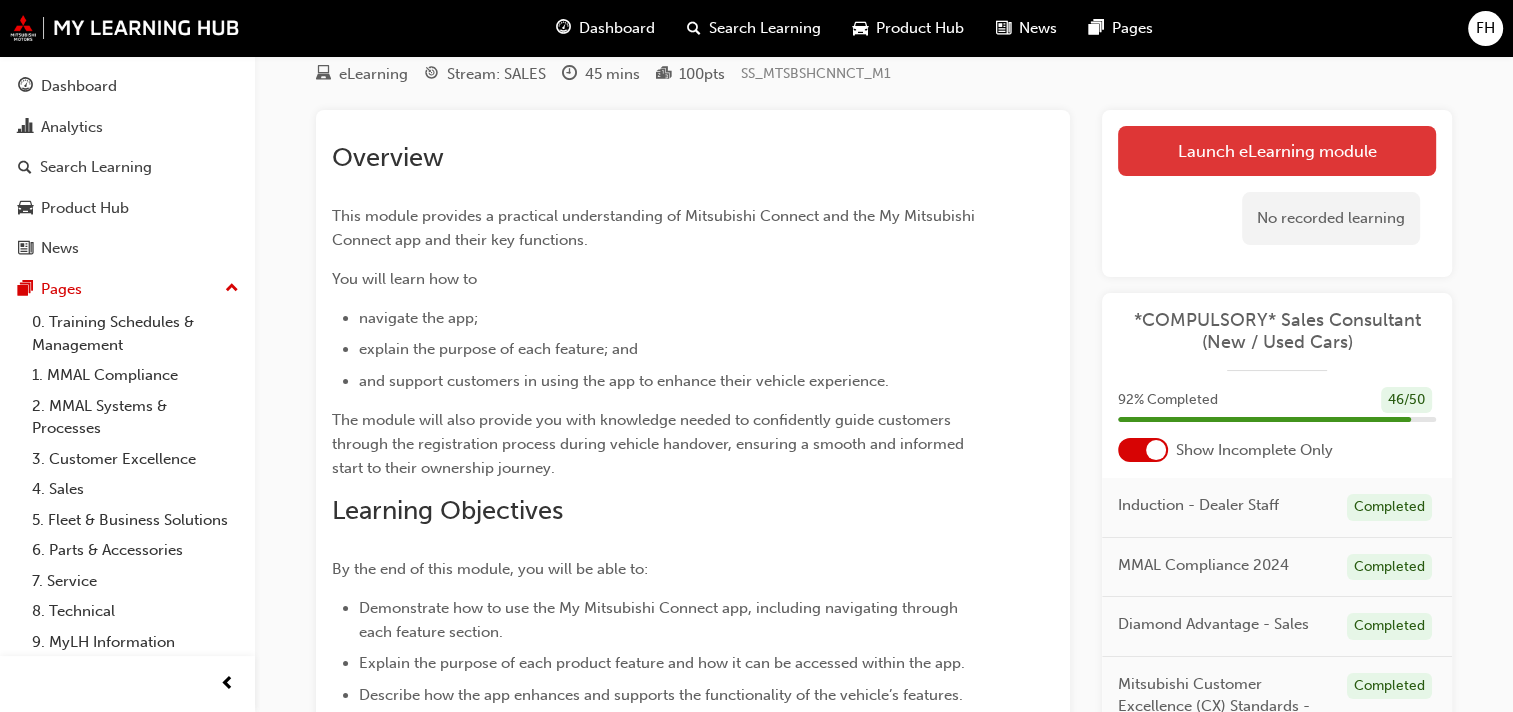 click on "Launch eLearning module" at bounding box center [1277, 151] 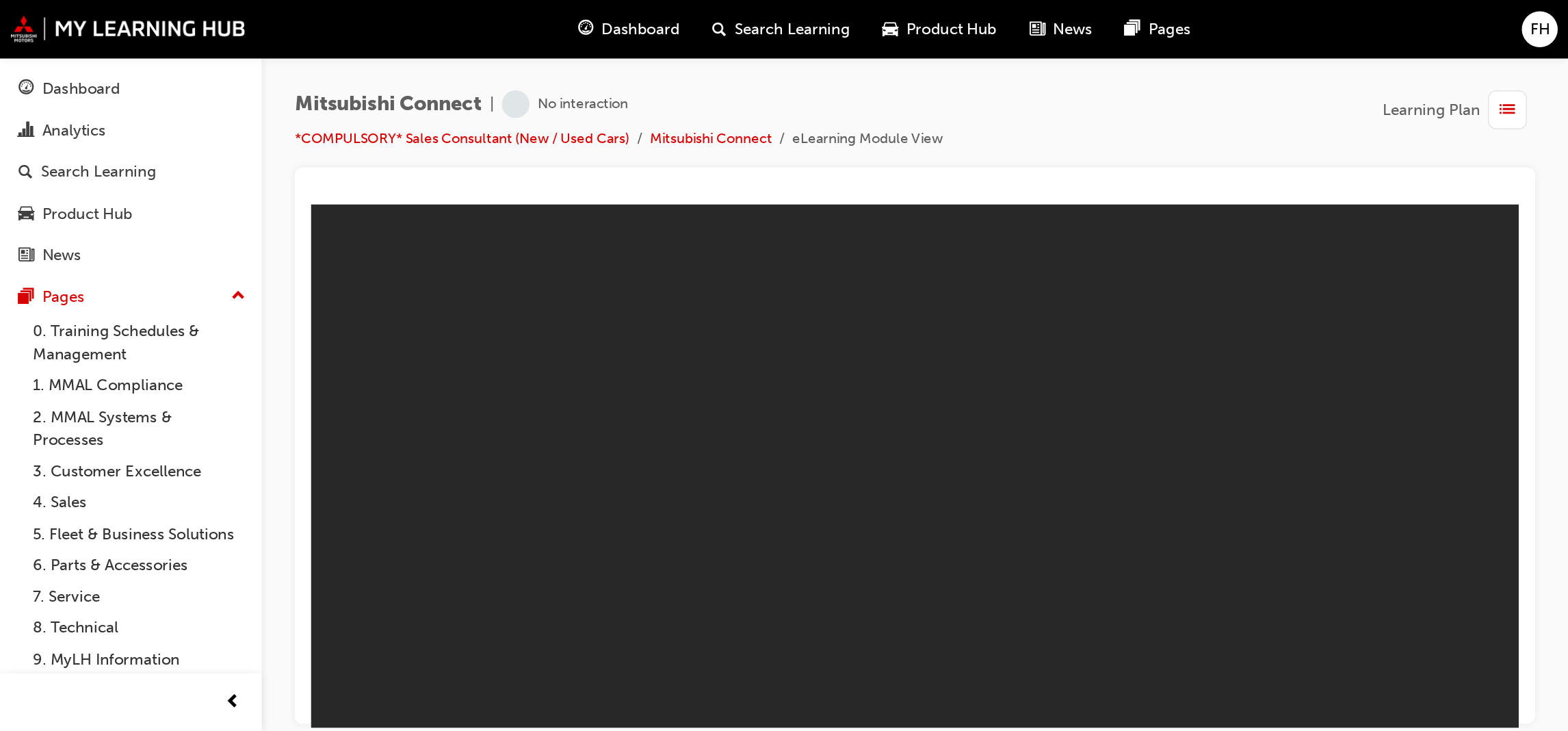 scroll, scrollTop: 0, scrollLeft: 0, axis: both 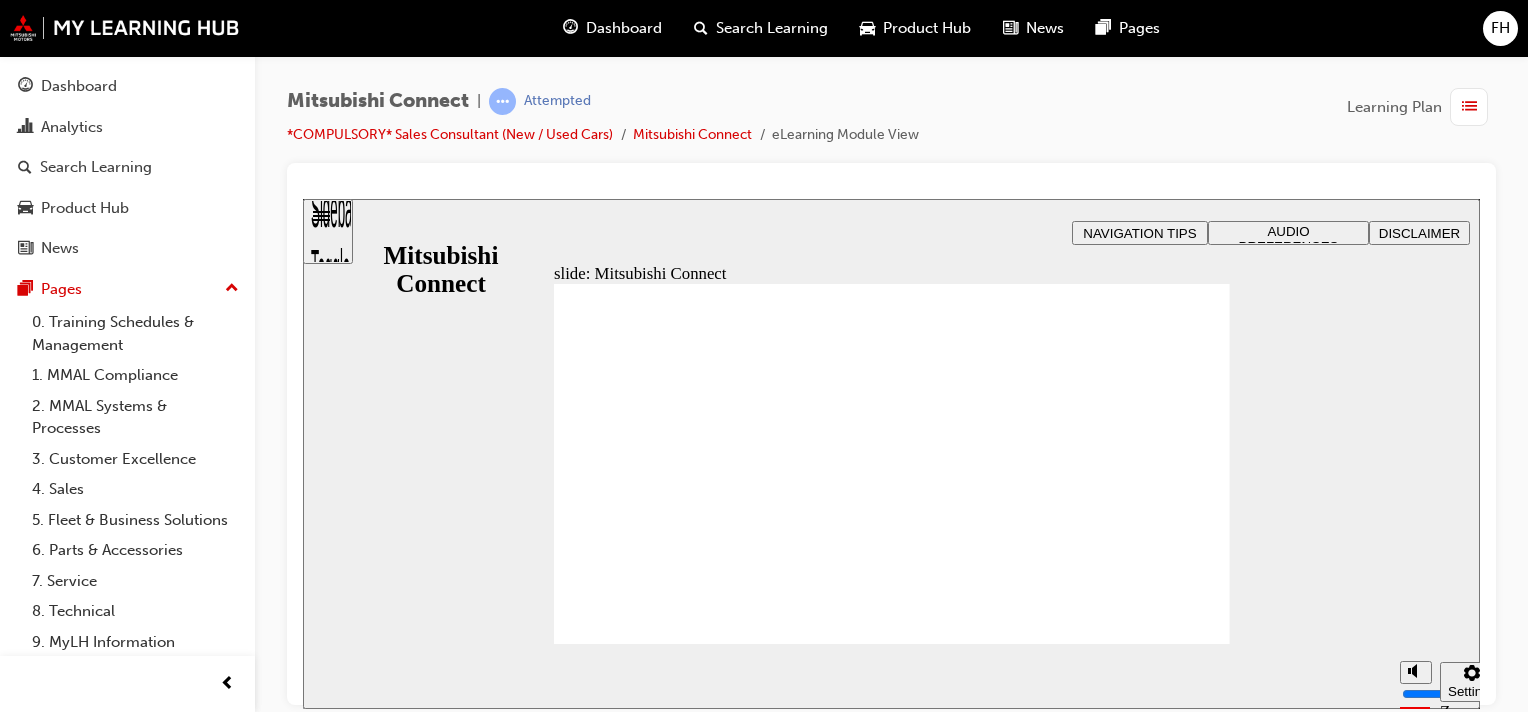 click 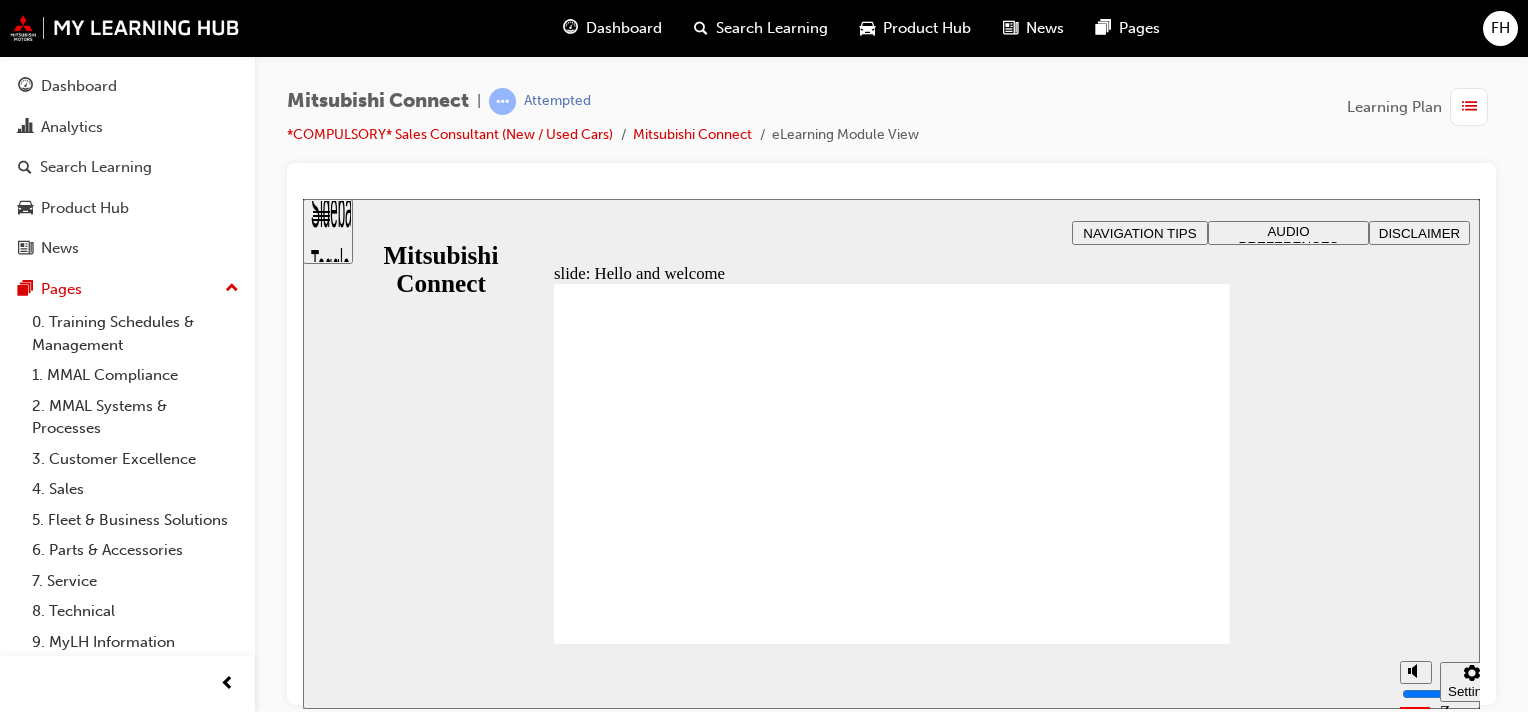 click at bounding box center [892, 853] 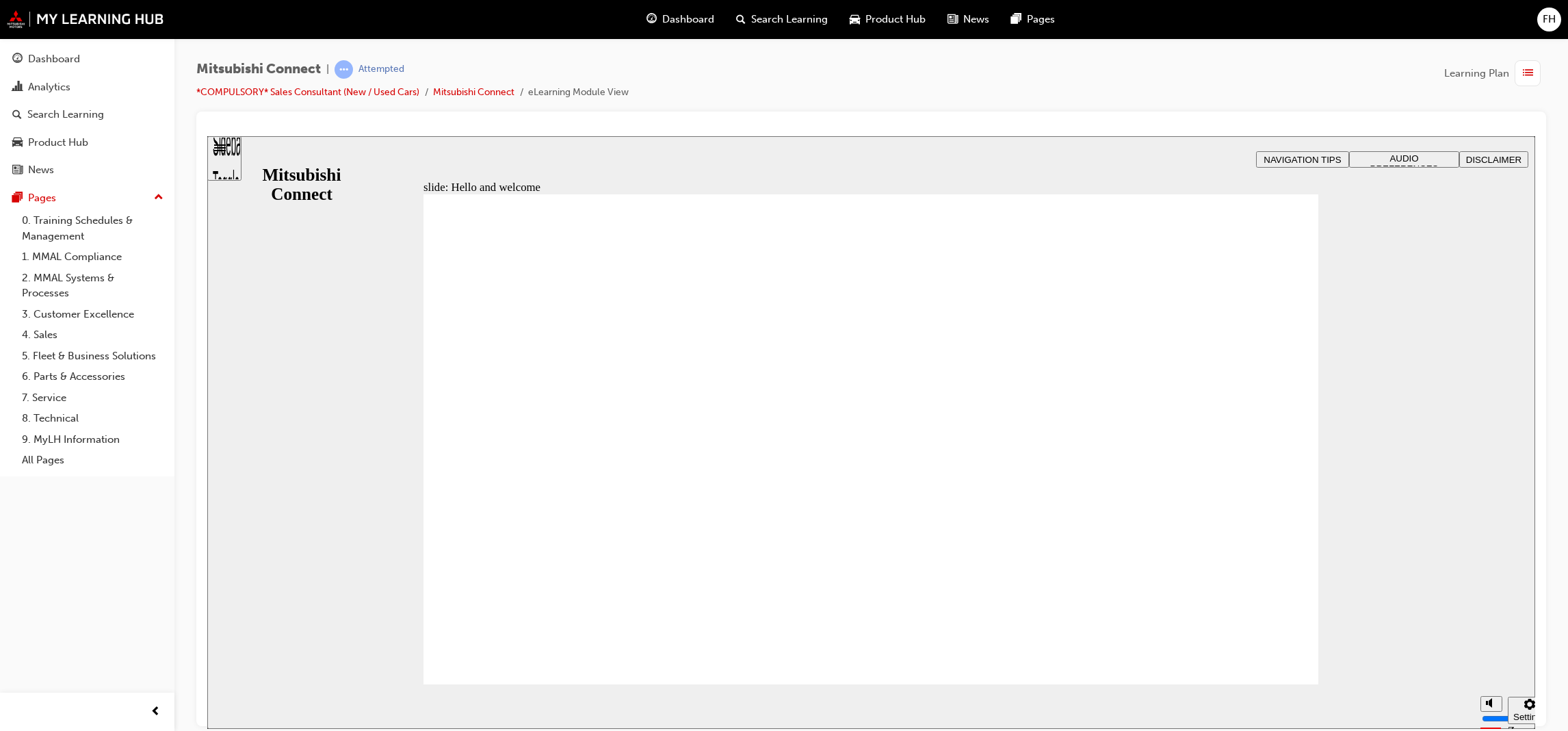 click 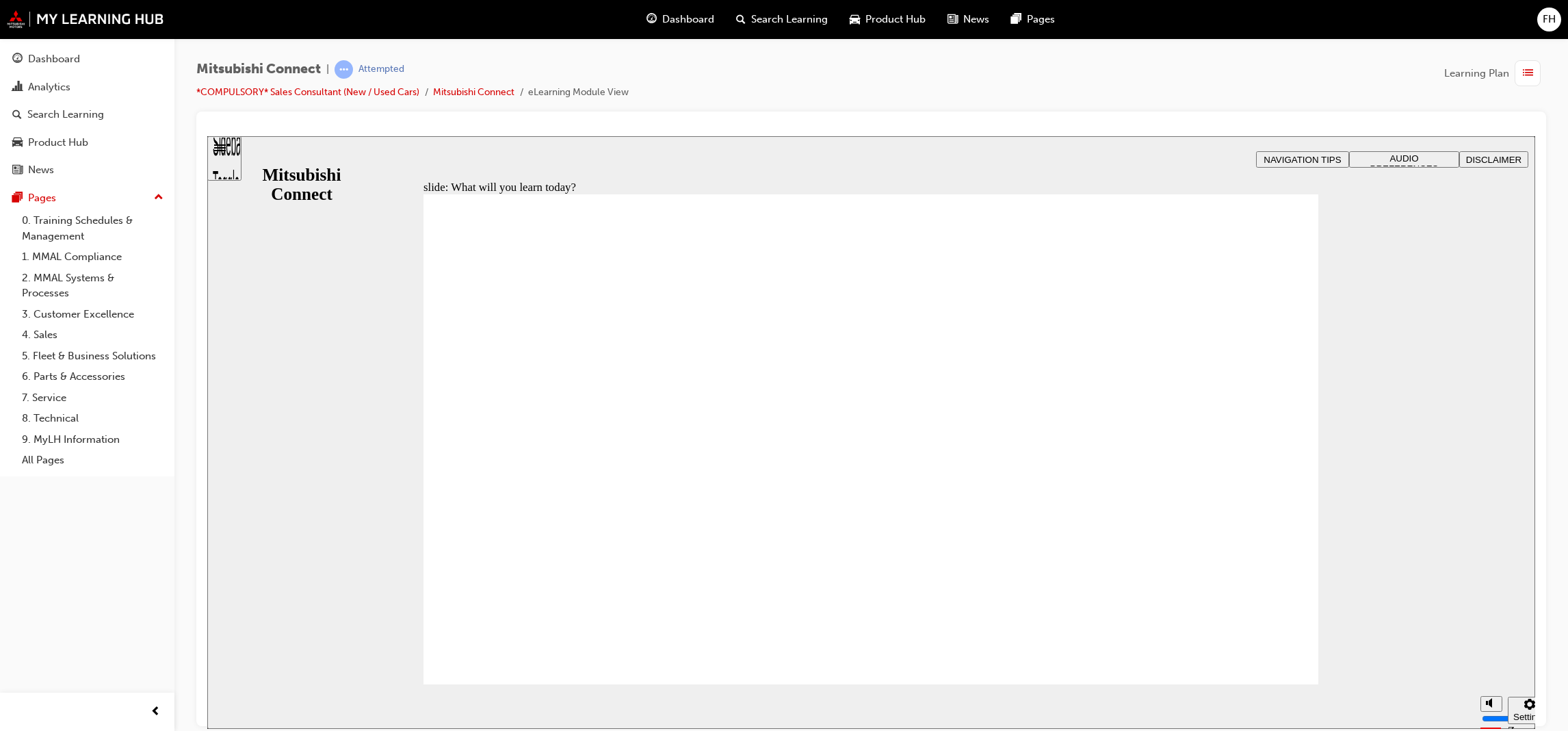 click 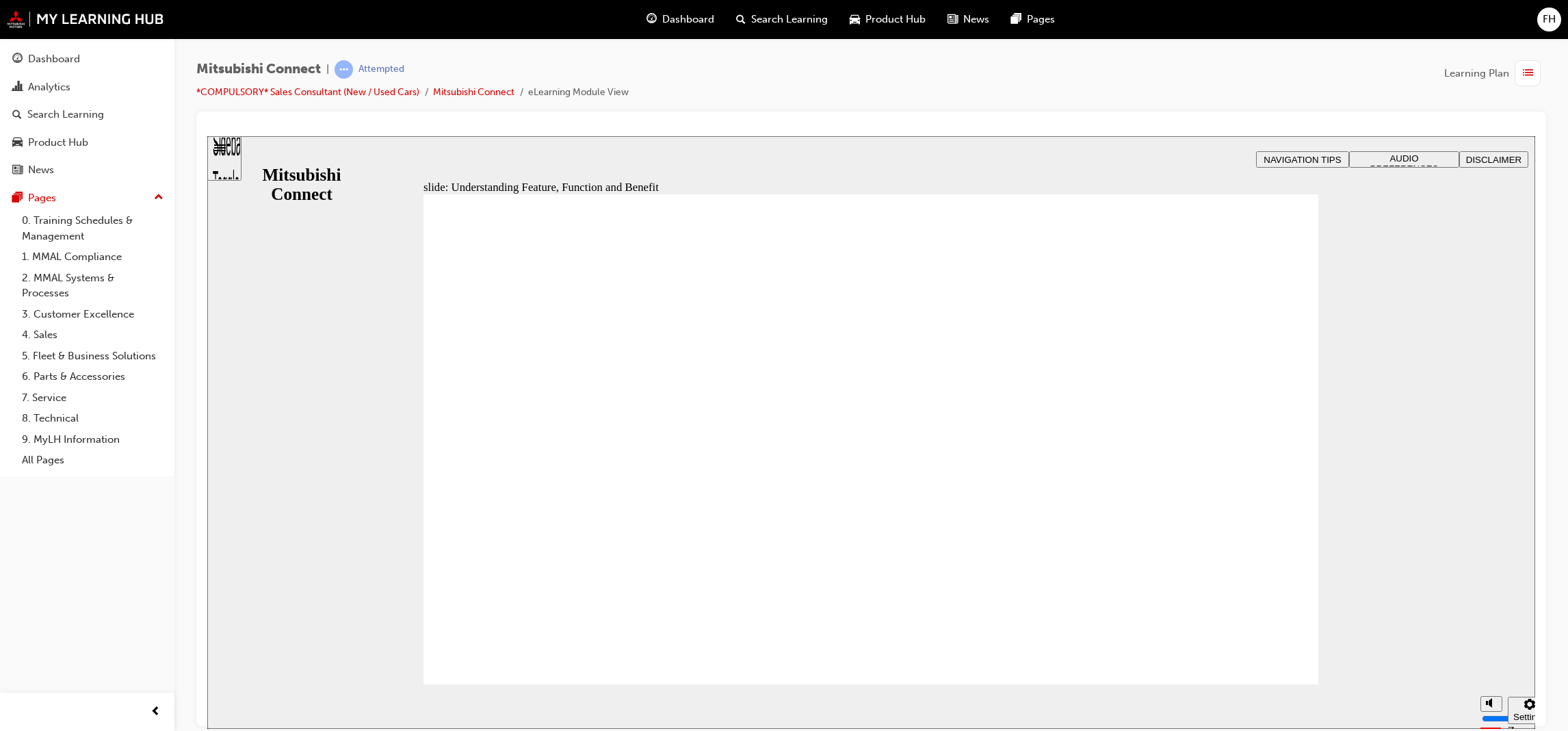 click 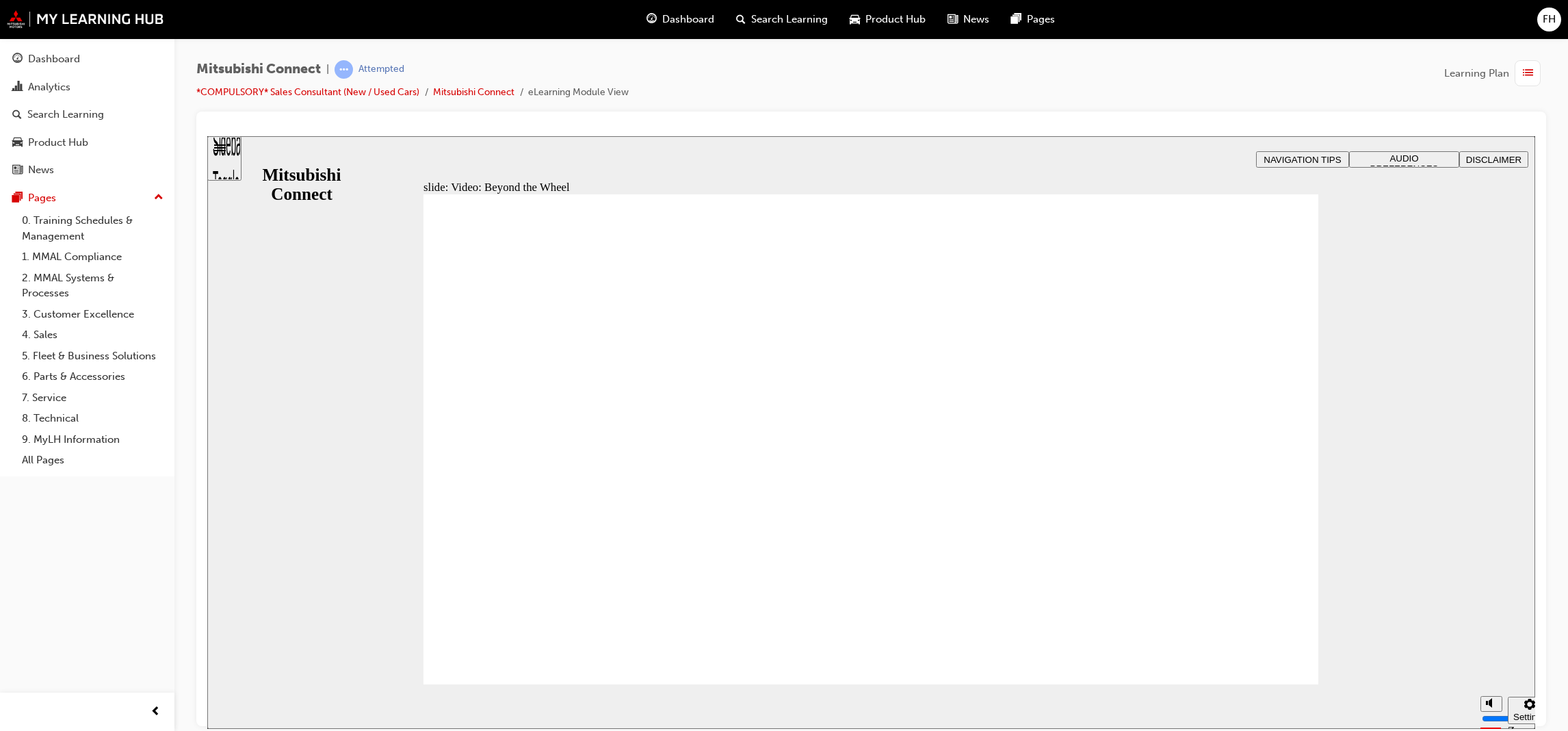 click 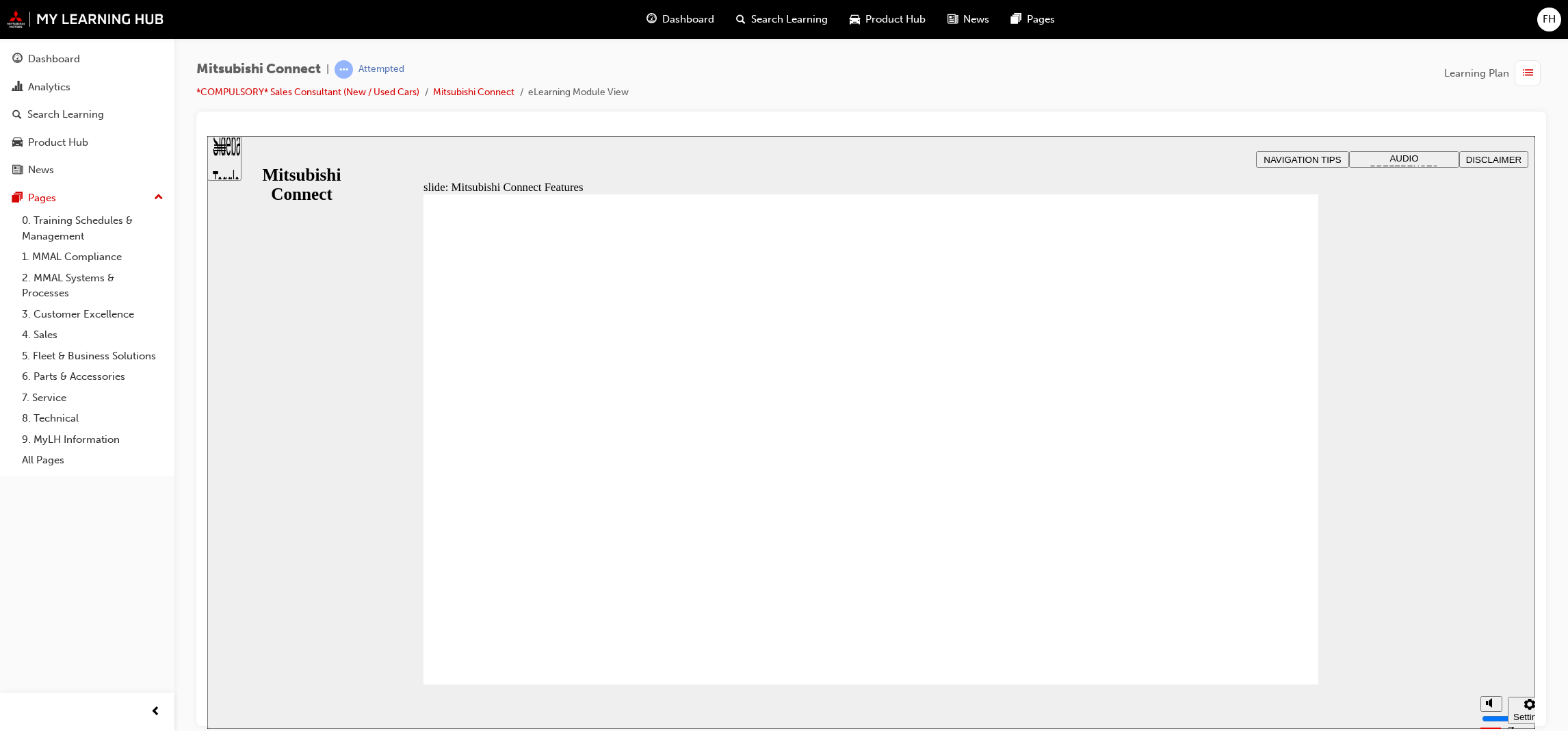 click 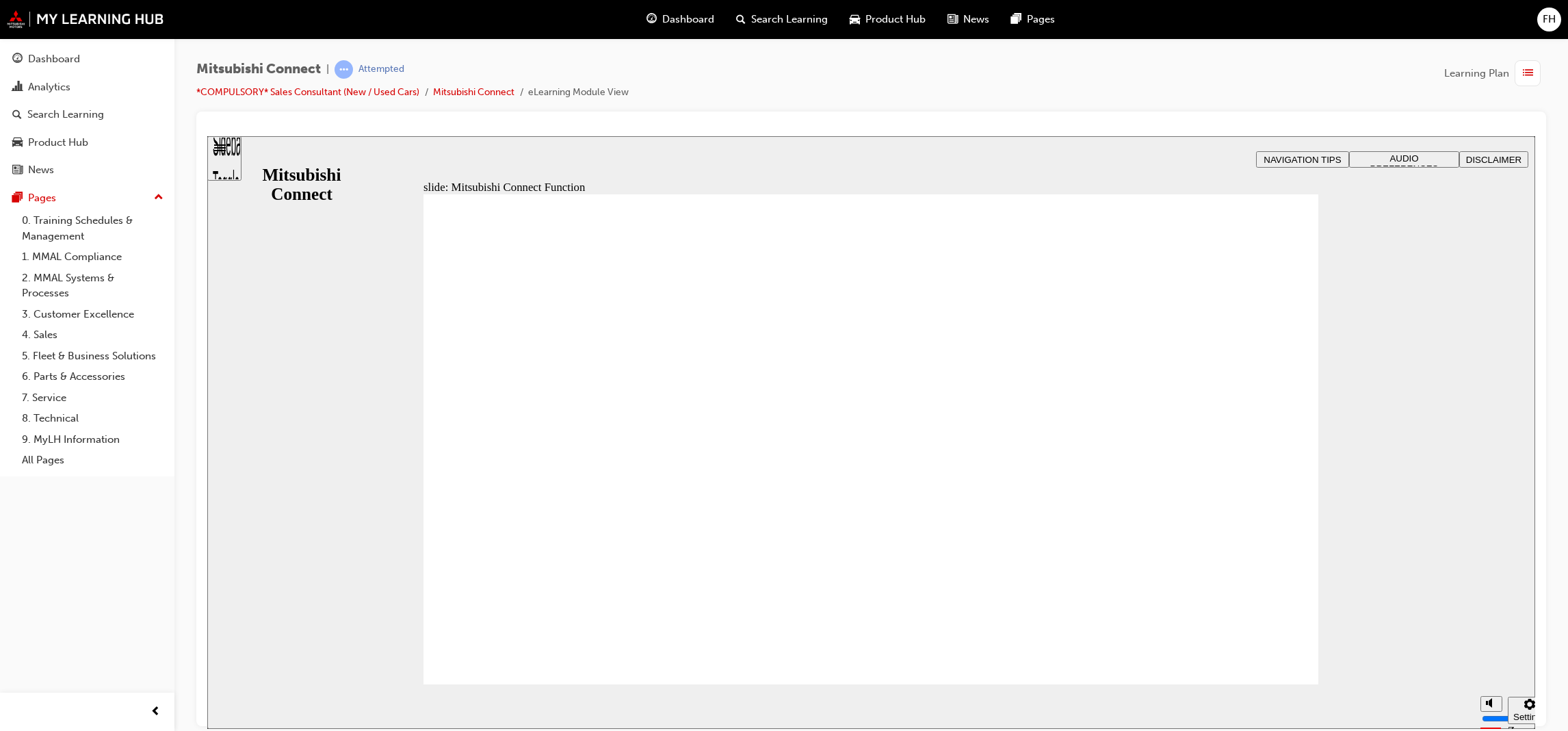 click 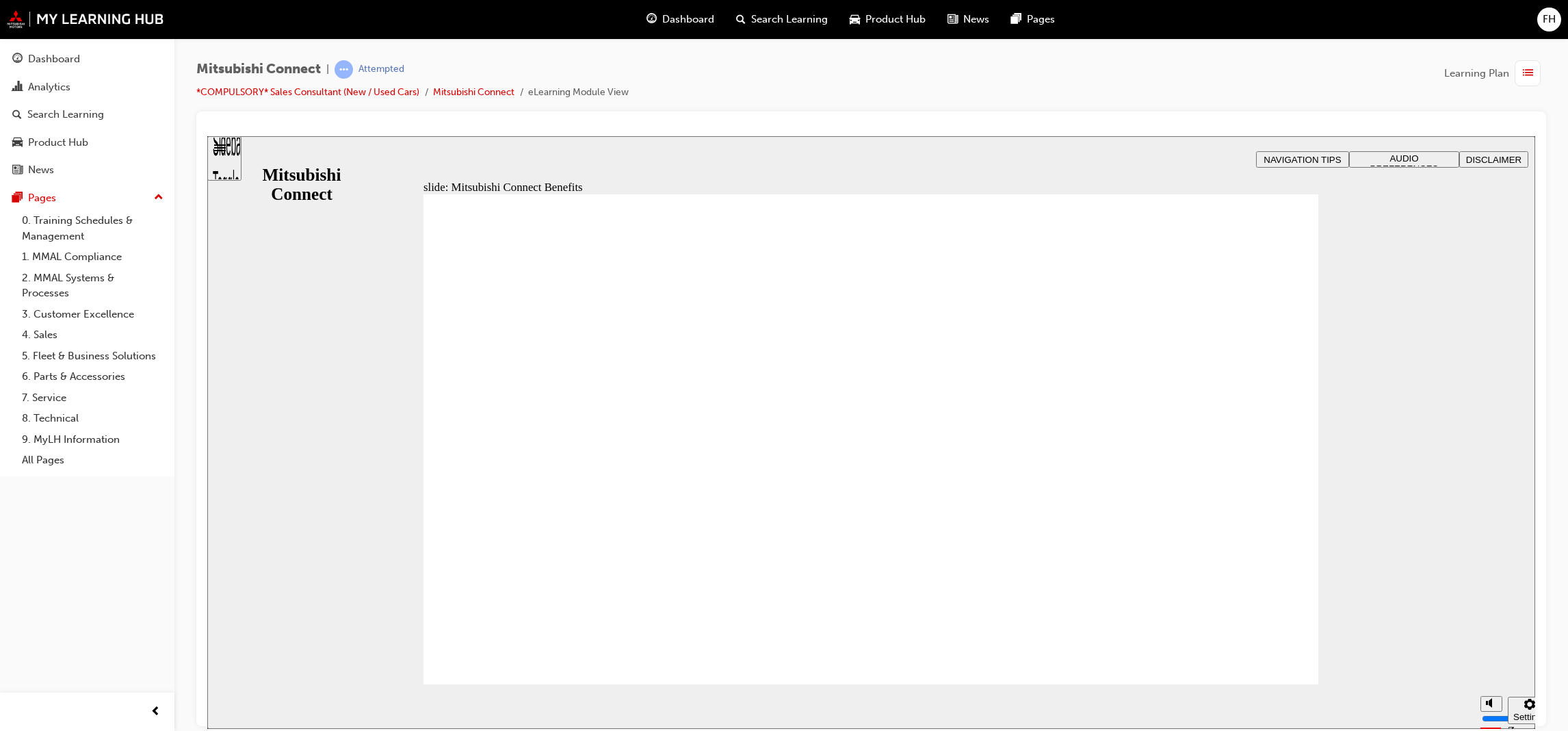 click 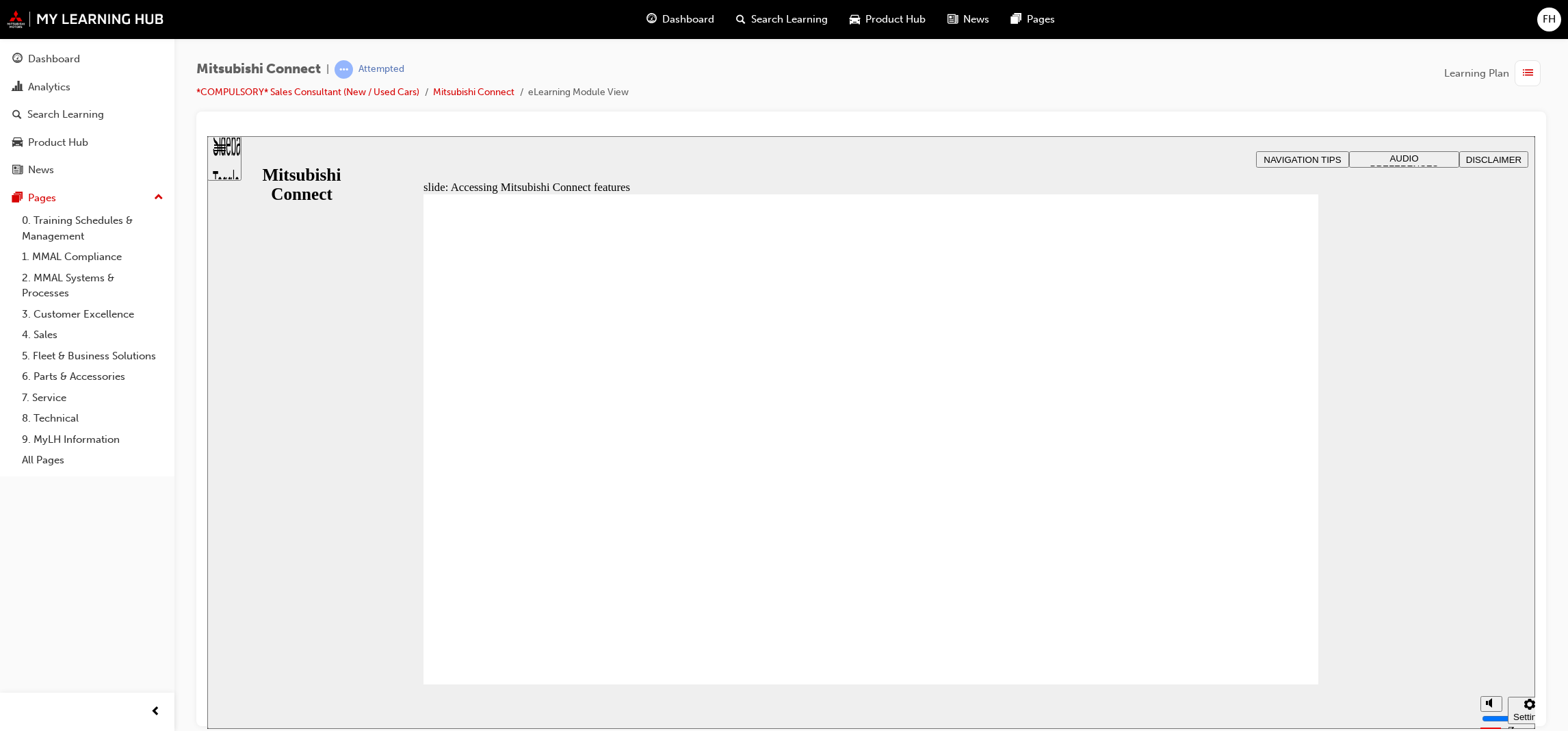 click 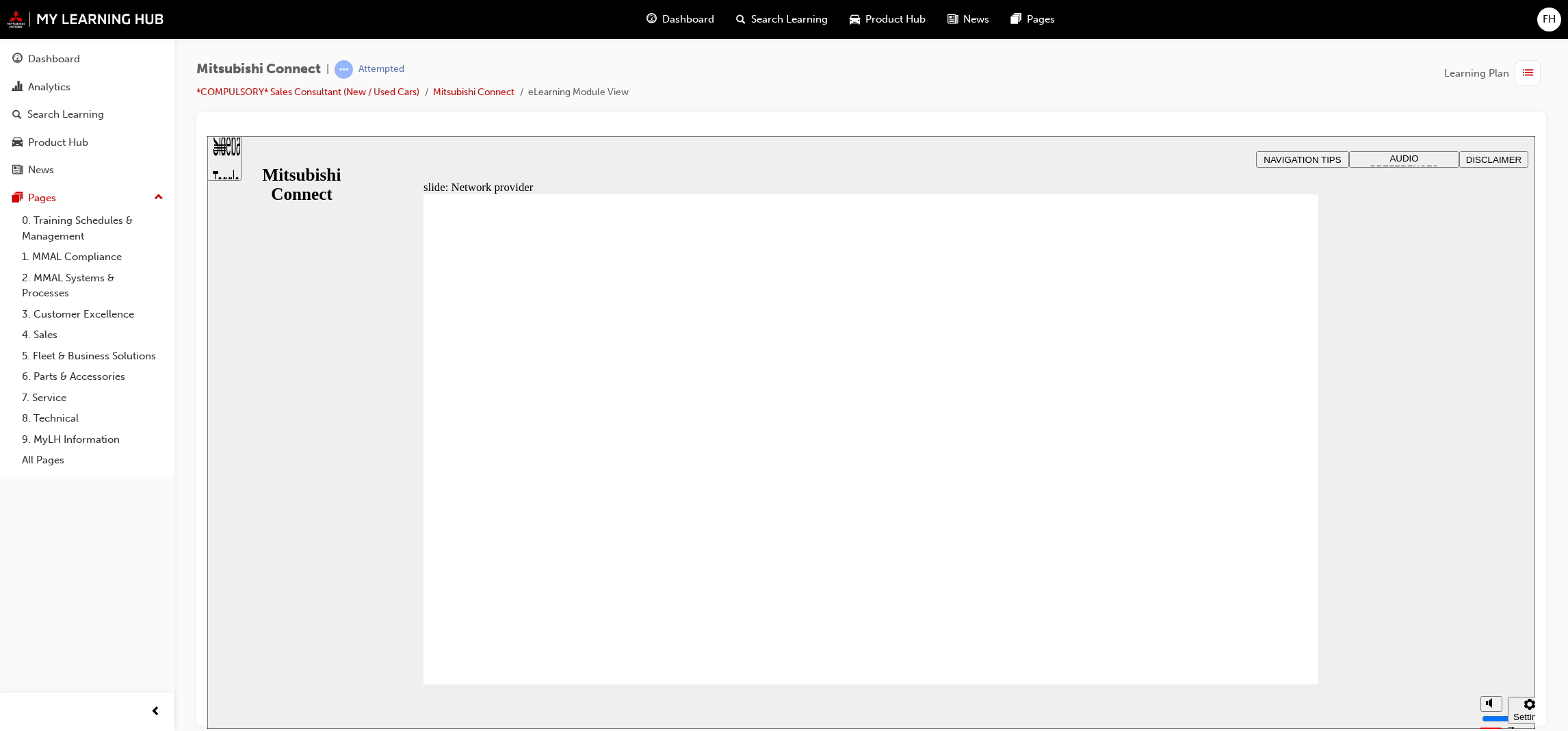 click 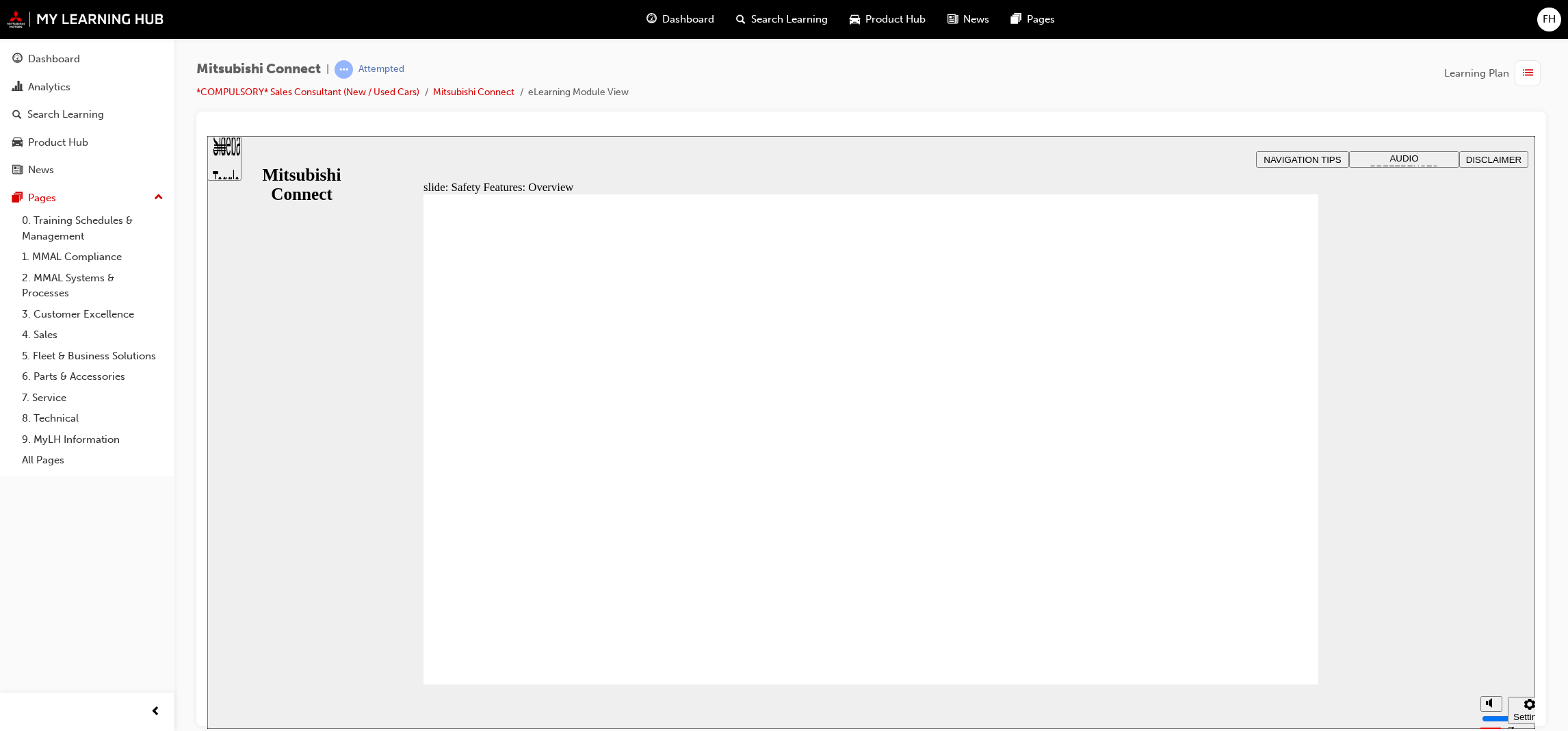 click 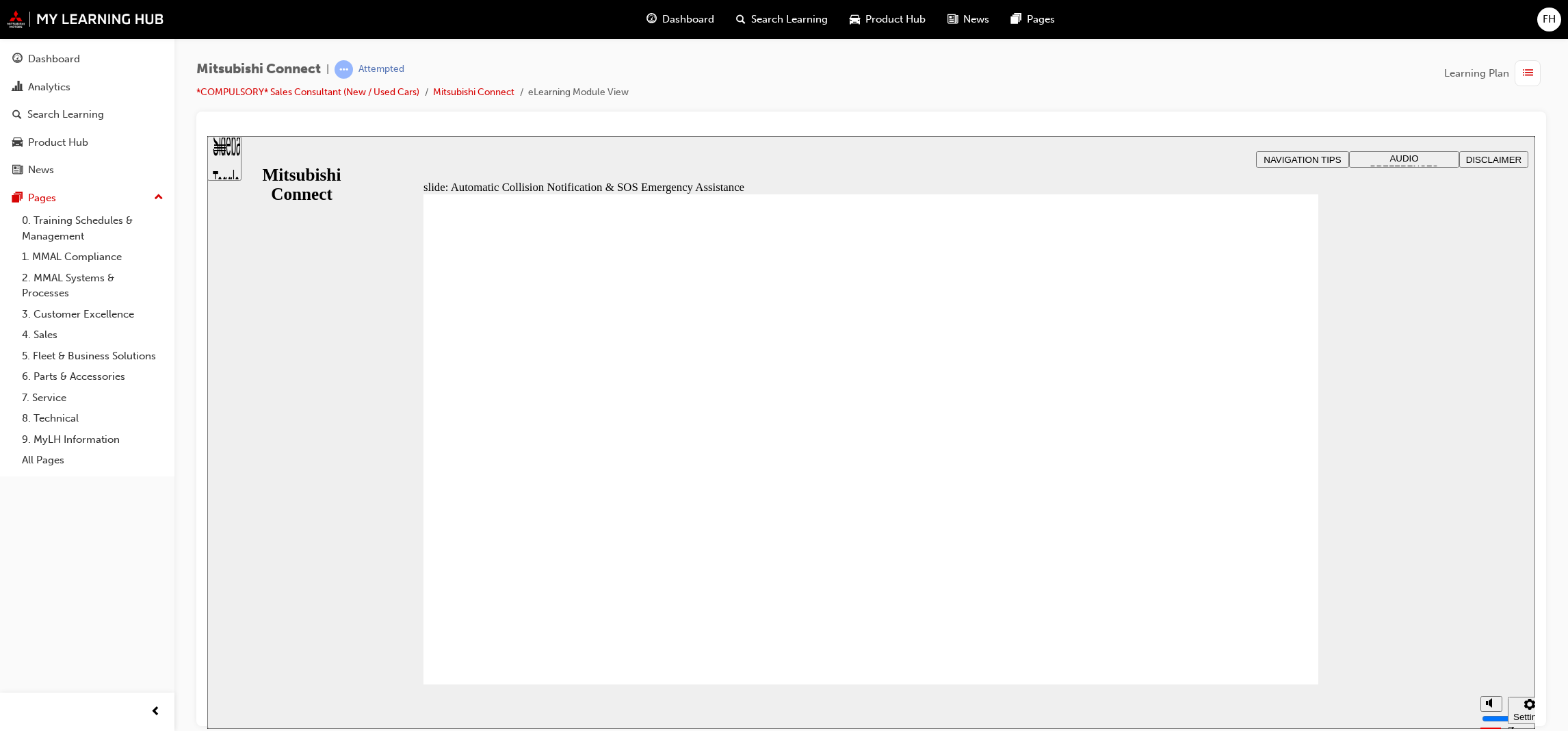 click 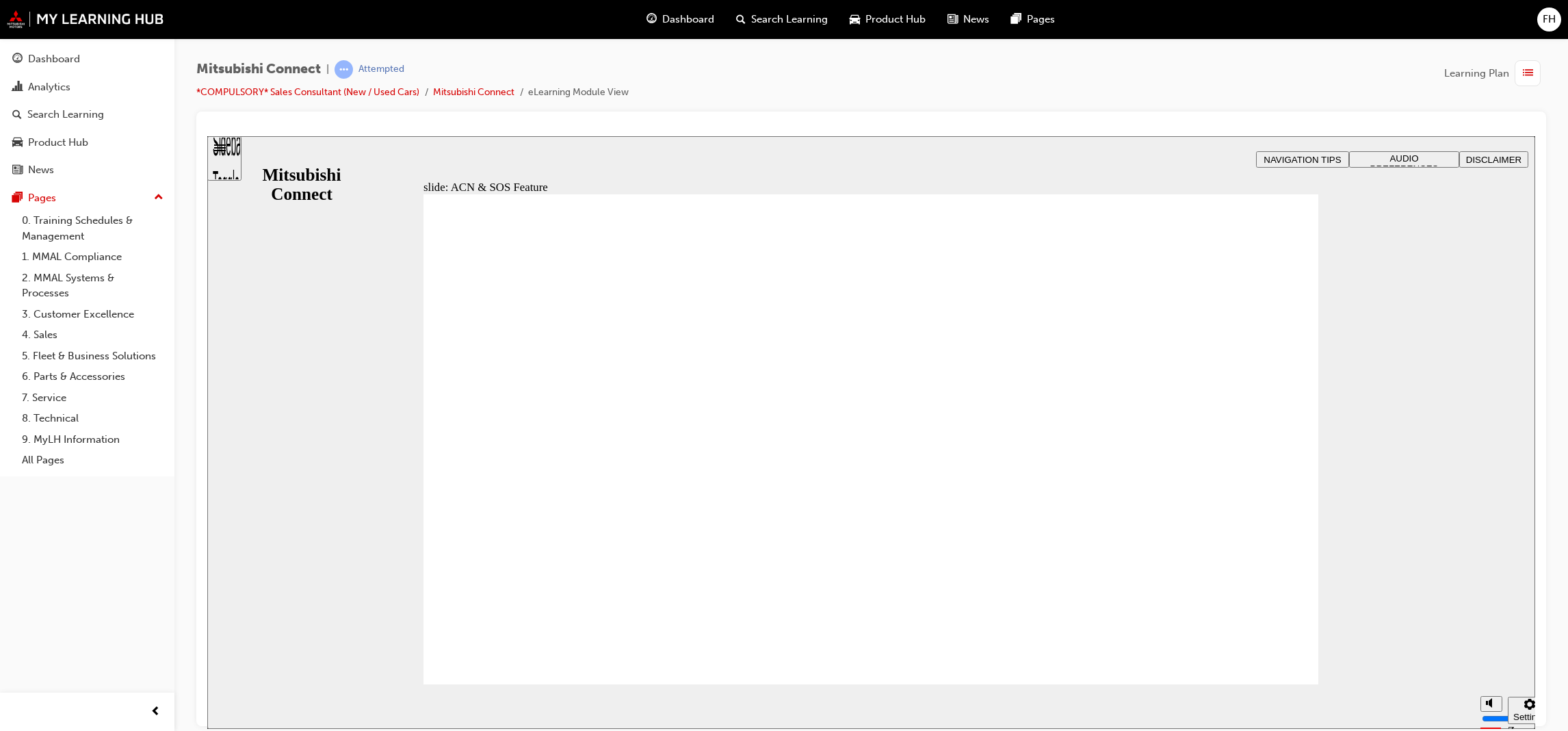 drag, startPoint x: 913, startPoint y: 402, endPoint x: 818, endPoint y: 370, distance: 100.2447 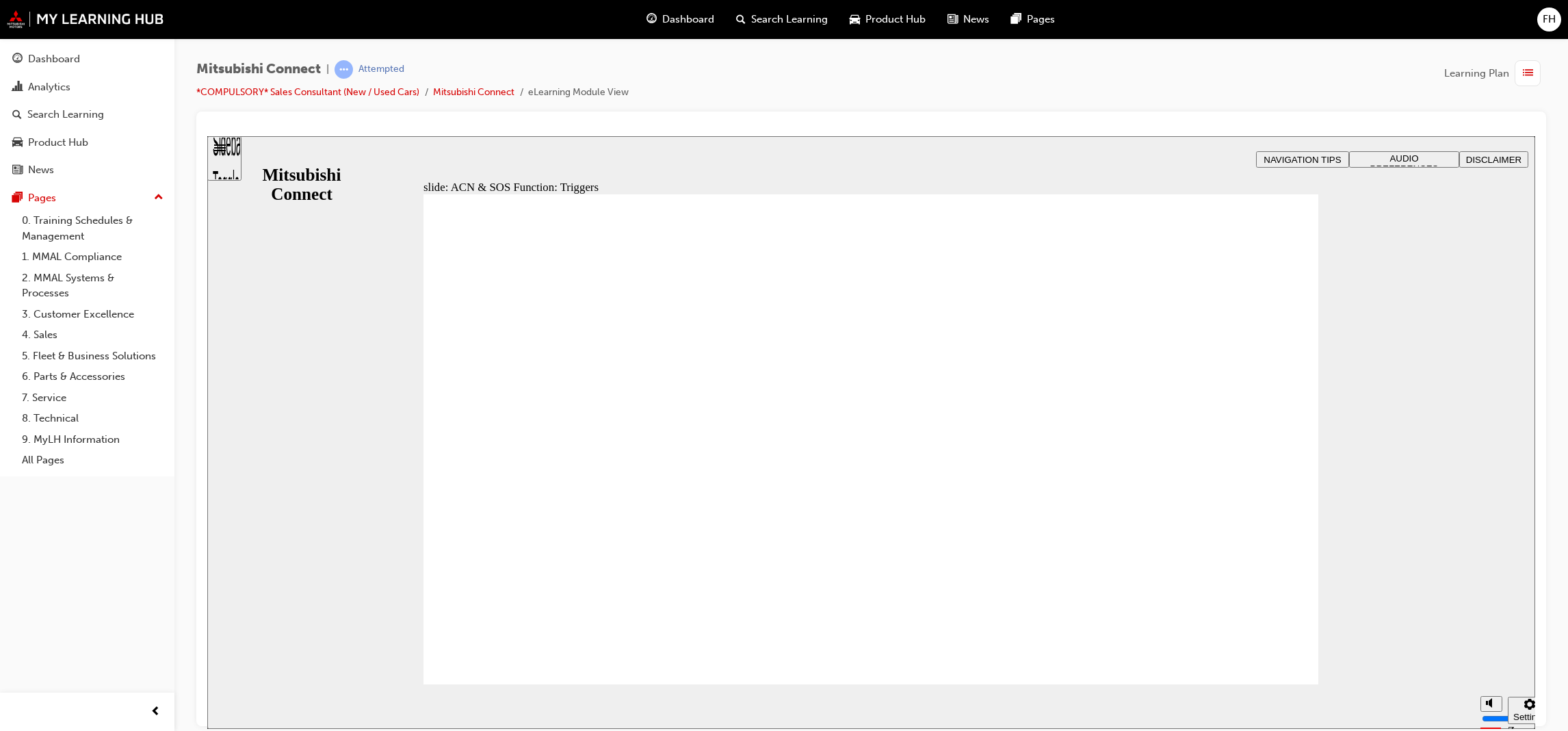 click 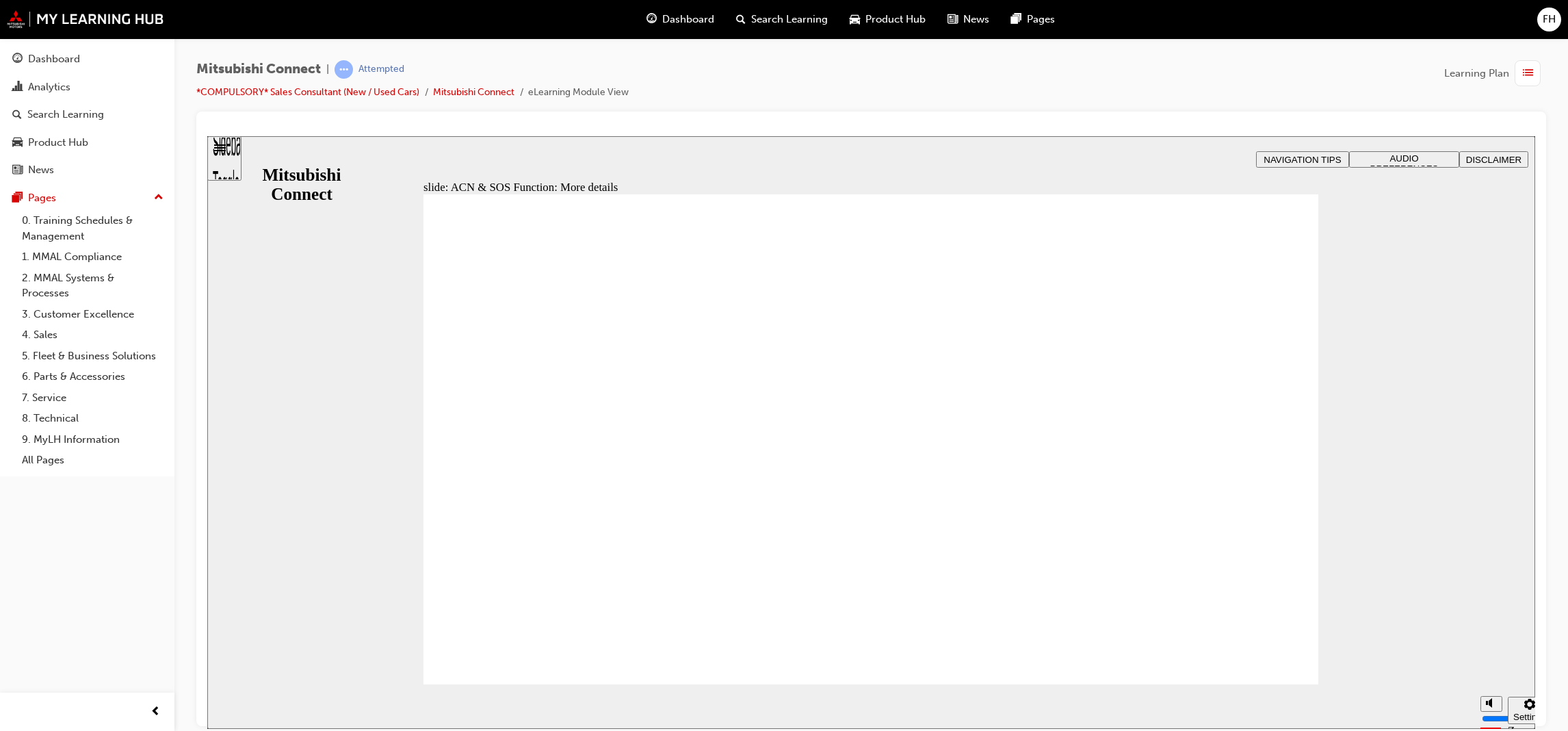 click 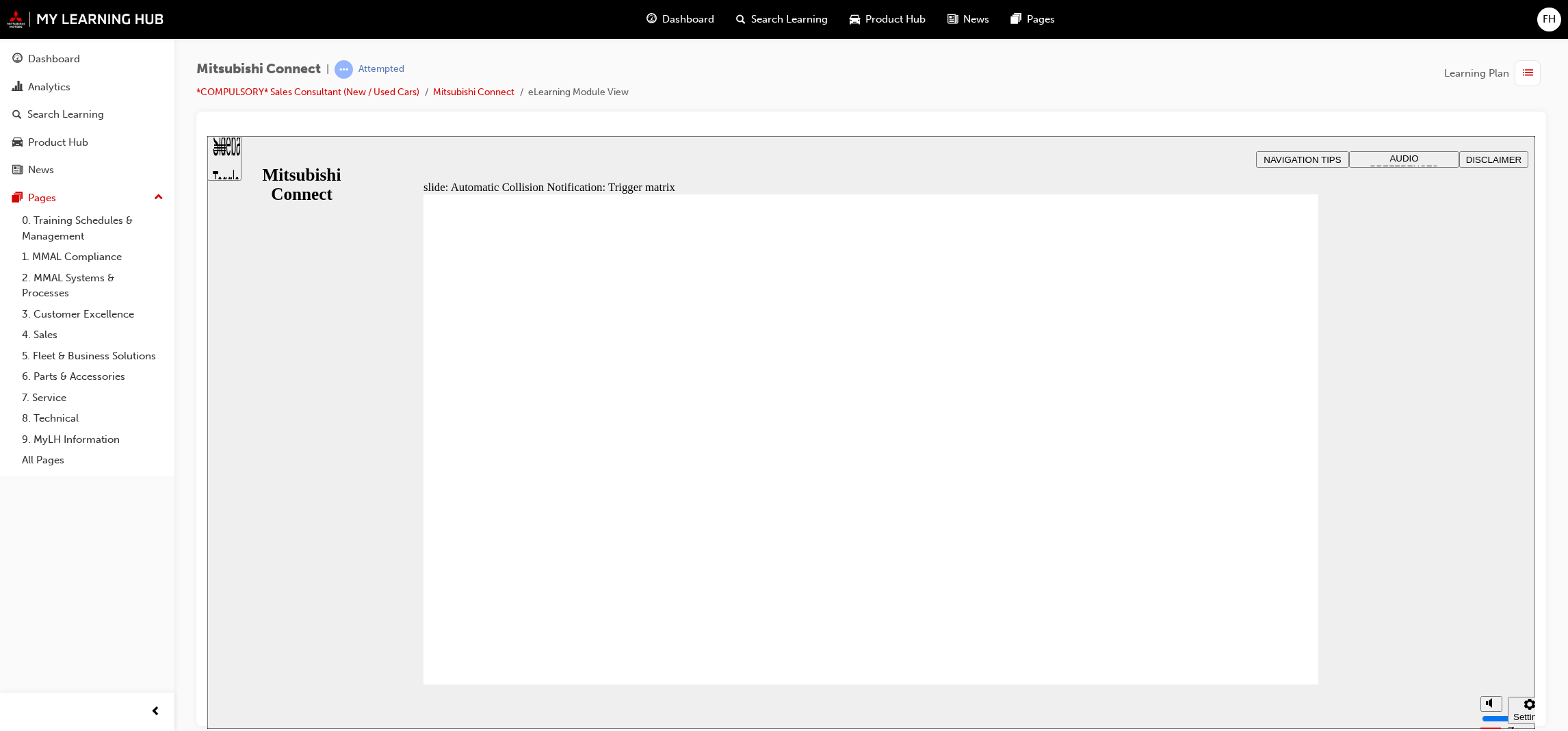 click 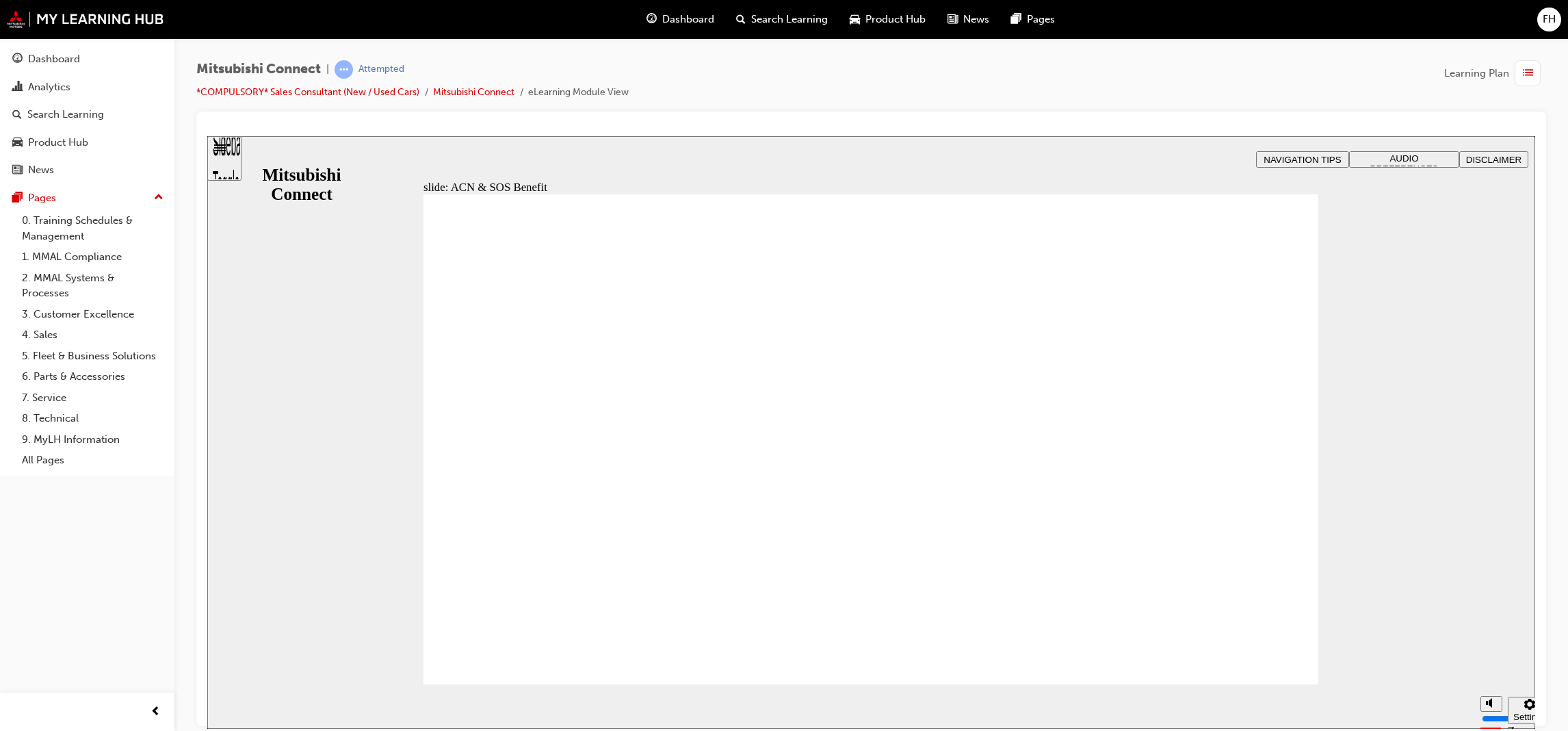 click 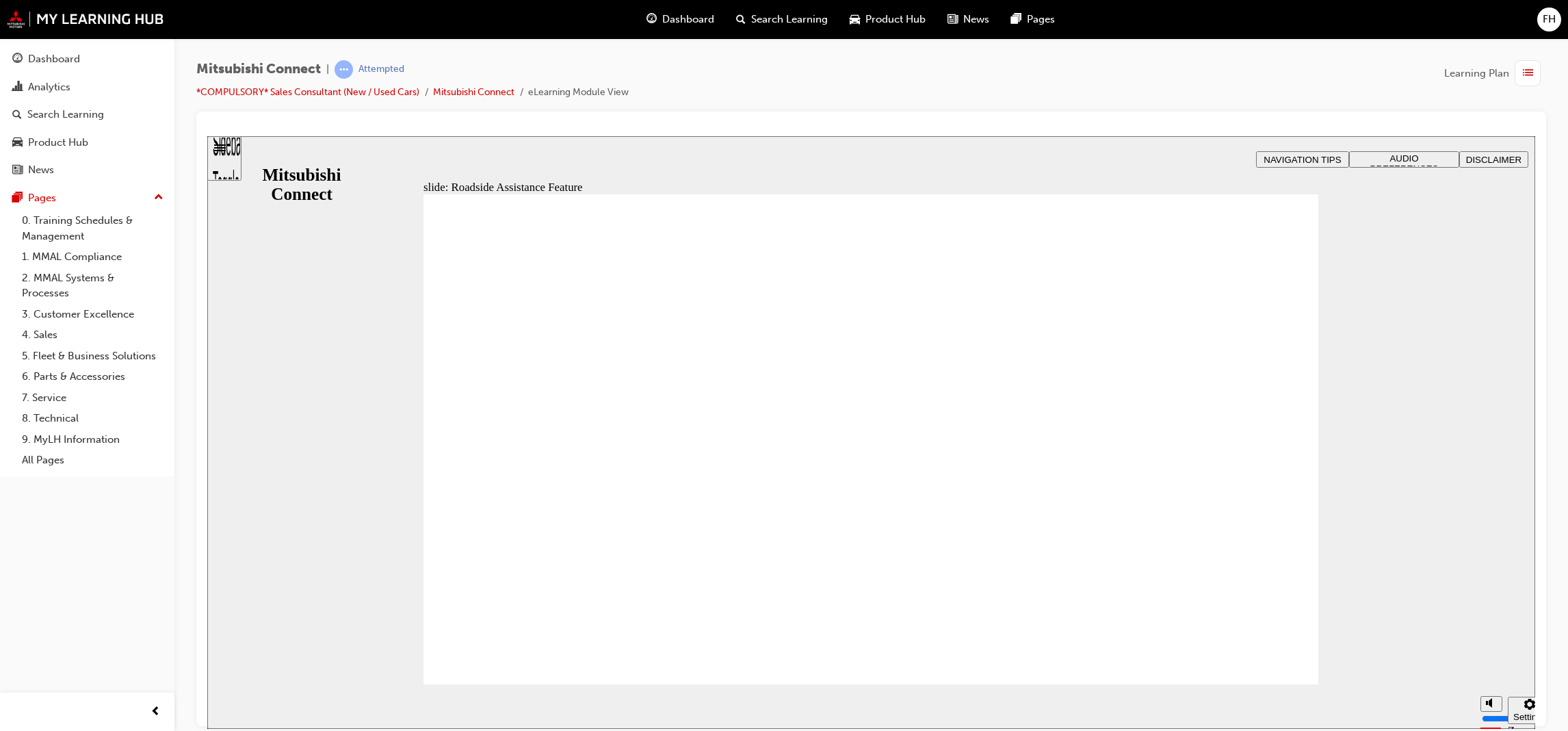 drag, startPoint x: 913, startPoint y: 501, endPoint x: 1085, endPoint y: 512, distance: 172.35139 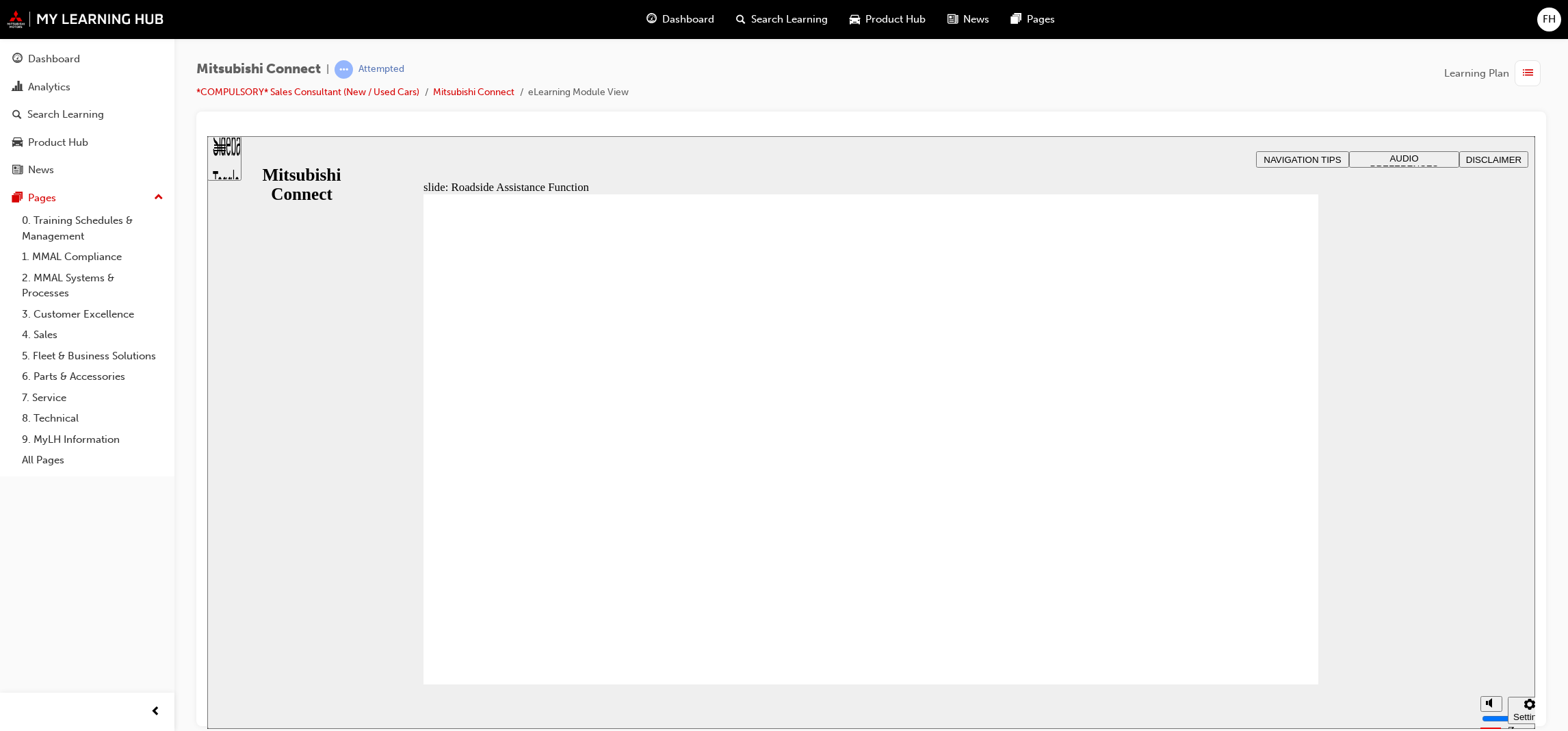 click 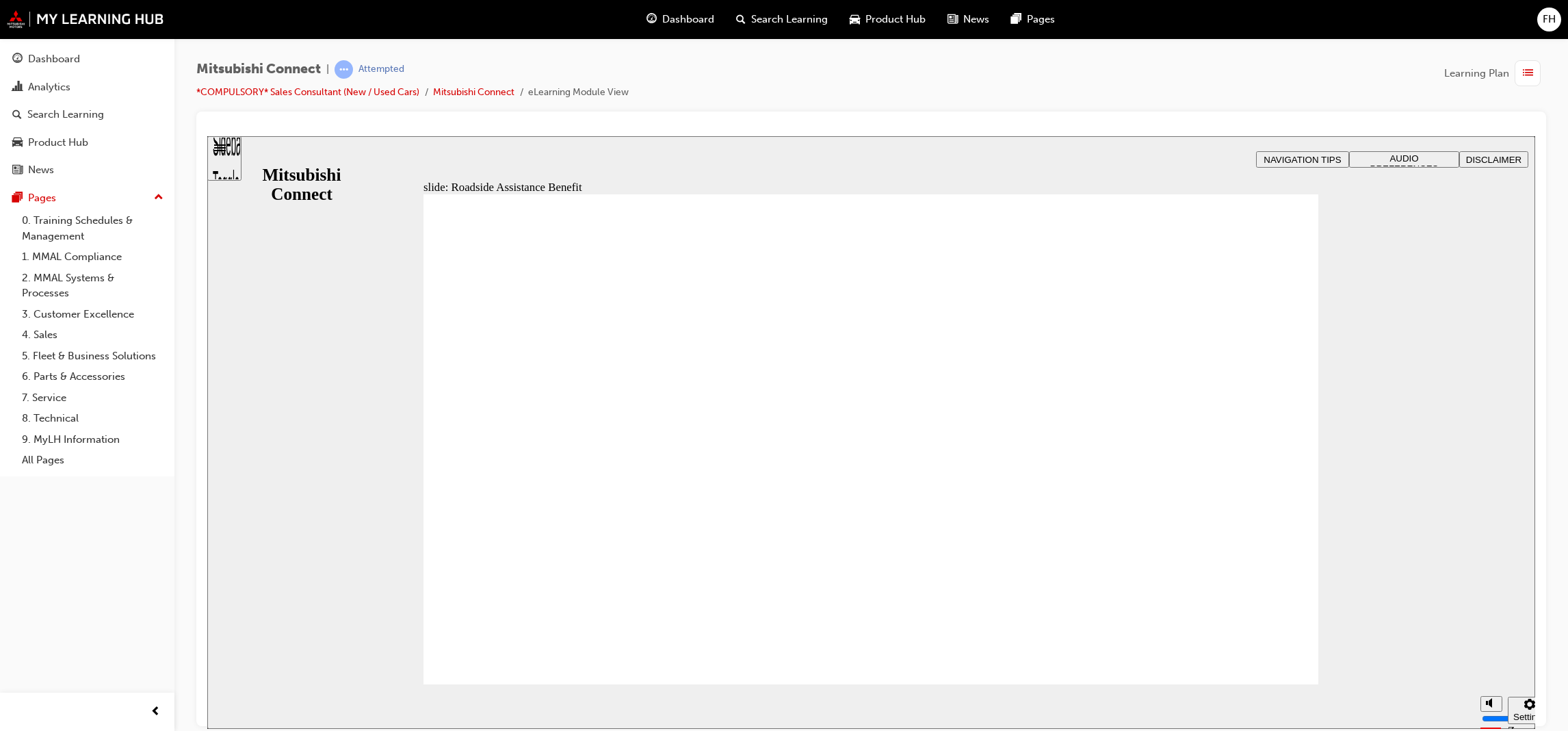 click at bounding box center (871, 949) 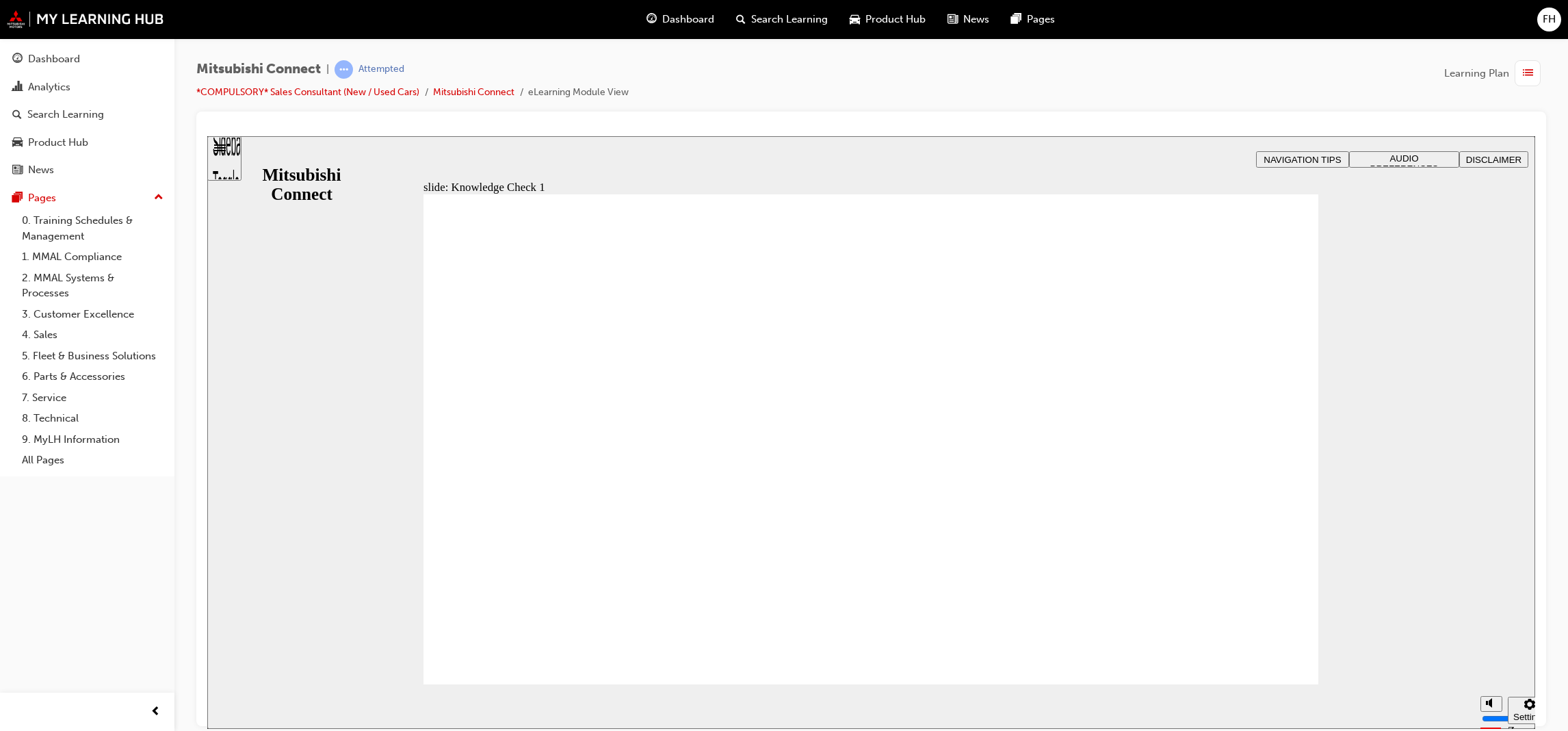 checkbox on "true" 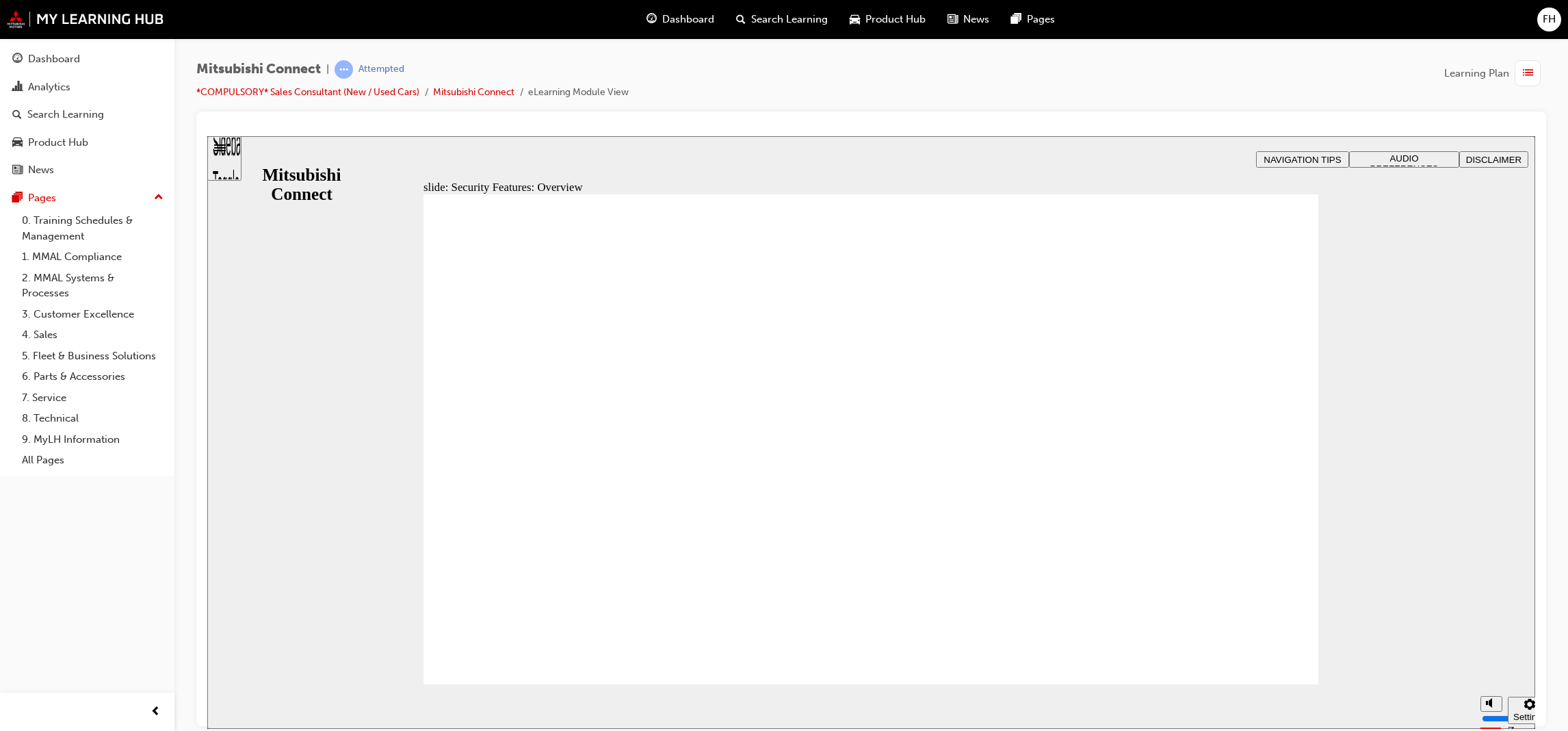 click 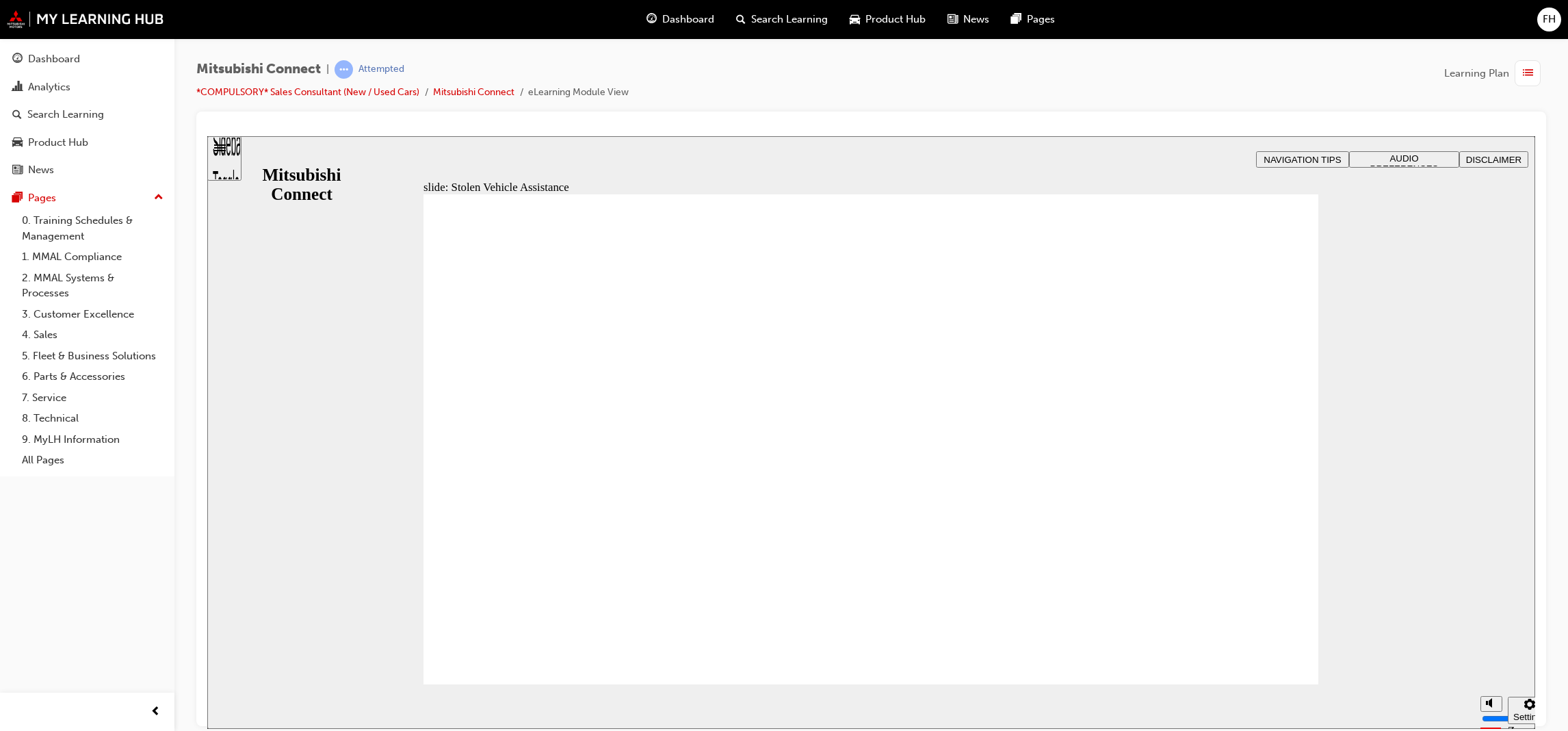 click 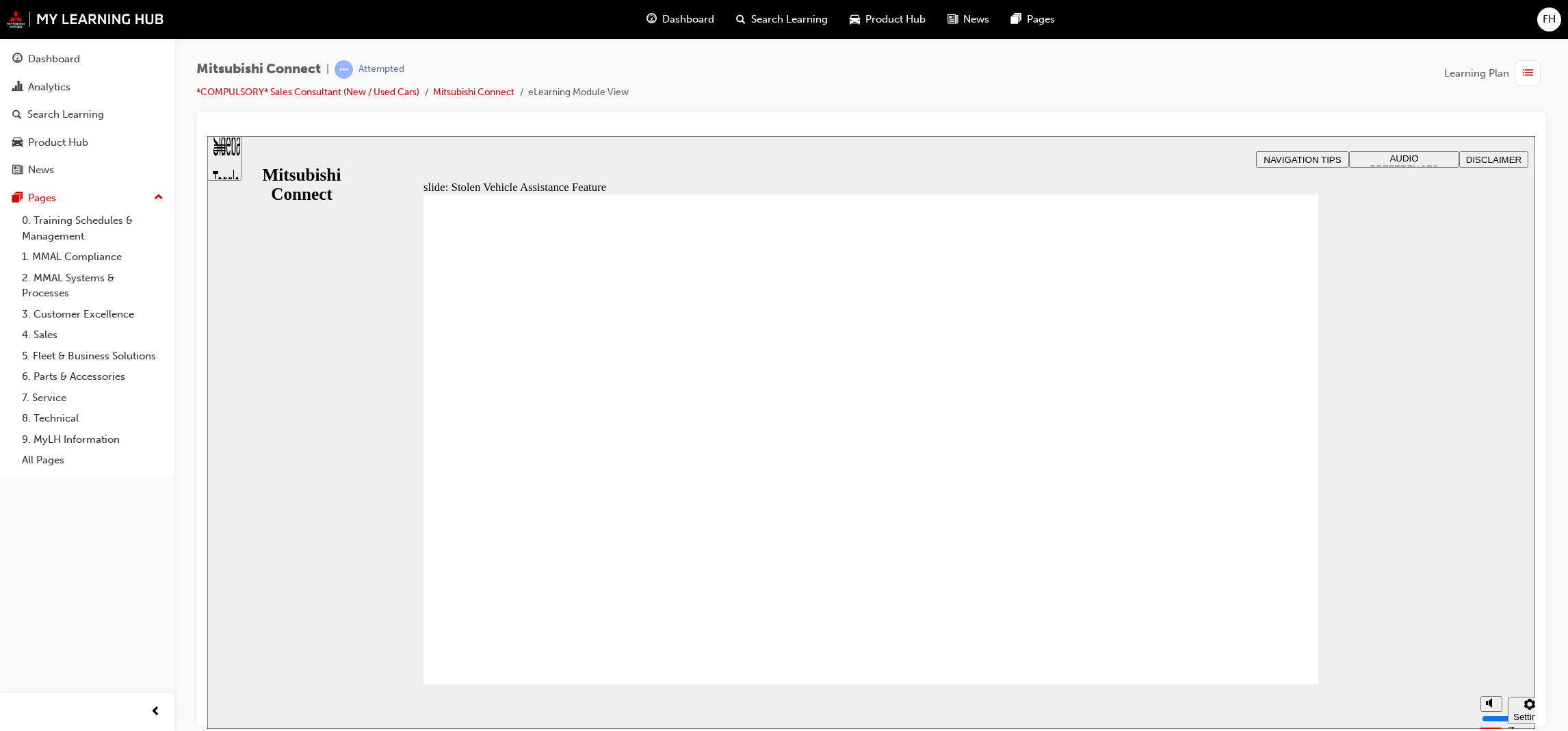 click 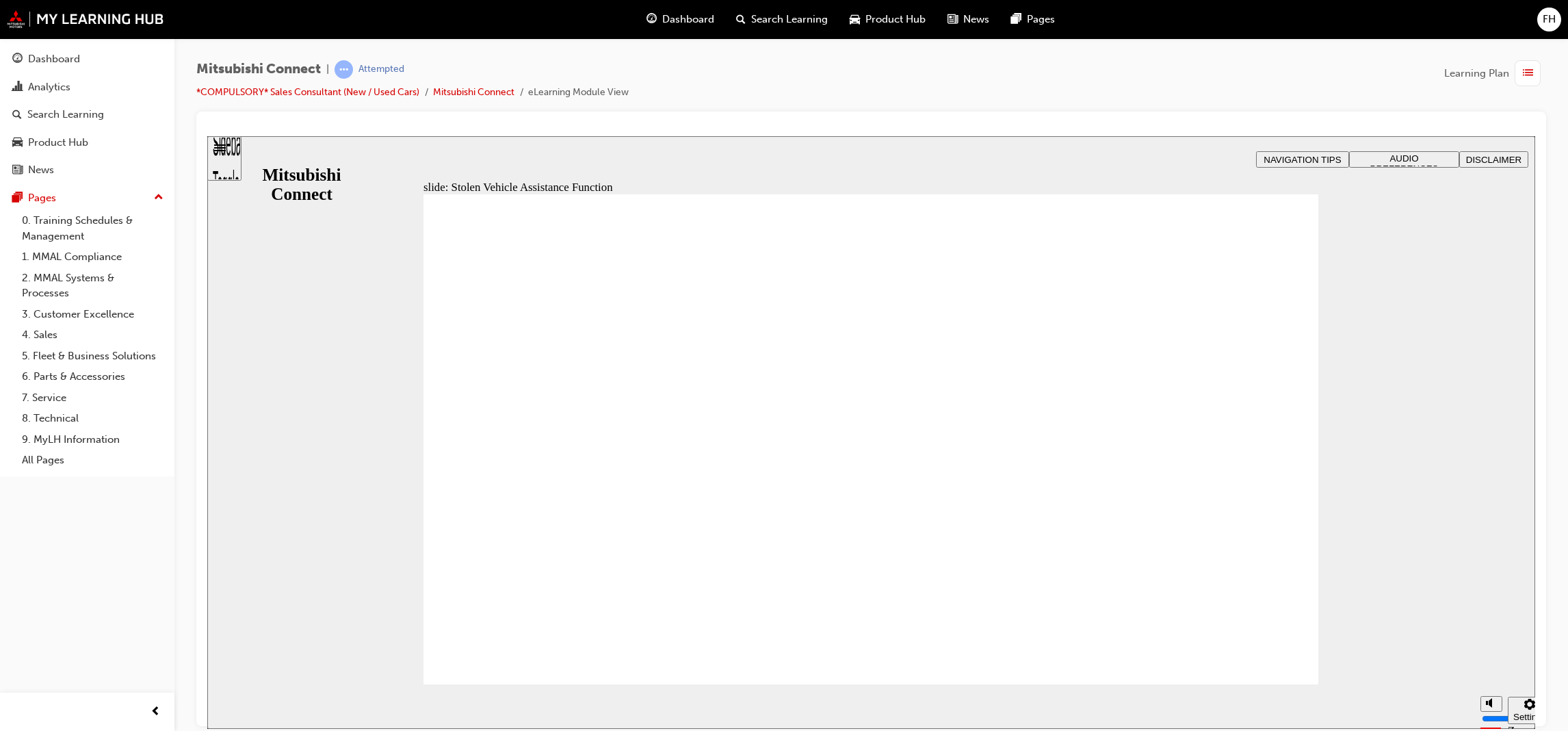 click 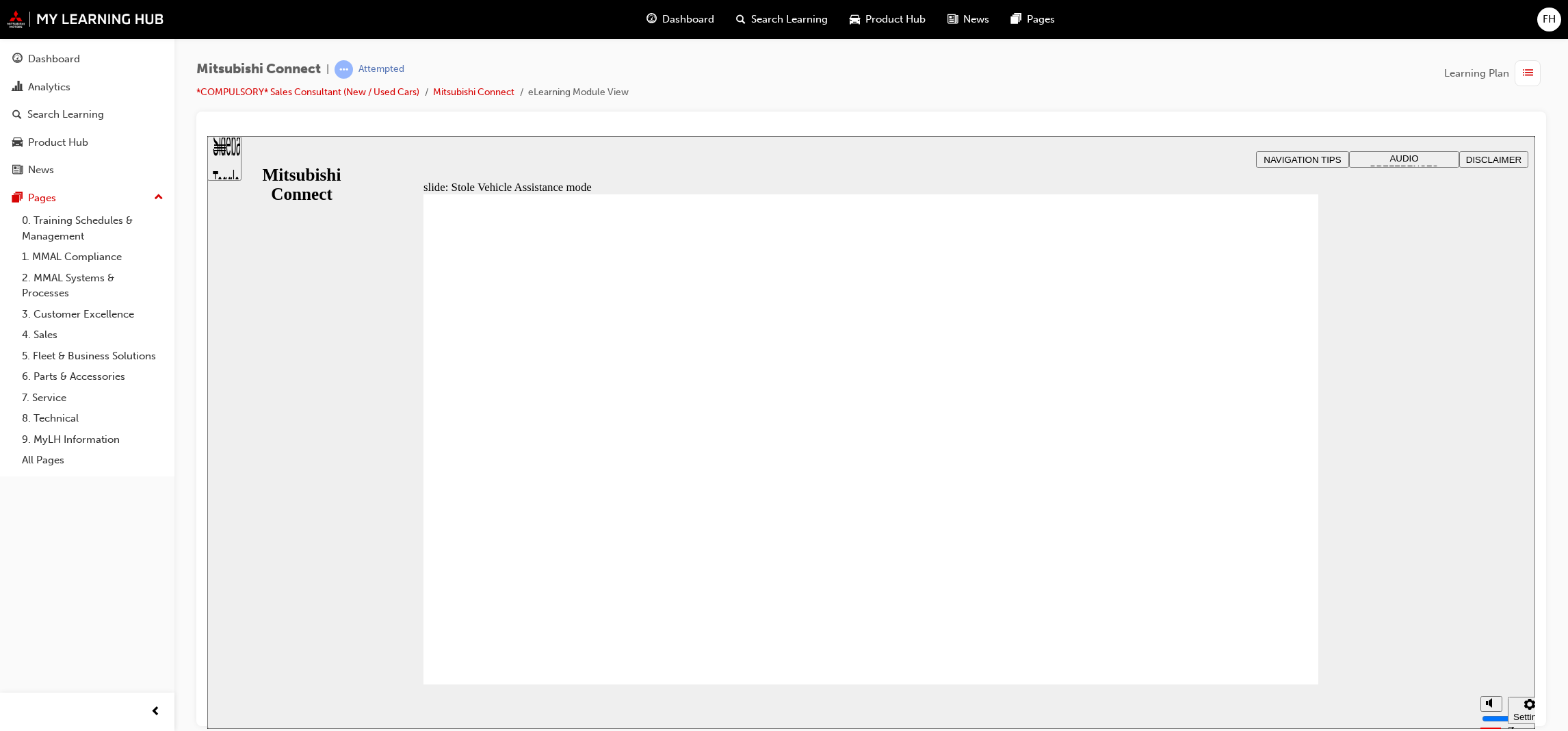 click 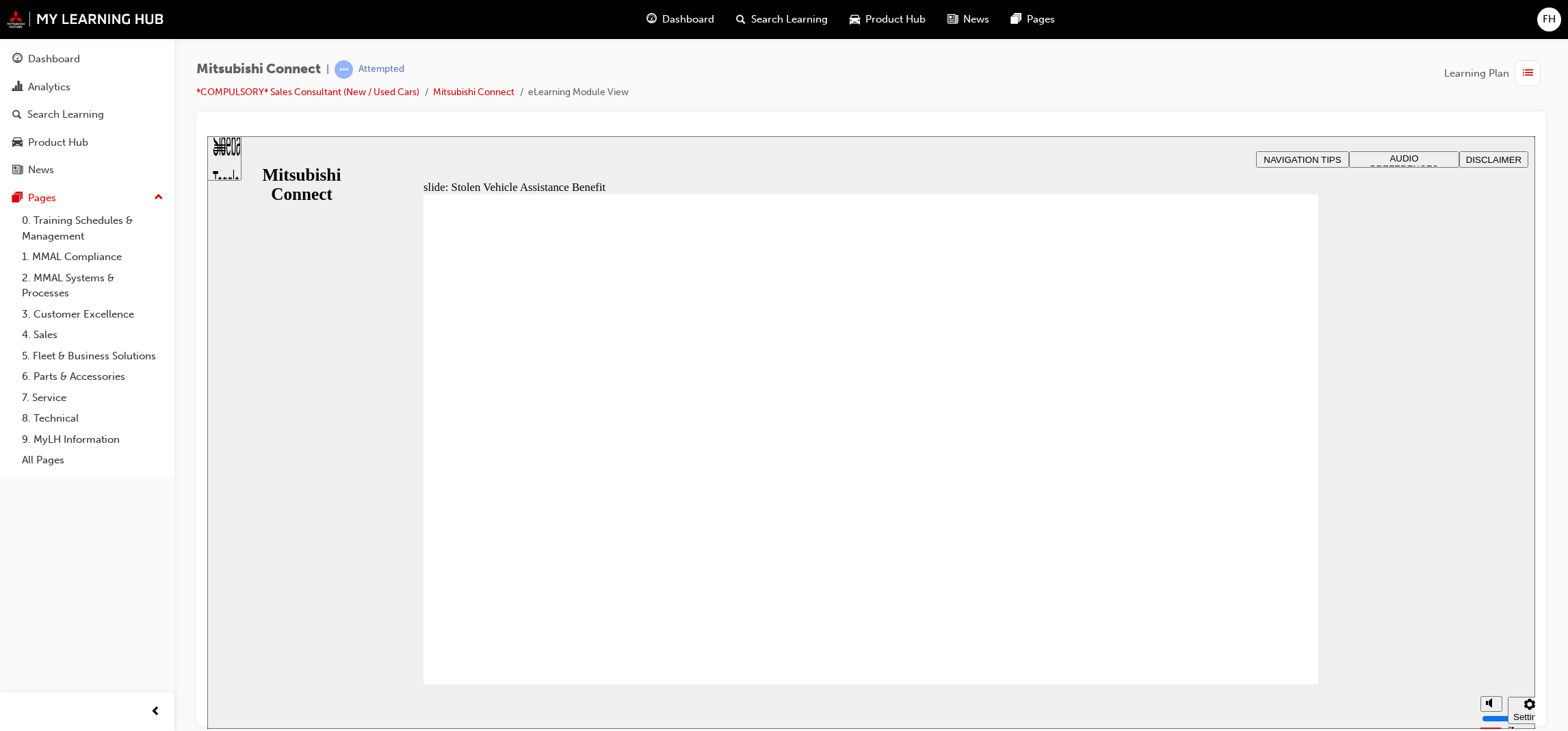 click 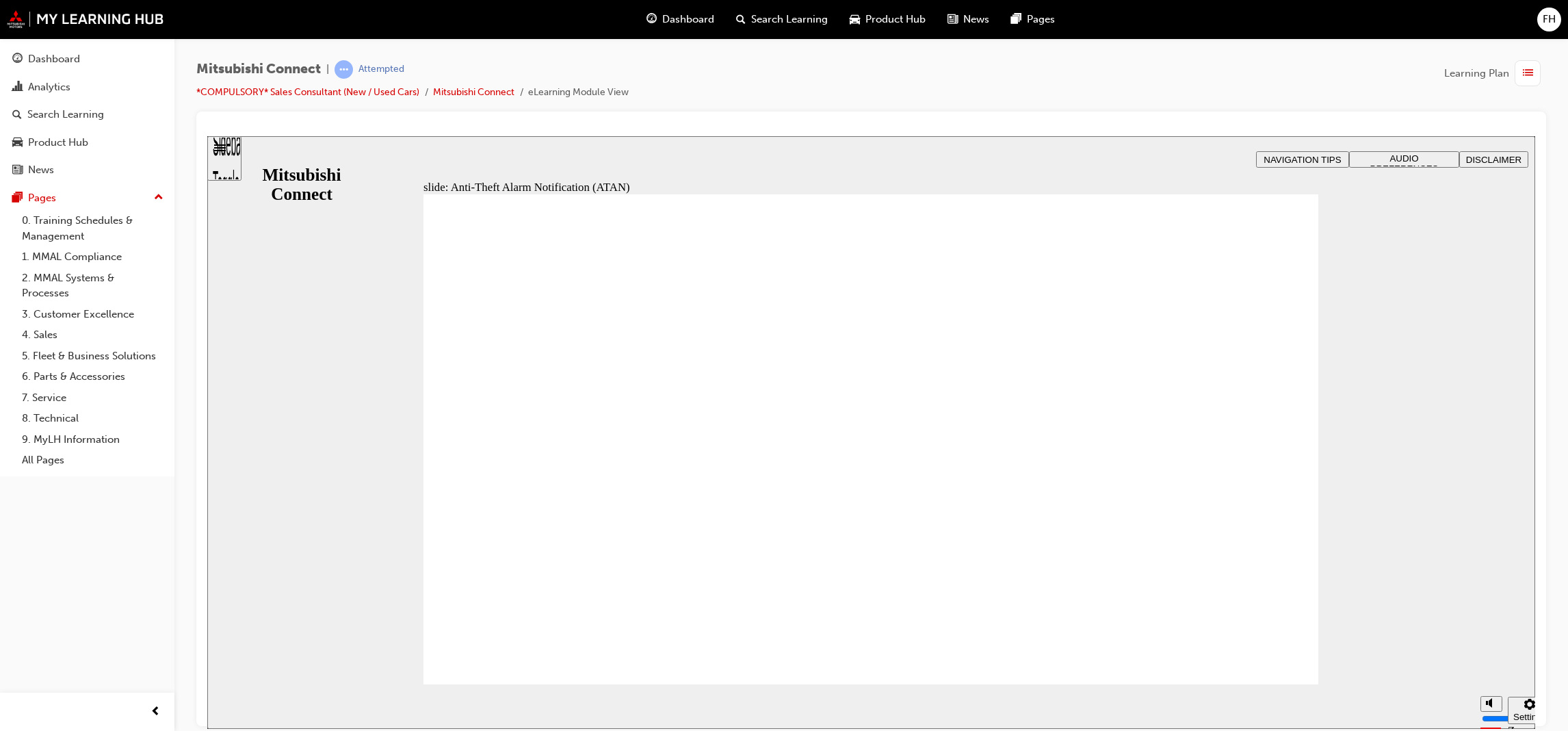 click 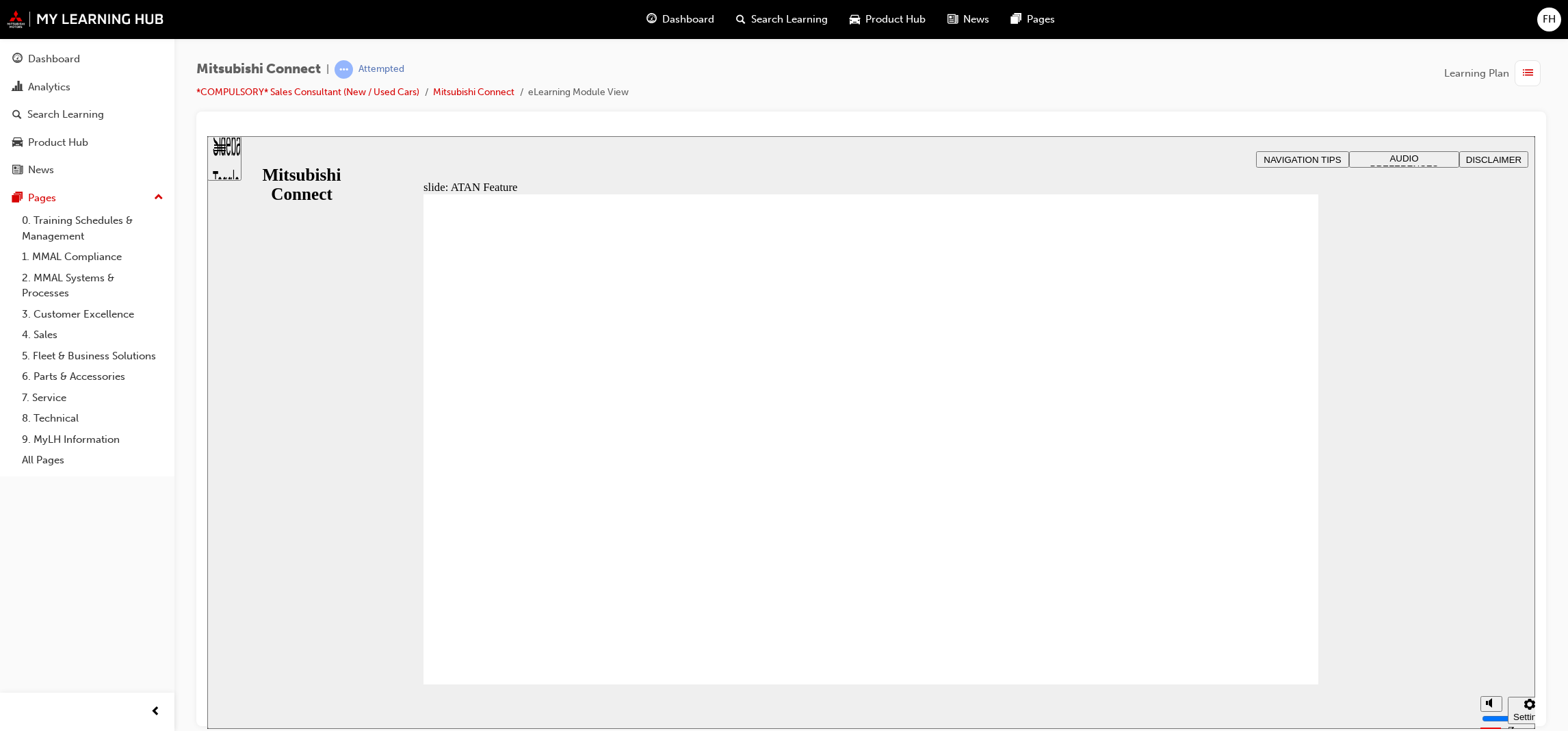 click 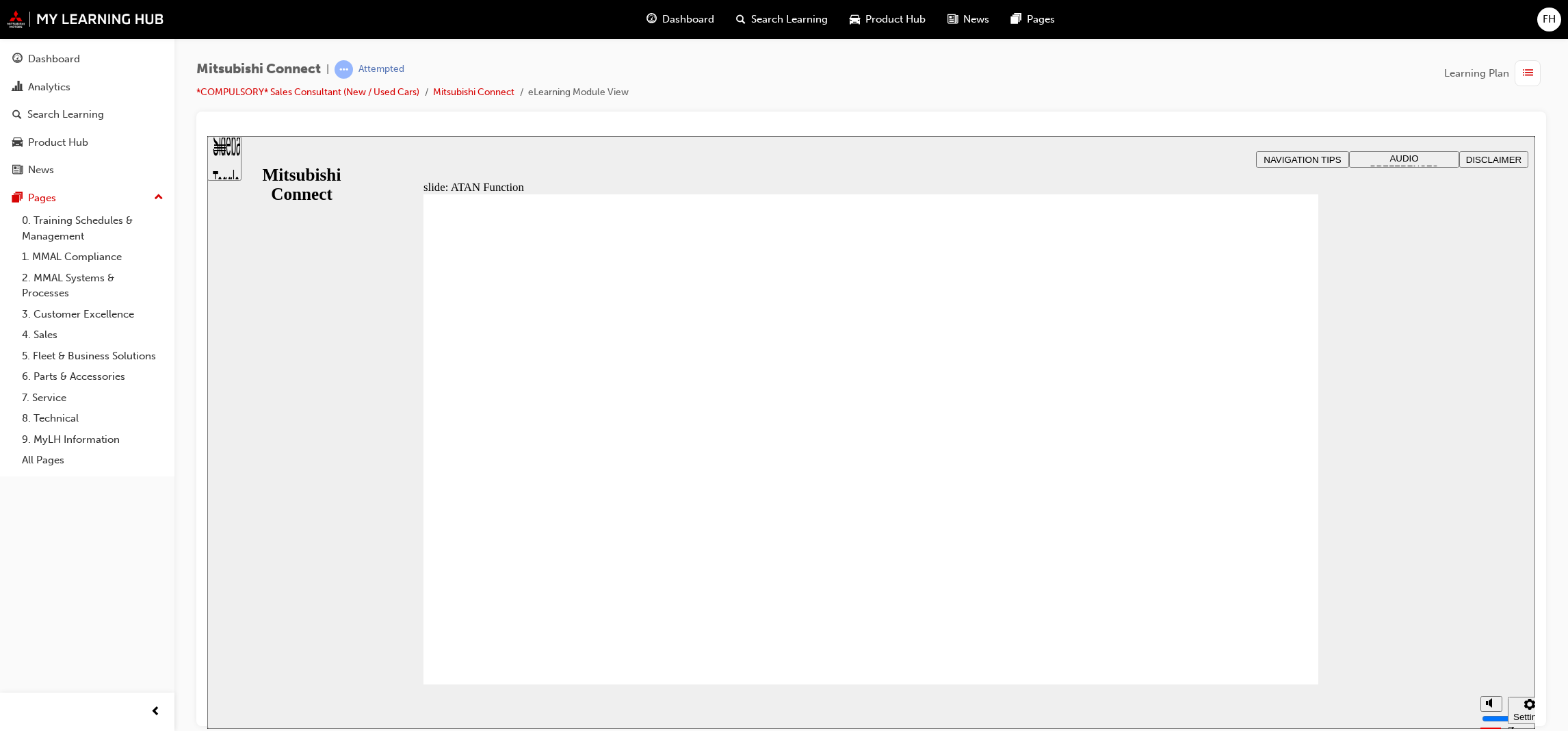 click 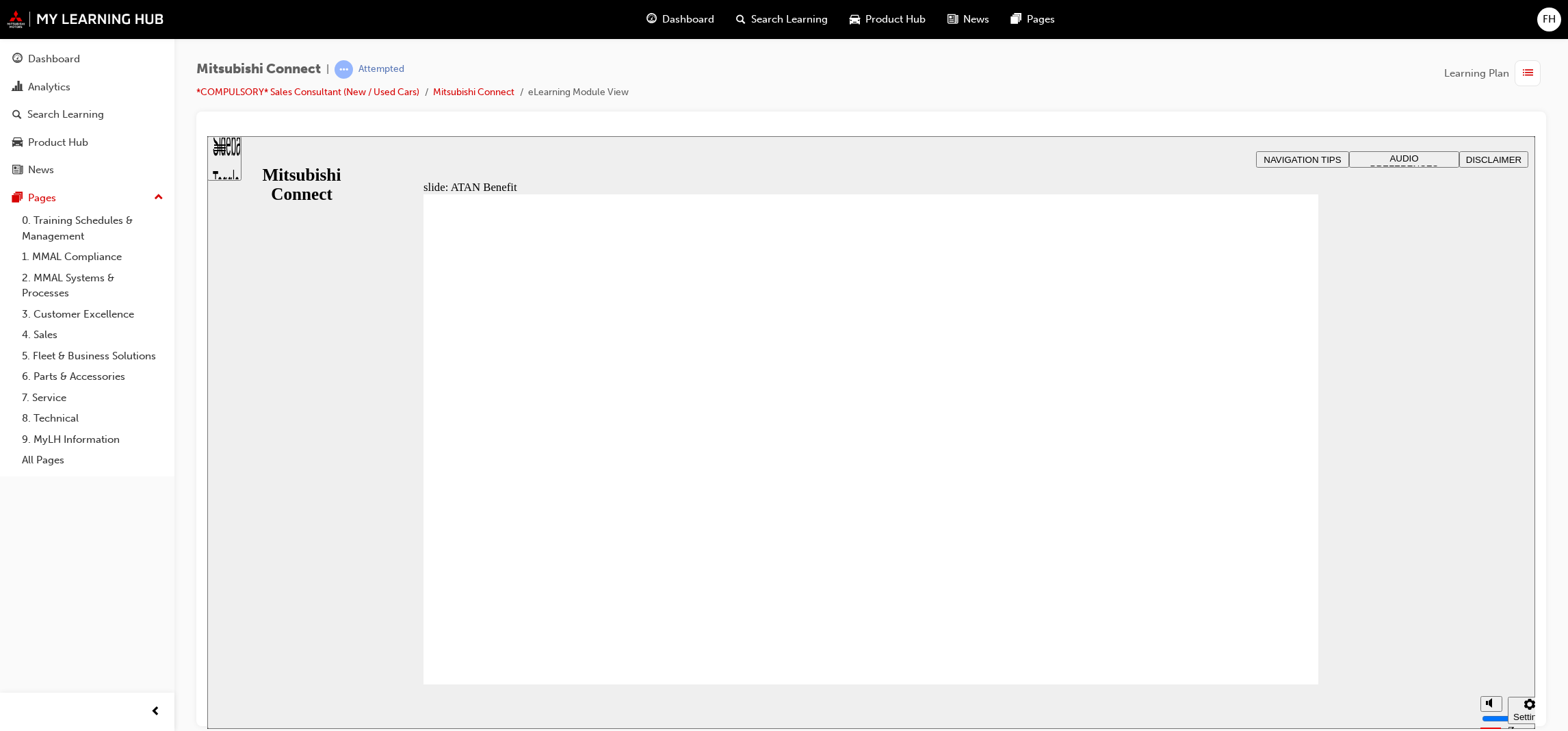 click 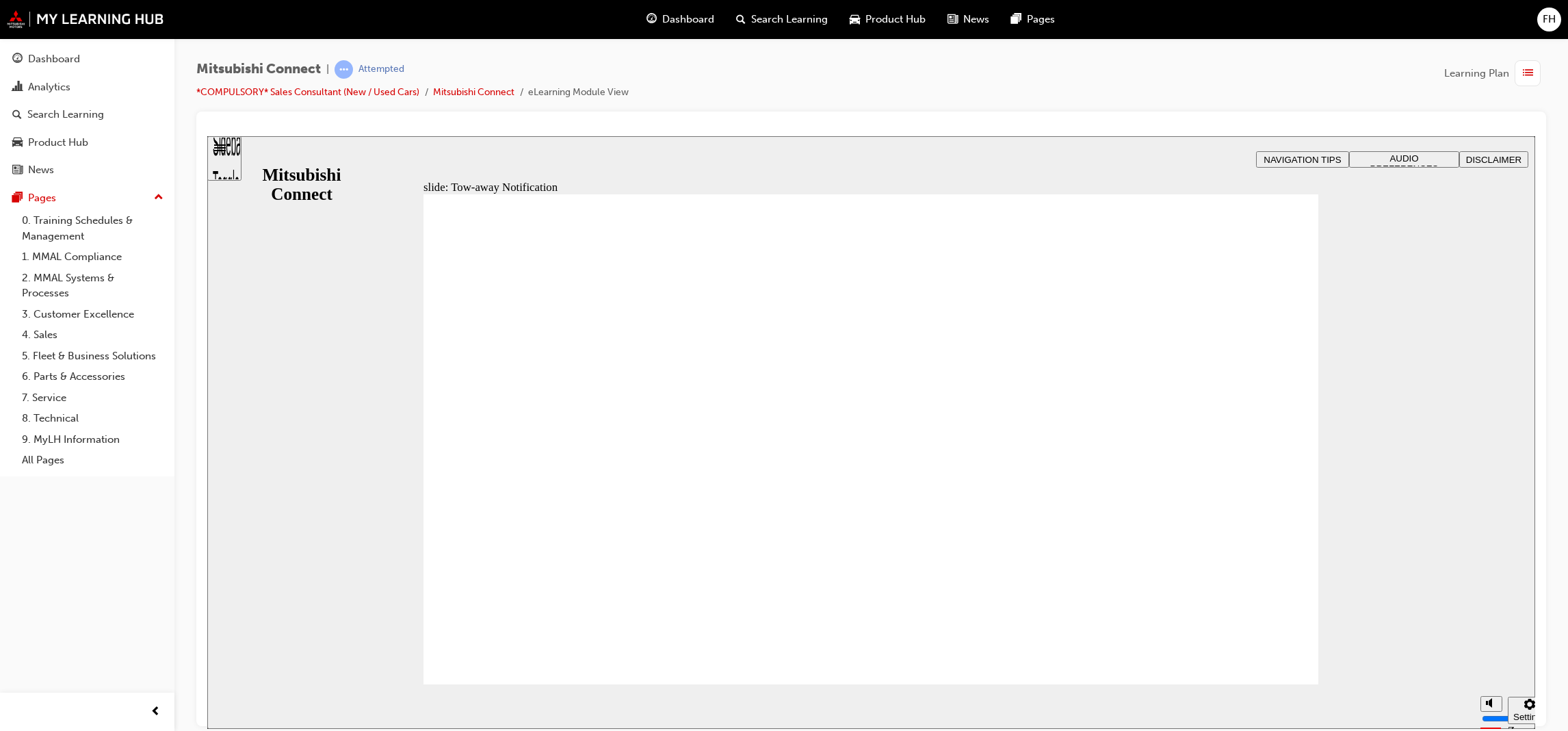click 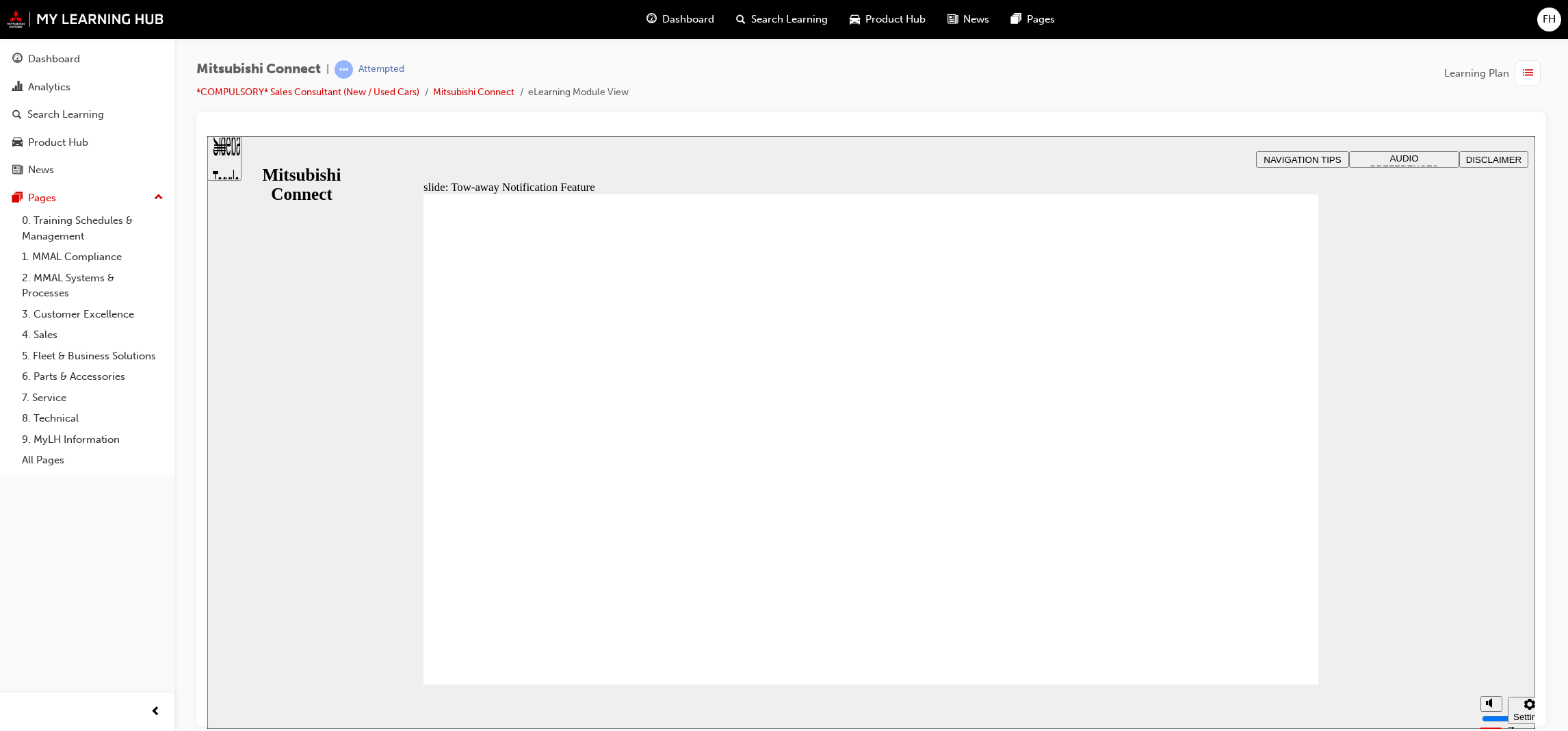 click 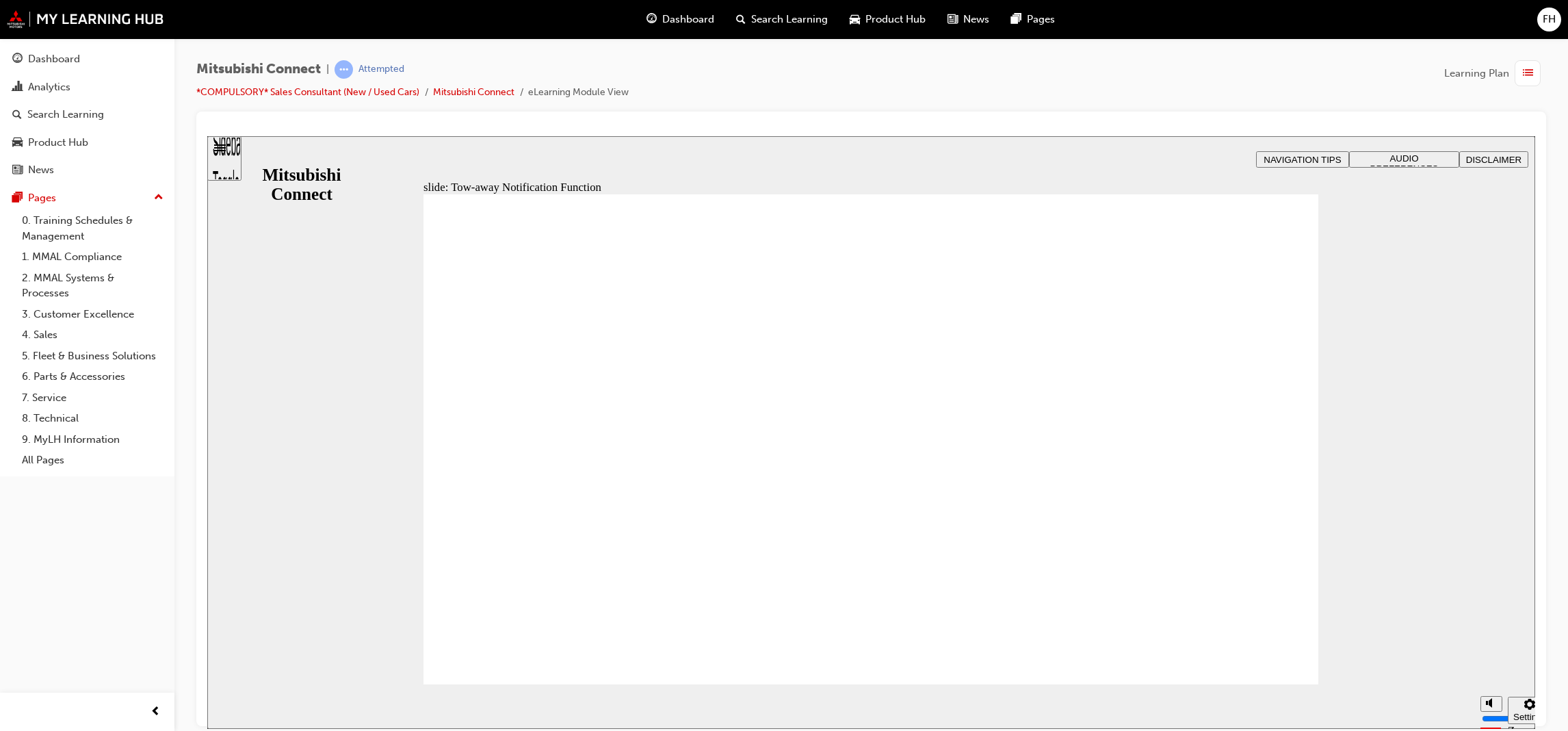 click 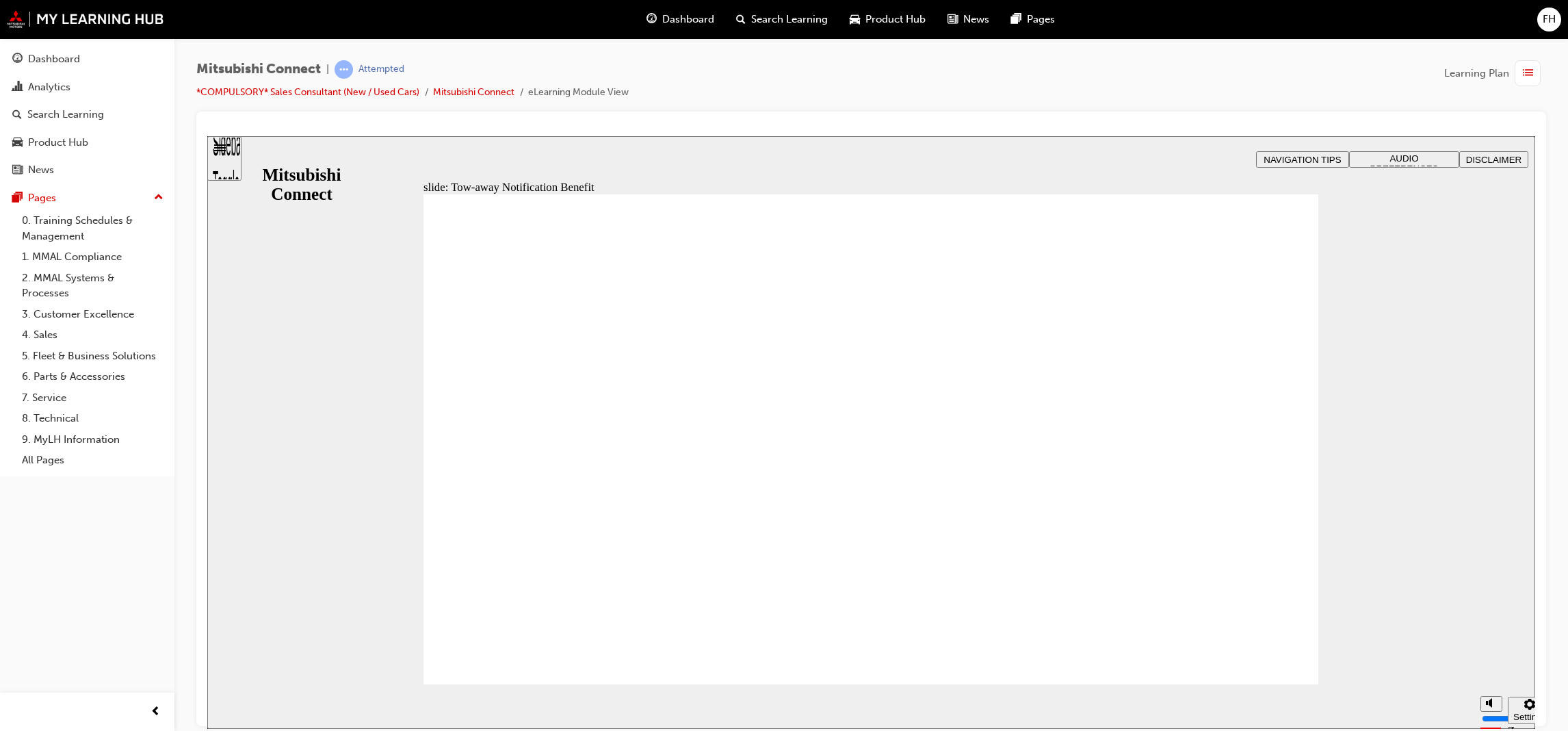 click 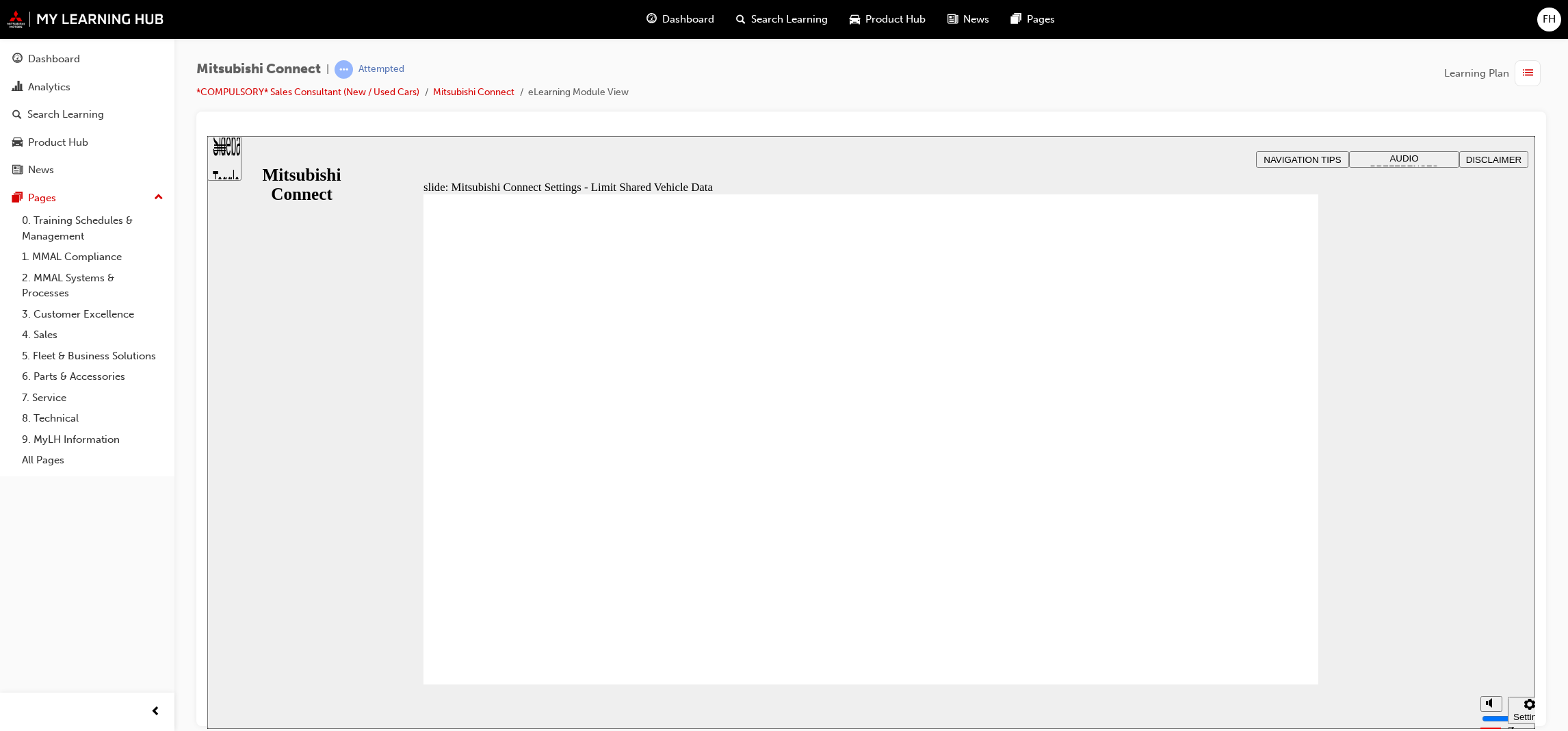 click 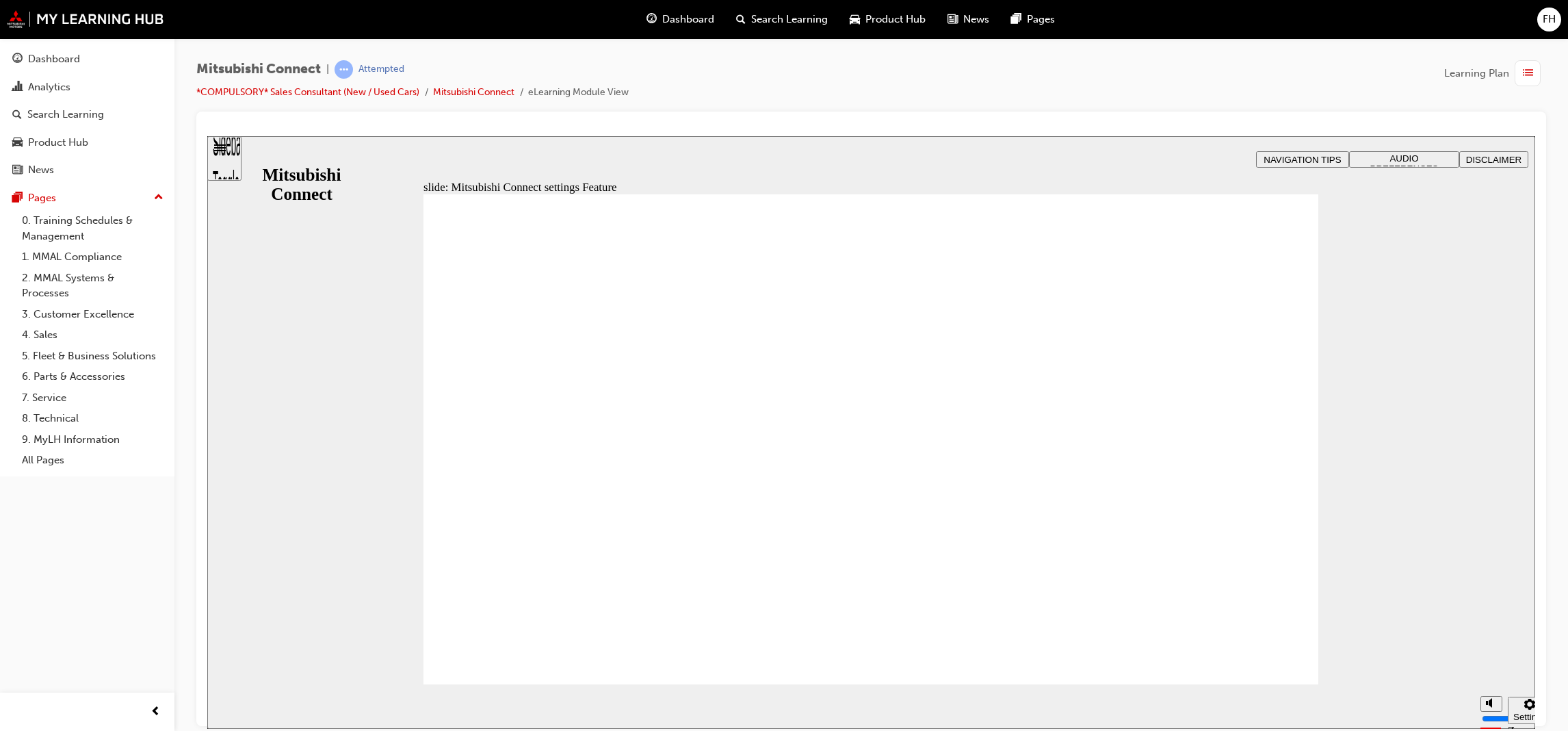 click 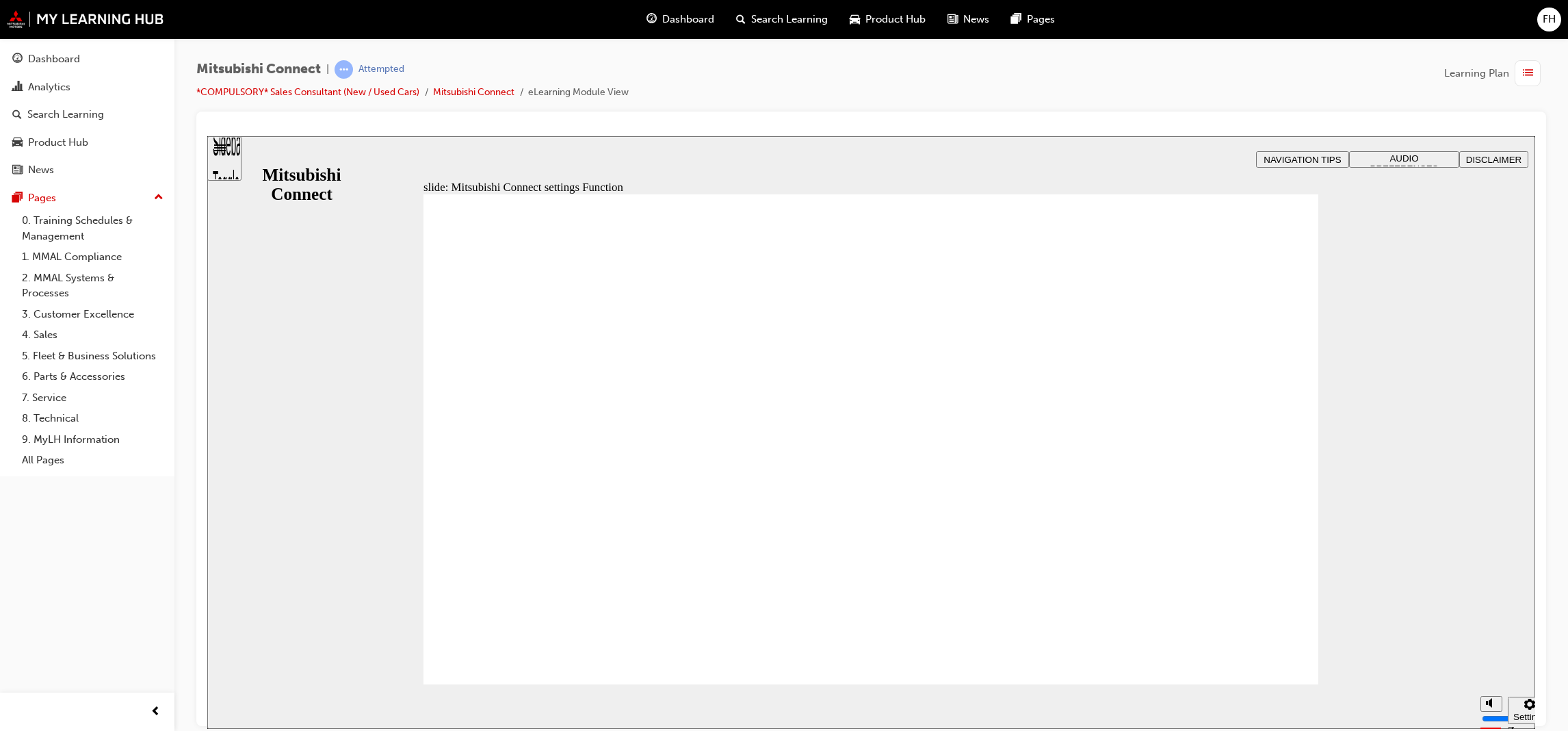 click 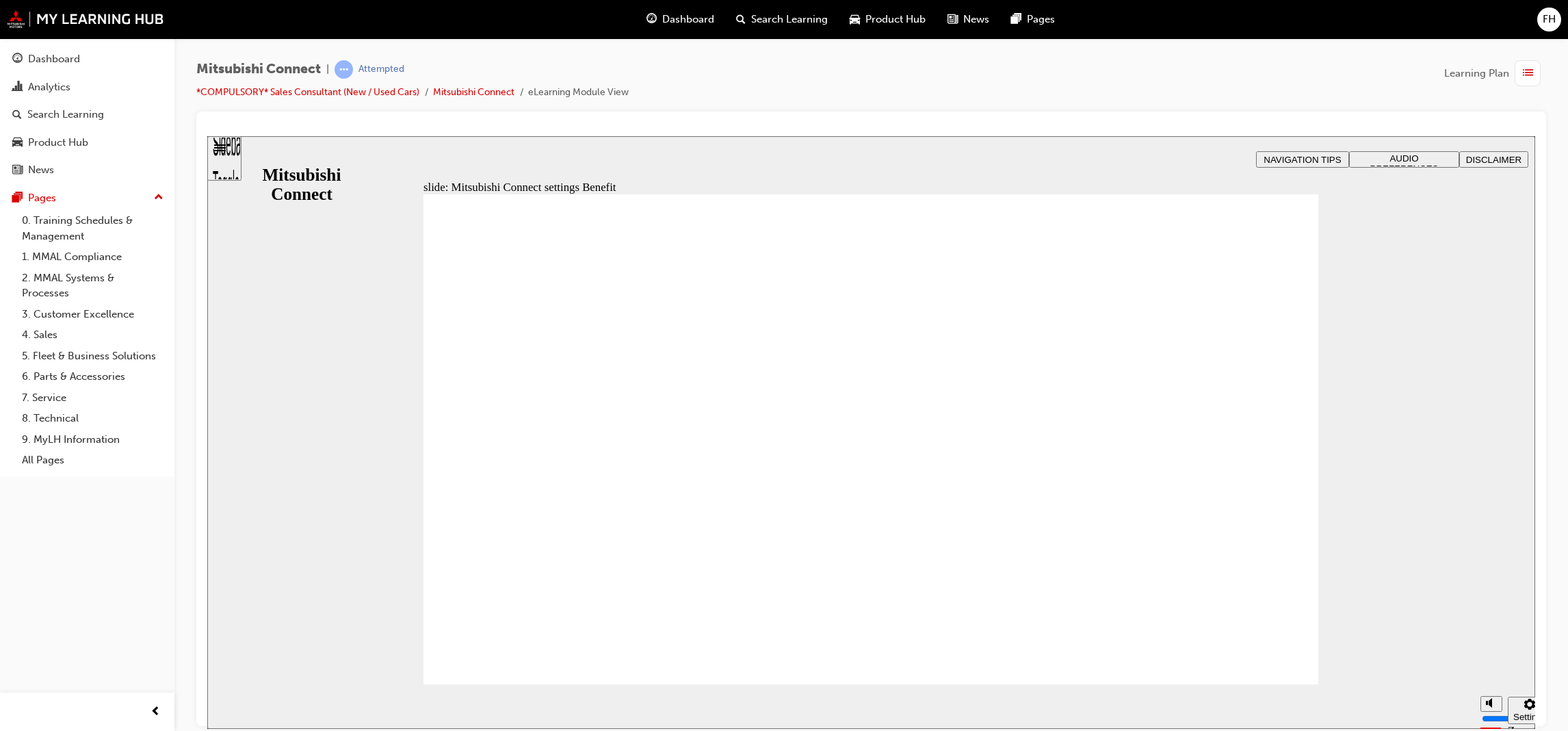 click 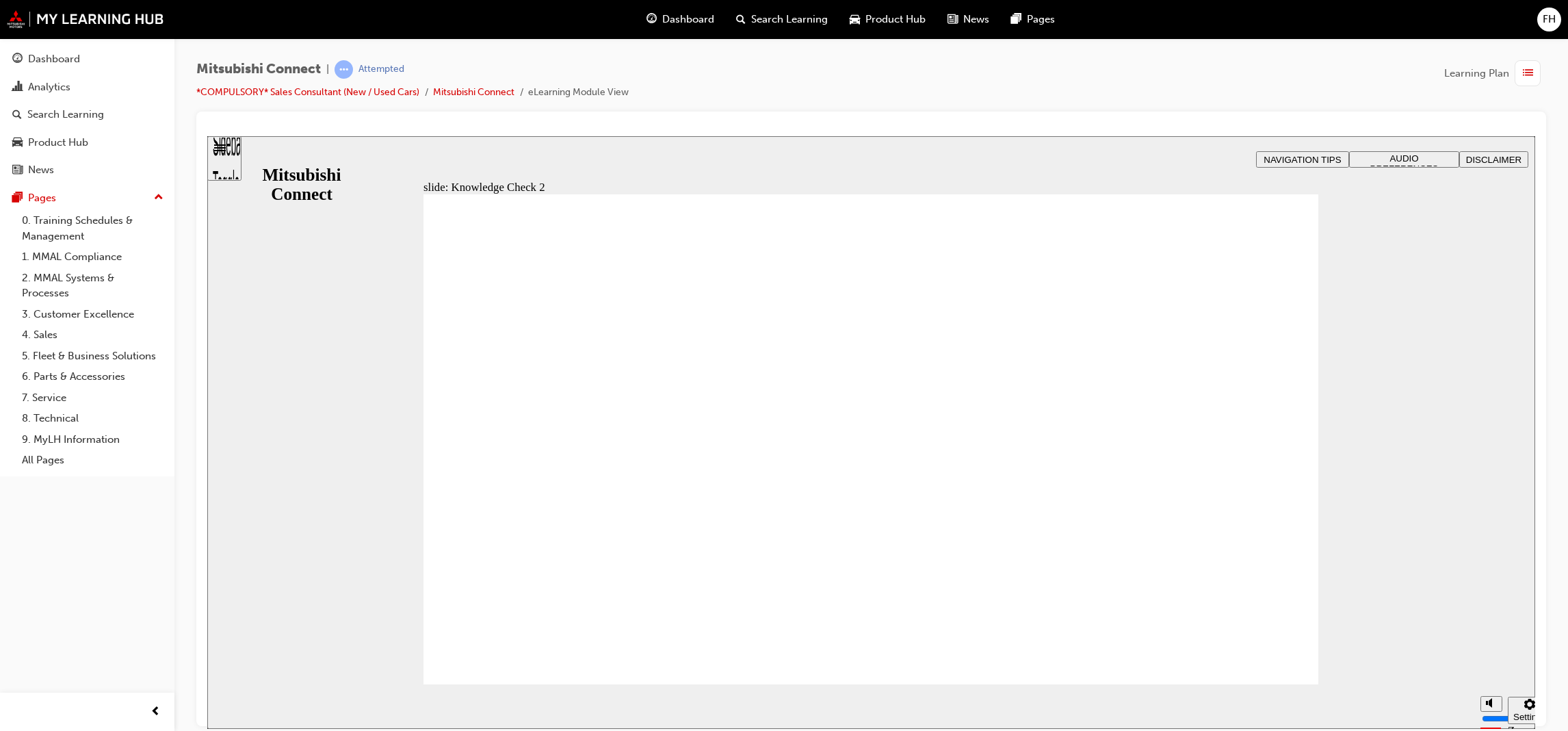 radio on "false" 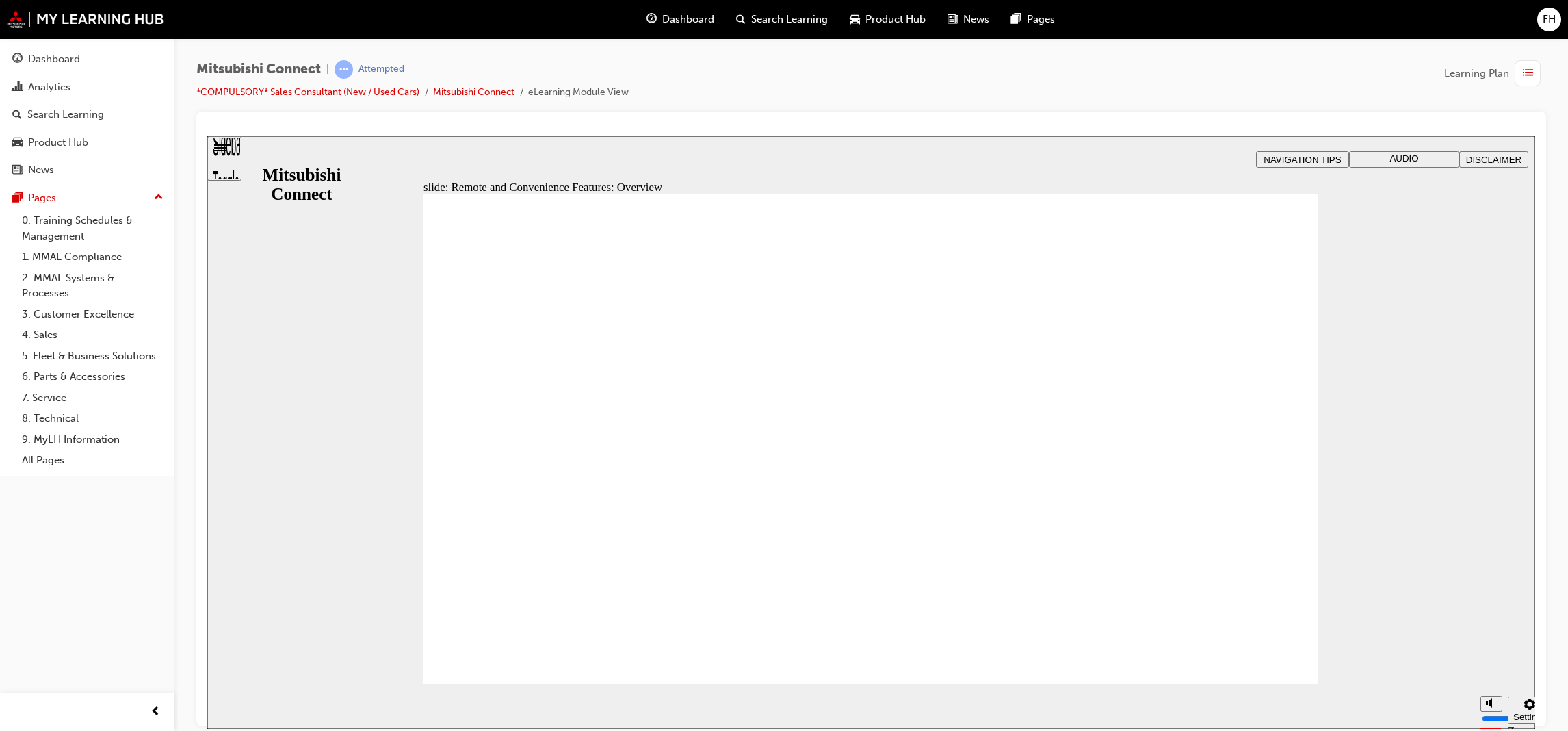 click on "Rectangle That’s right! The Mitsubishi Assistance Centre  can provide police with the location of a vehicle that’s been reported stolen, helping them to locate the vehicle sooner. Continue Rectangle That’s not quite right The Mitsubishi Assistance Centre  can provide police with the location of a vehicle that’s been reported stolen, helping them to locate the vehicle sooner. Continue Rectangle 1 B N Rectangle 2 Rectangle 3 Knowledge Check You’ve finished viewing the features in this section. Let’s complete a short knowledge check to confirm your understanding so far.   How can the Mitsubishi Assistance Centre help when a vehicle is stolen?   Select  the correct answer  and then click  Submit . By providing the location of a vehicle reported stolen to police, helping them to locate the vehicle sooner By connecting the customer with local repair services if their vehicle sustains damage from theft By recovering the vehicle for the customer  Rectangle 2 Back Back Rectangle 1 Oval 1 Back Rectangle 1" at bounding box center [871, 697] 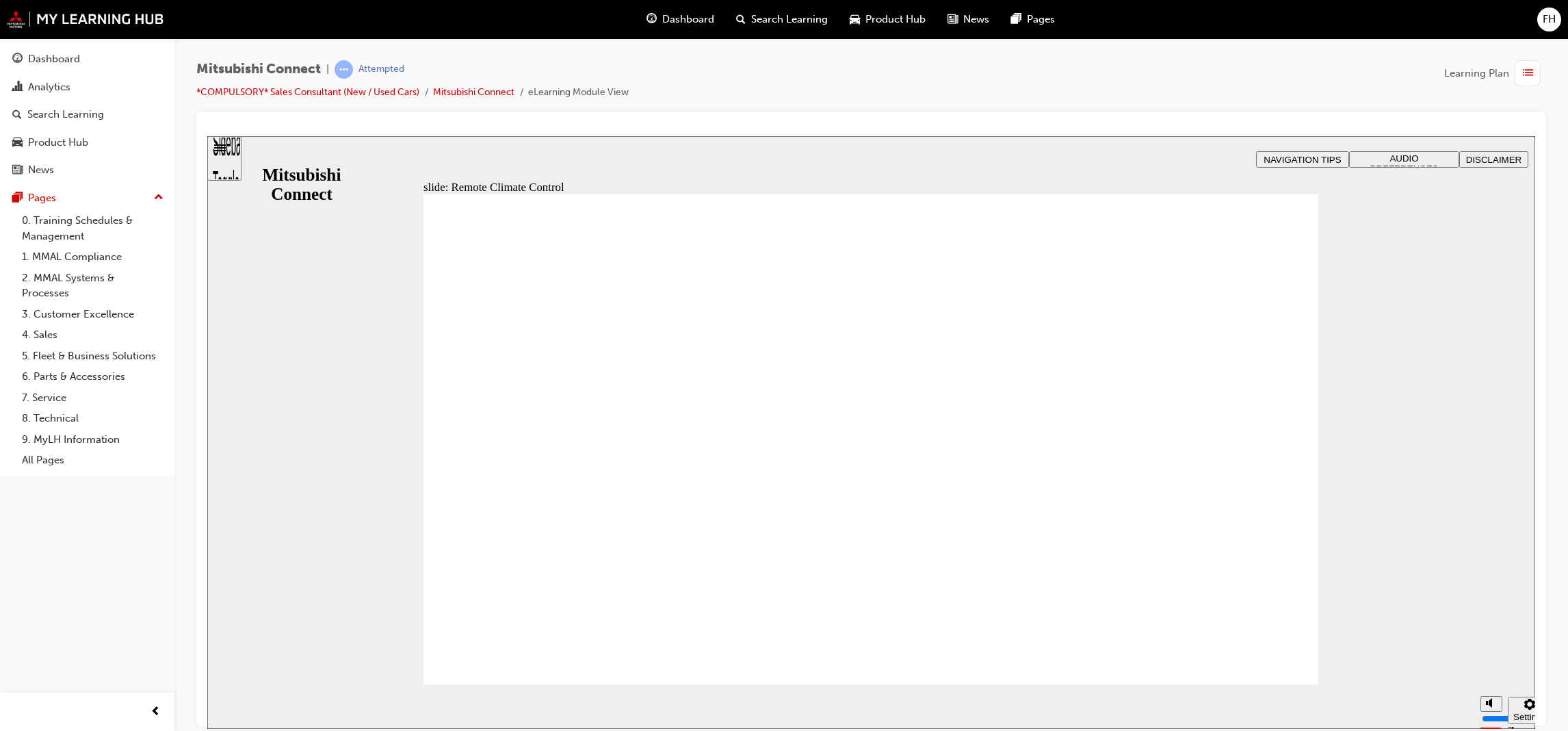 click 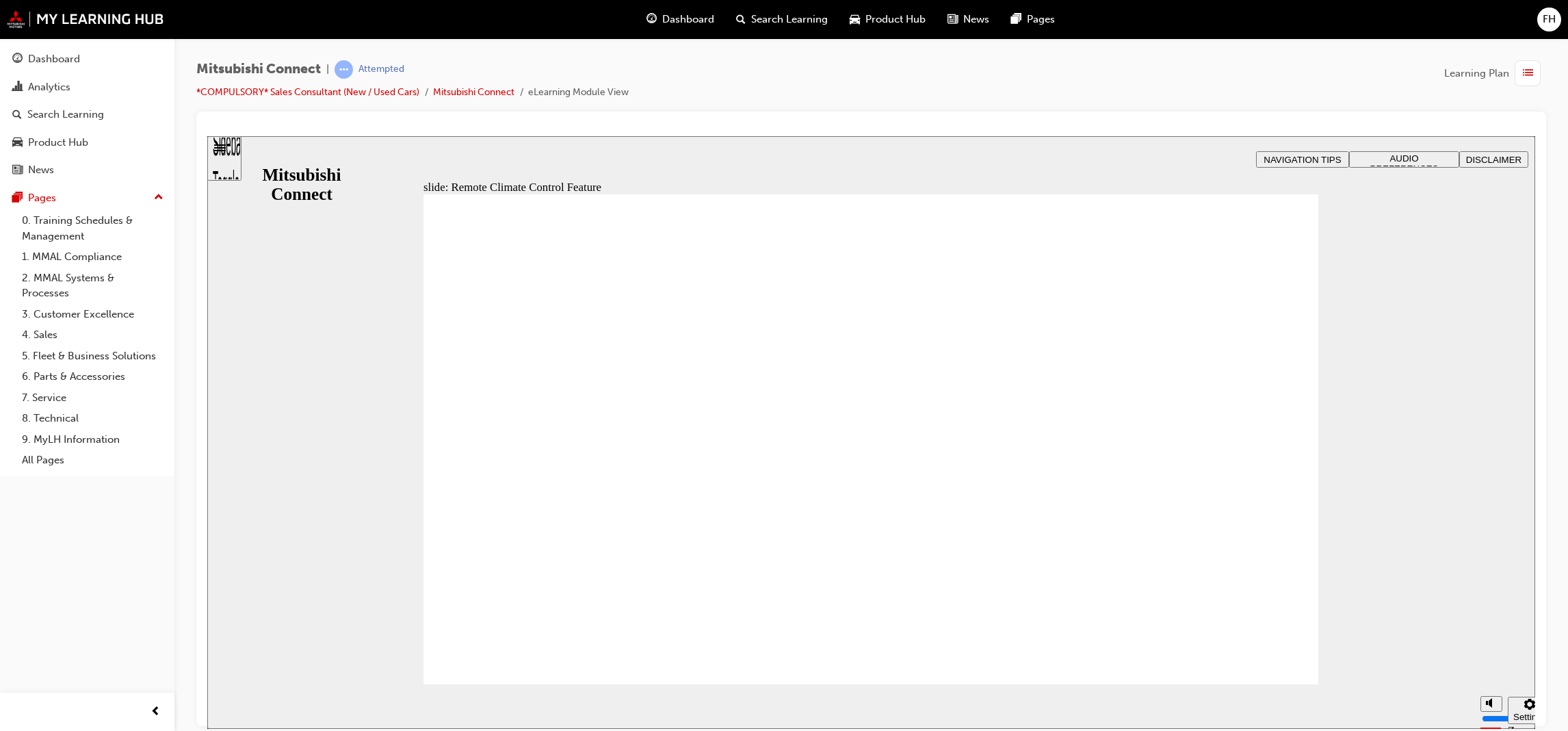 click at bounding box center [871, 1107] 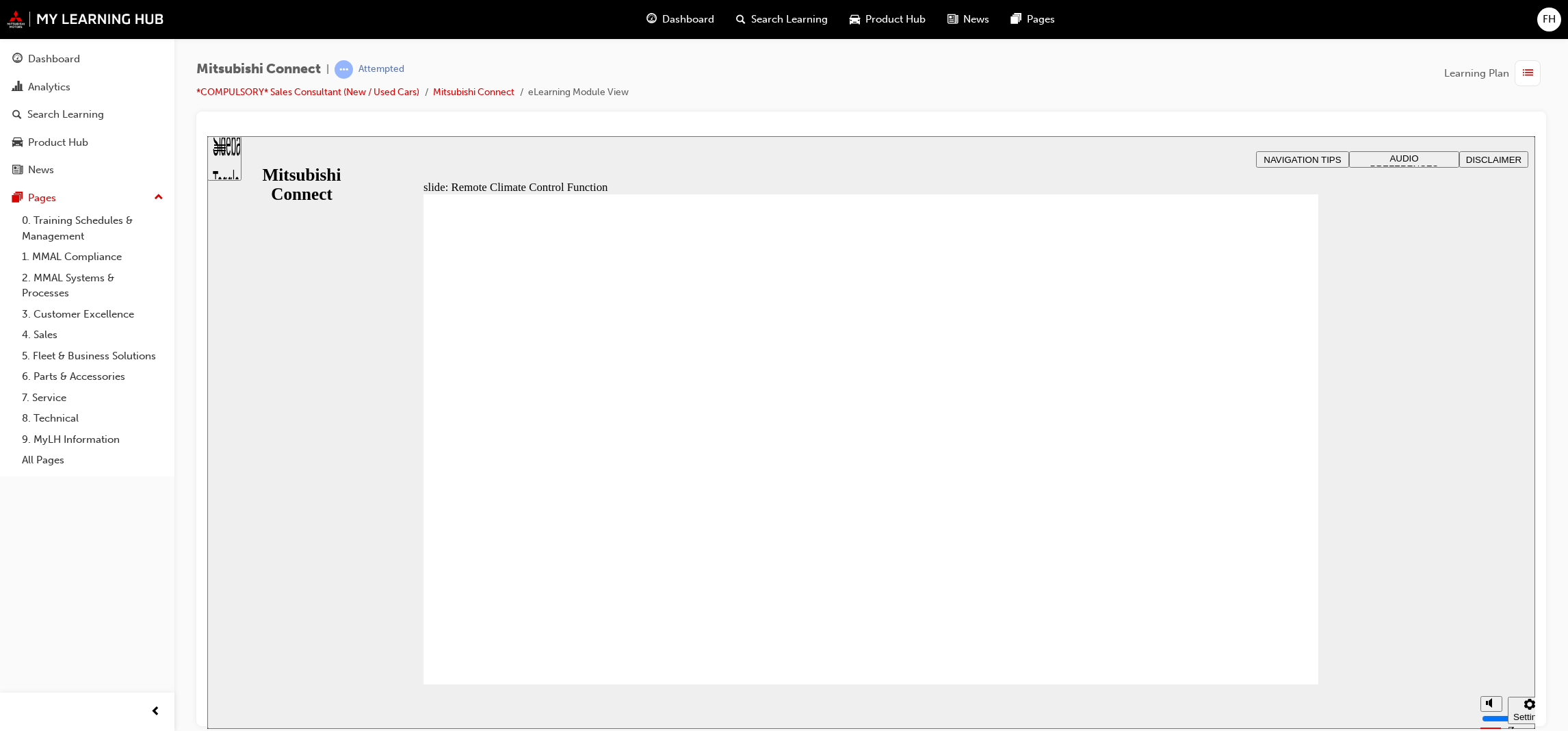 click 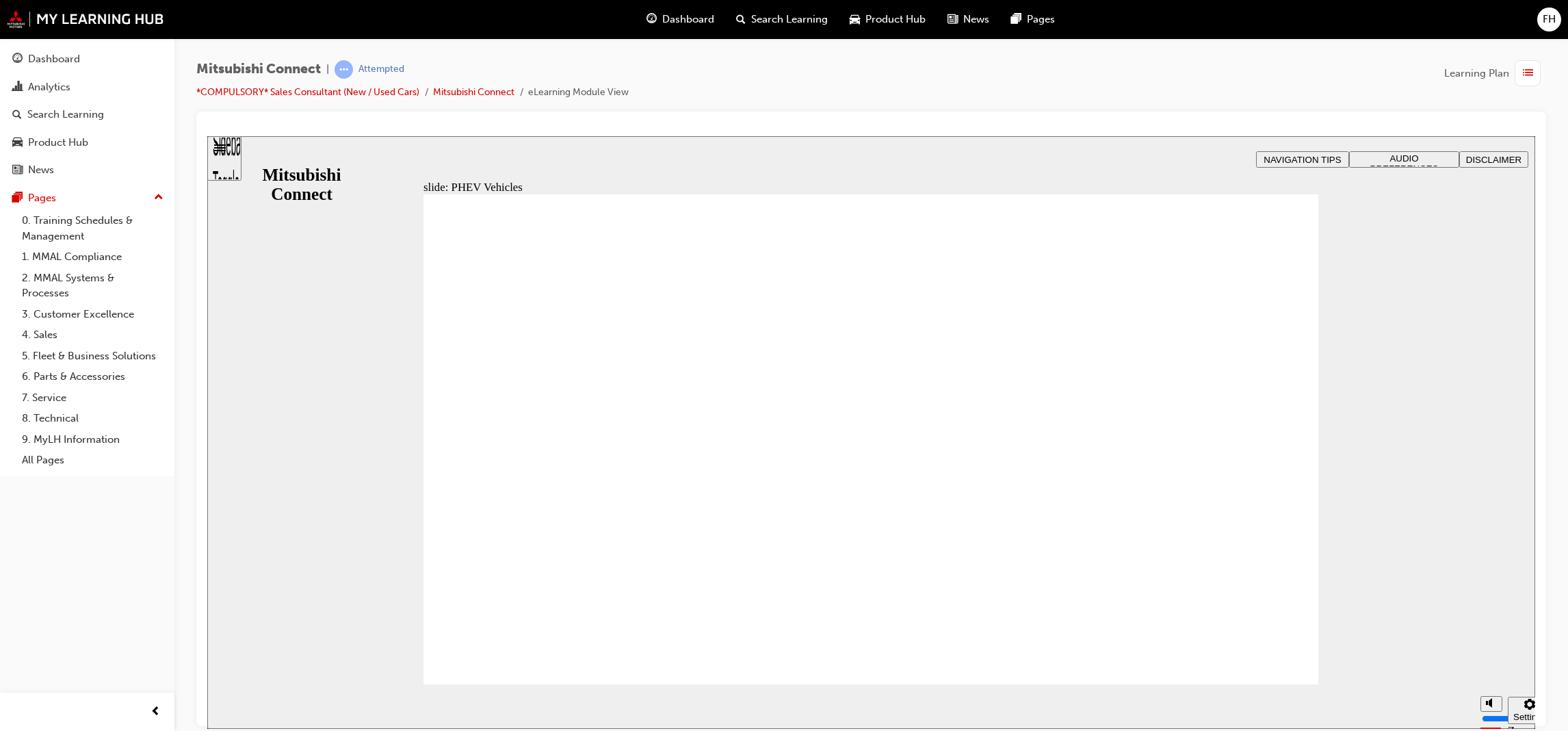 click 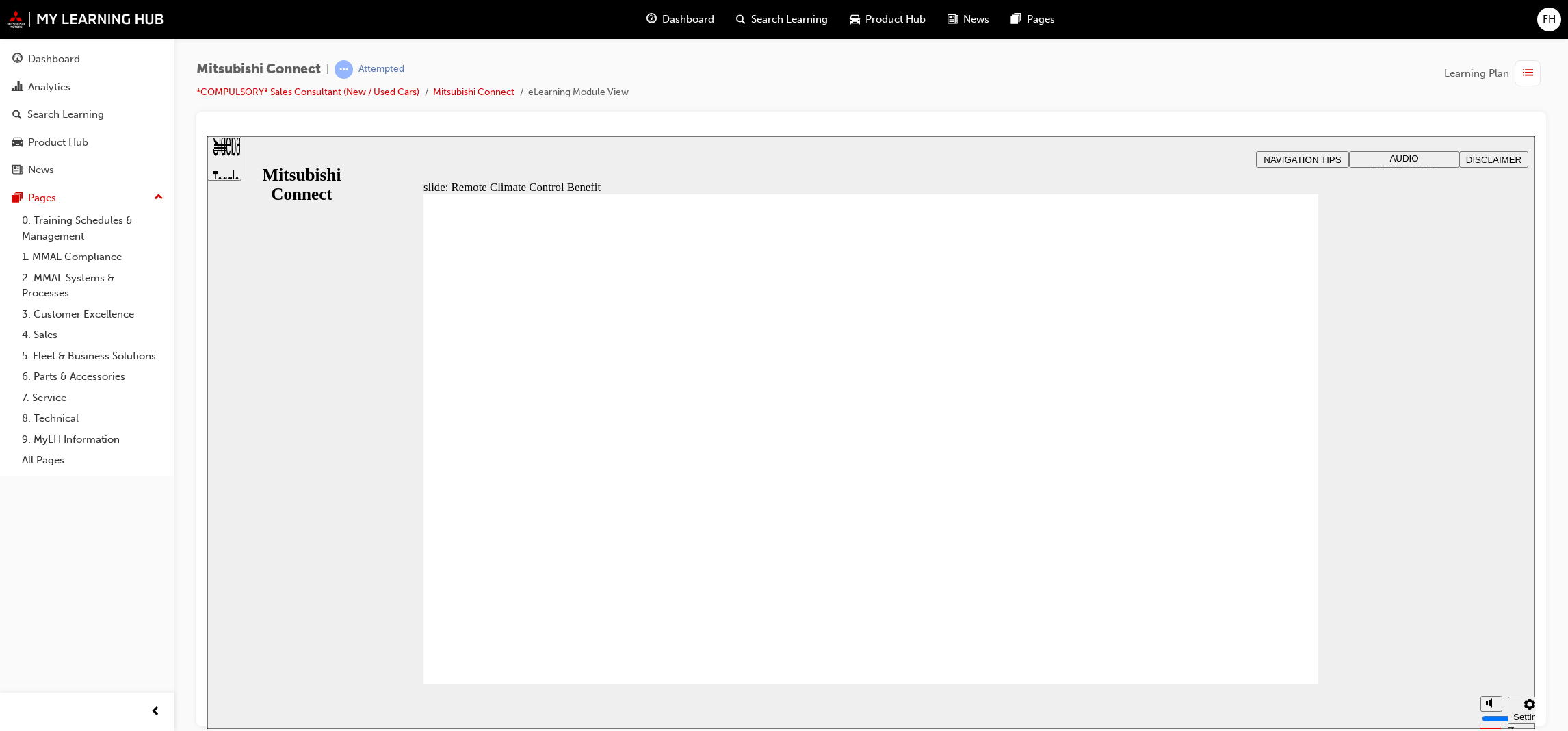 click on "Next Next Next" at bounding box center [1254, 2646] 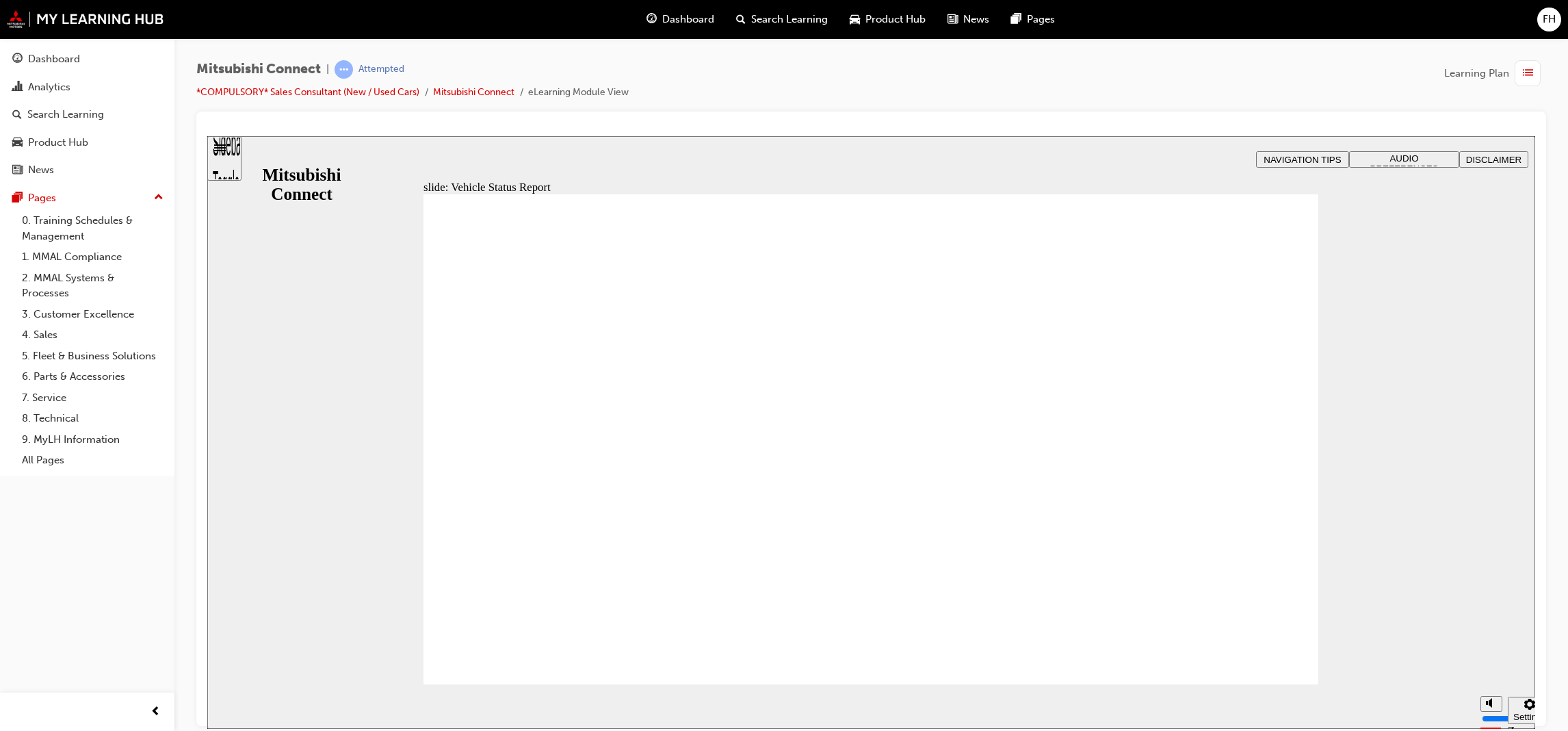click at bounding box center [871, 1107] 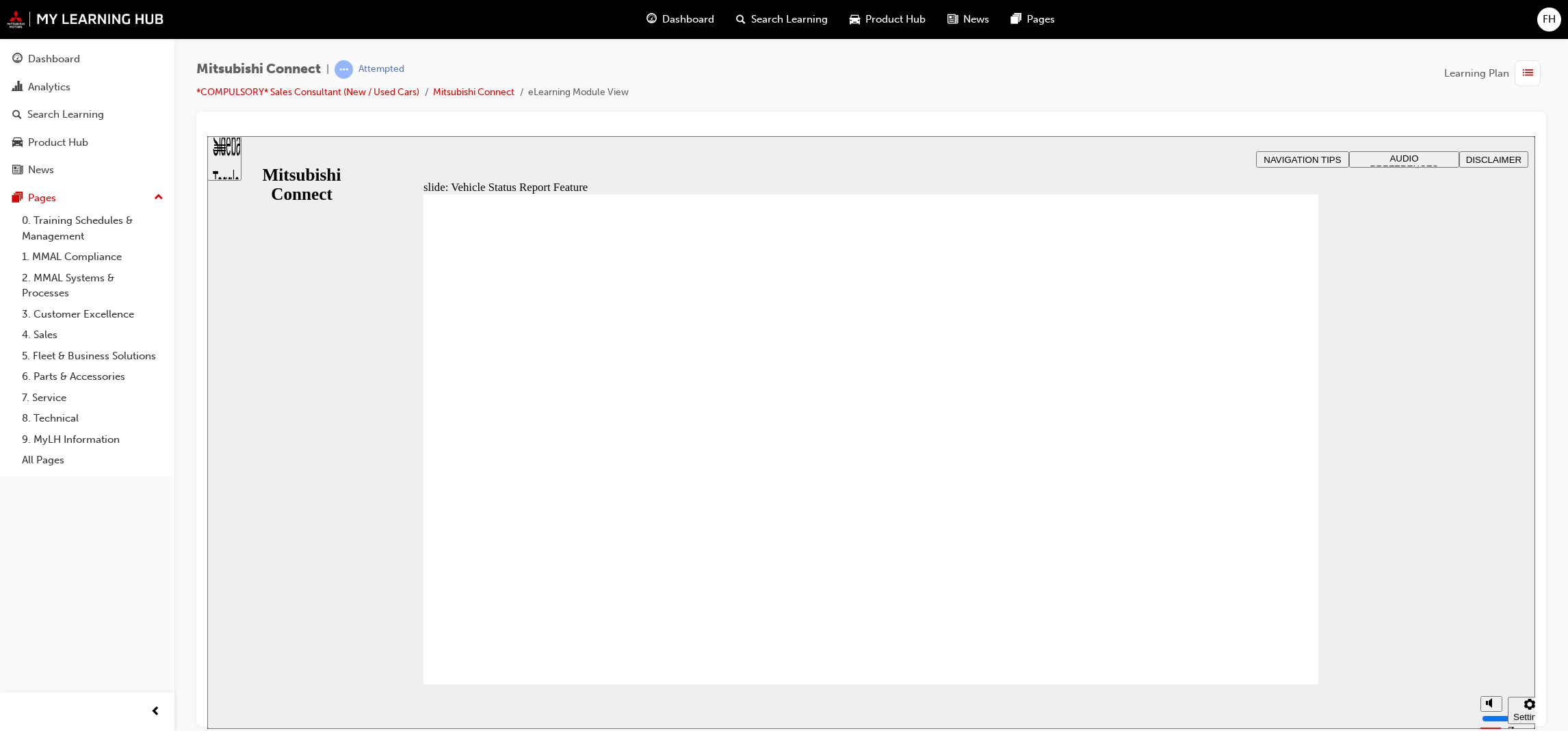 click 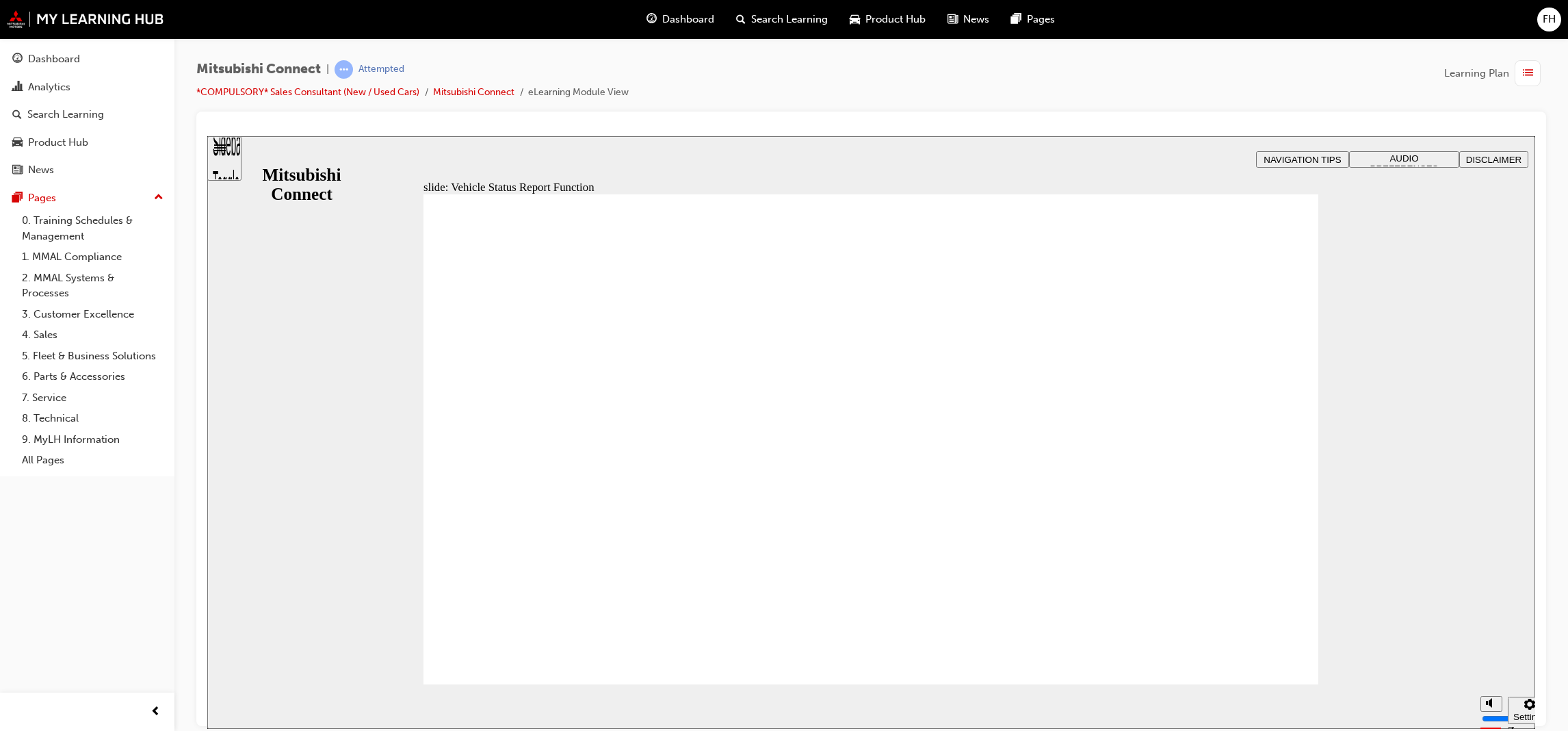 click 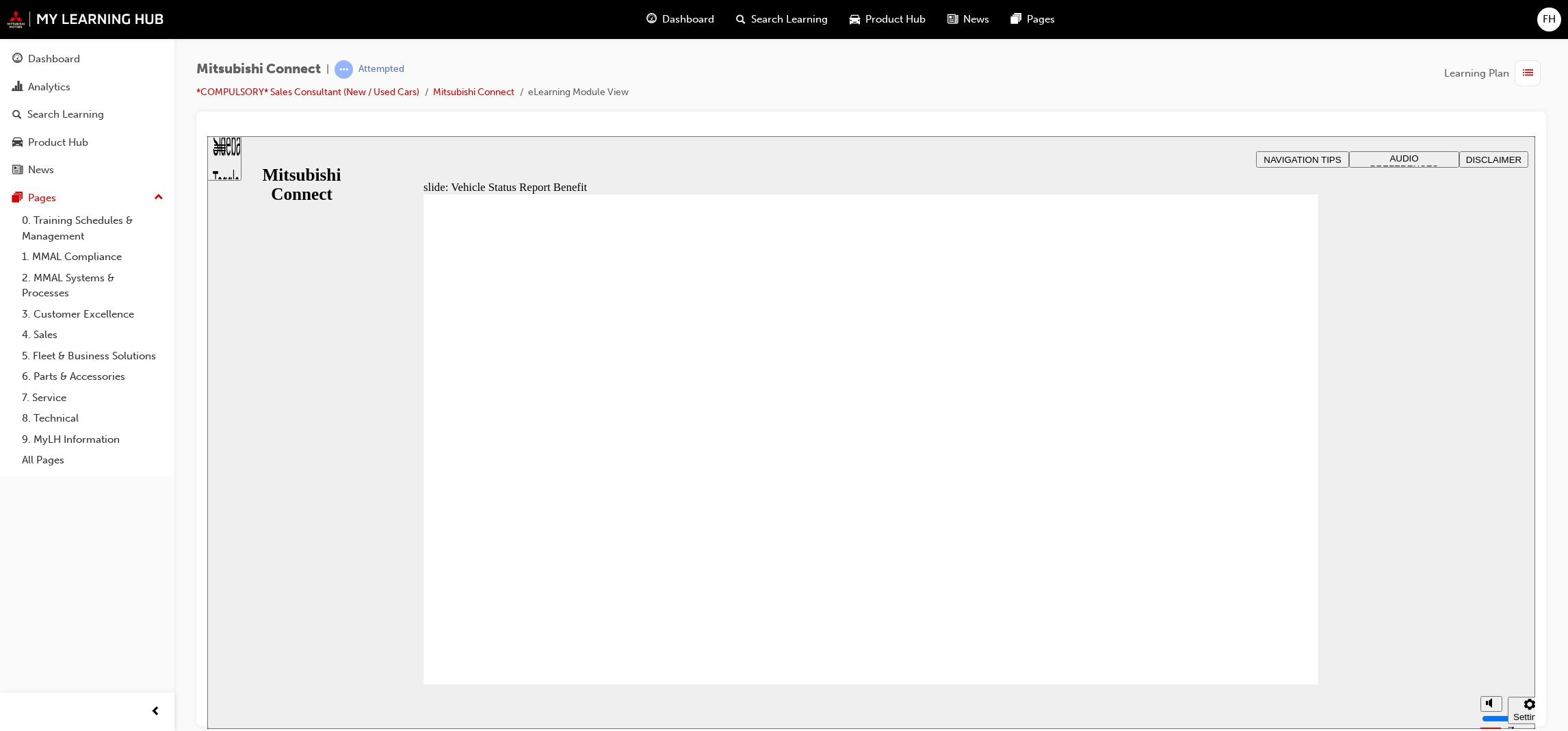 click 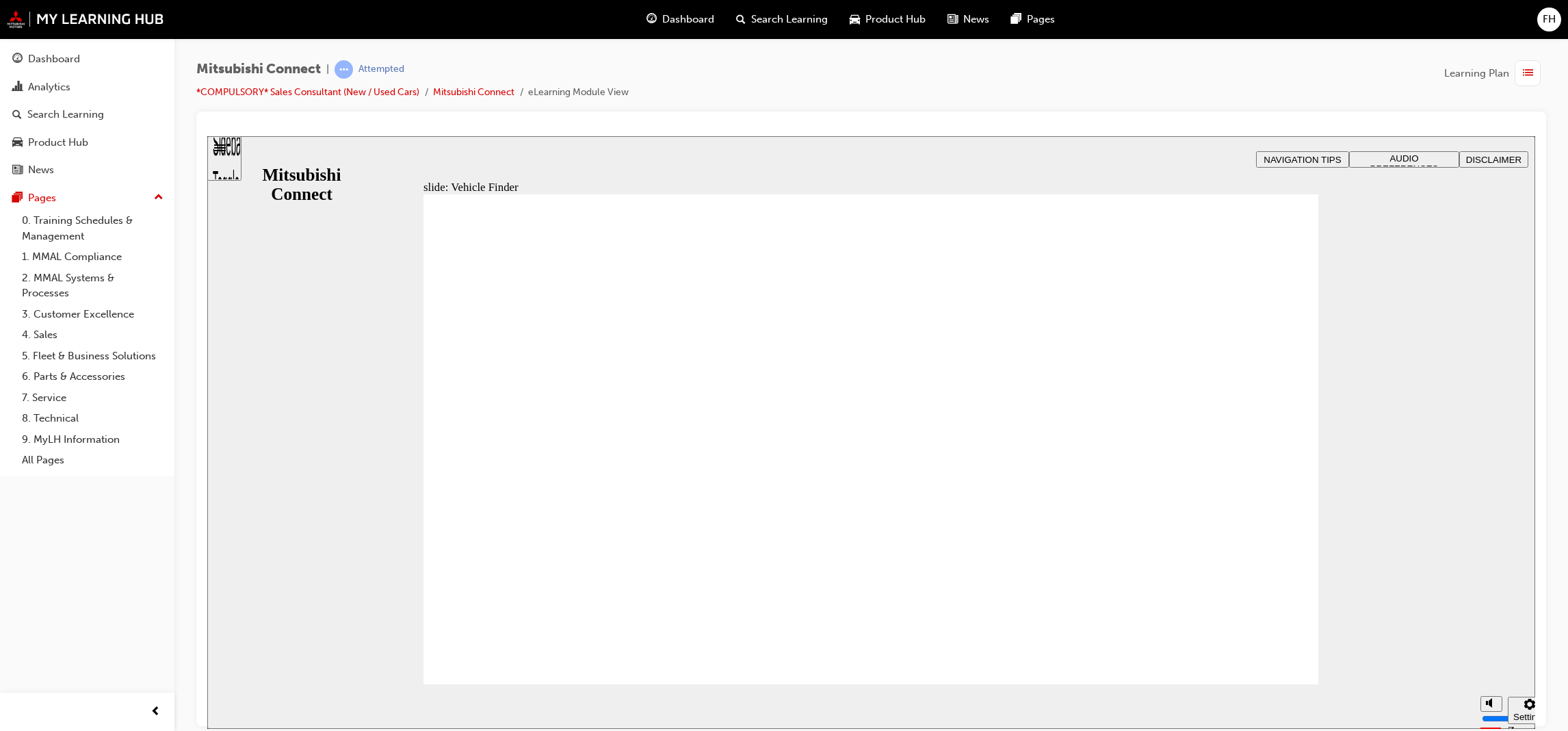click 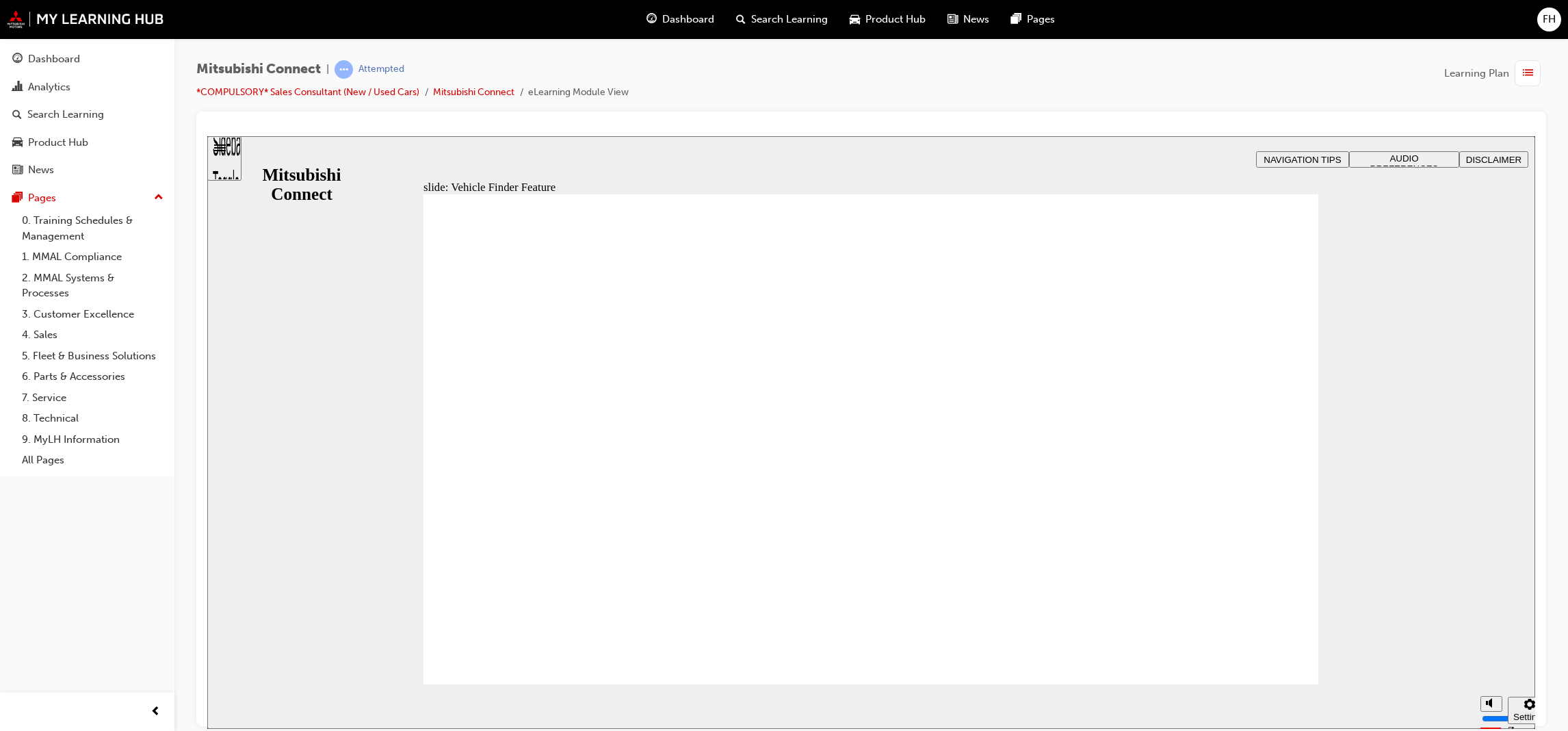 click 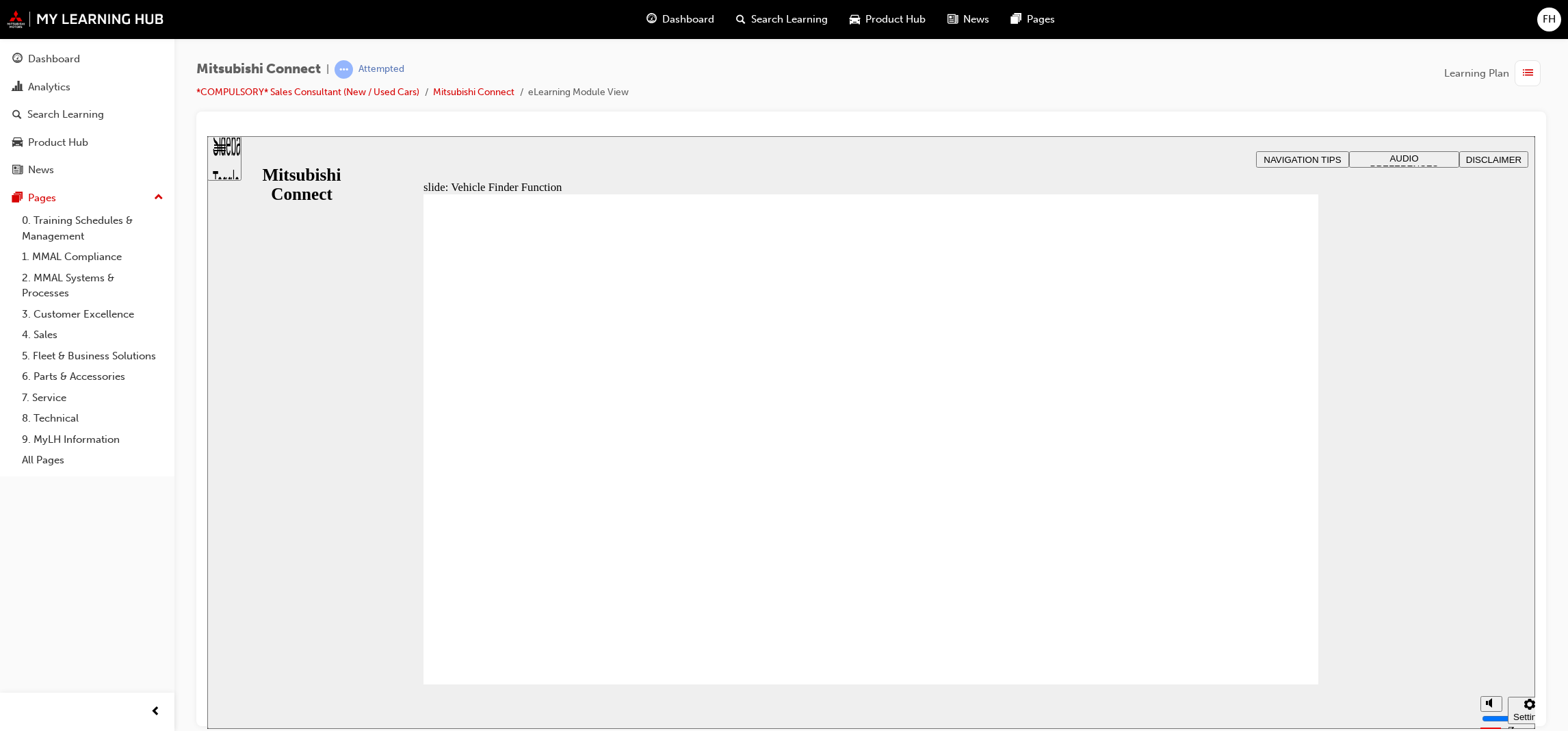 click 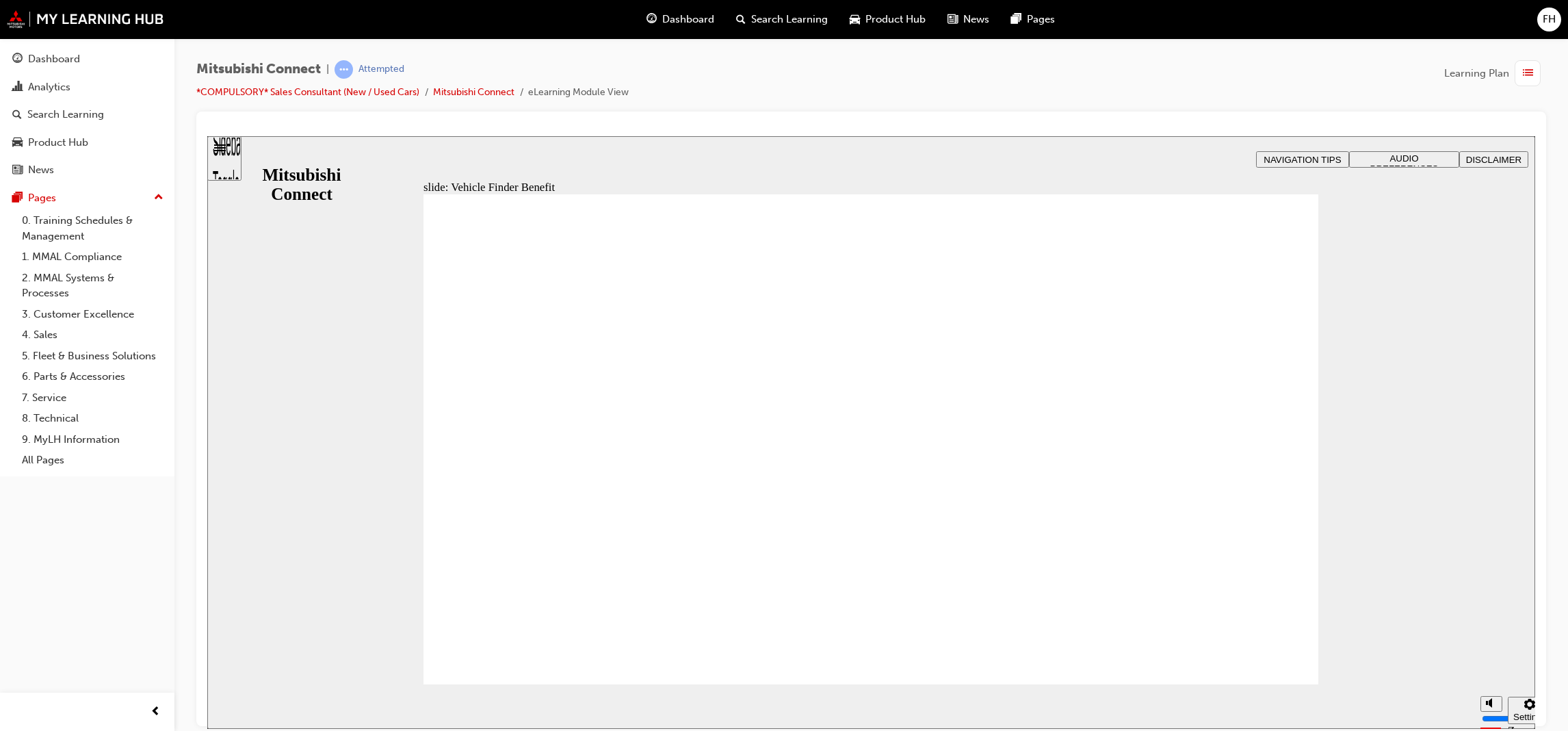 click 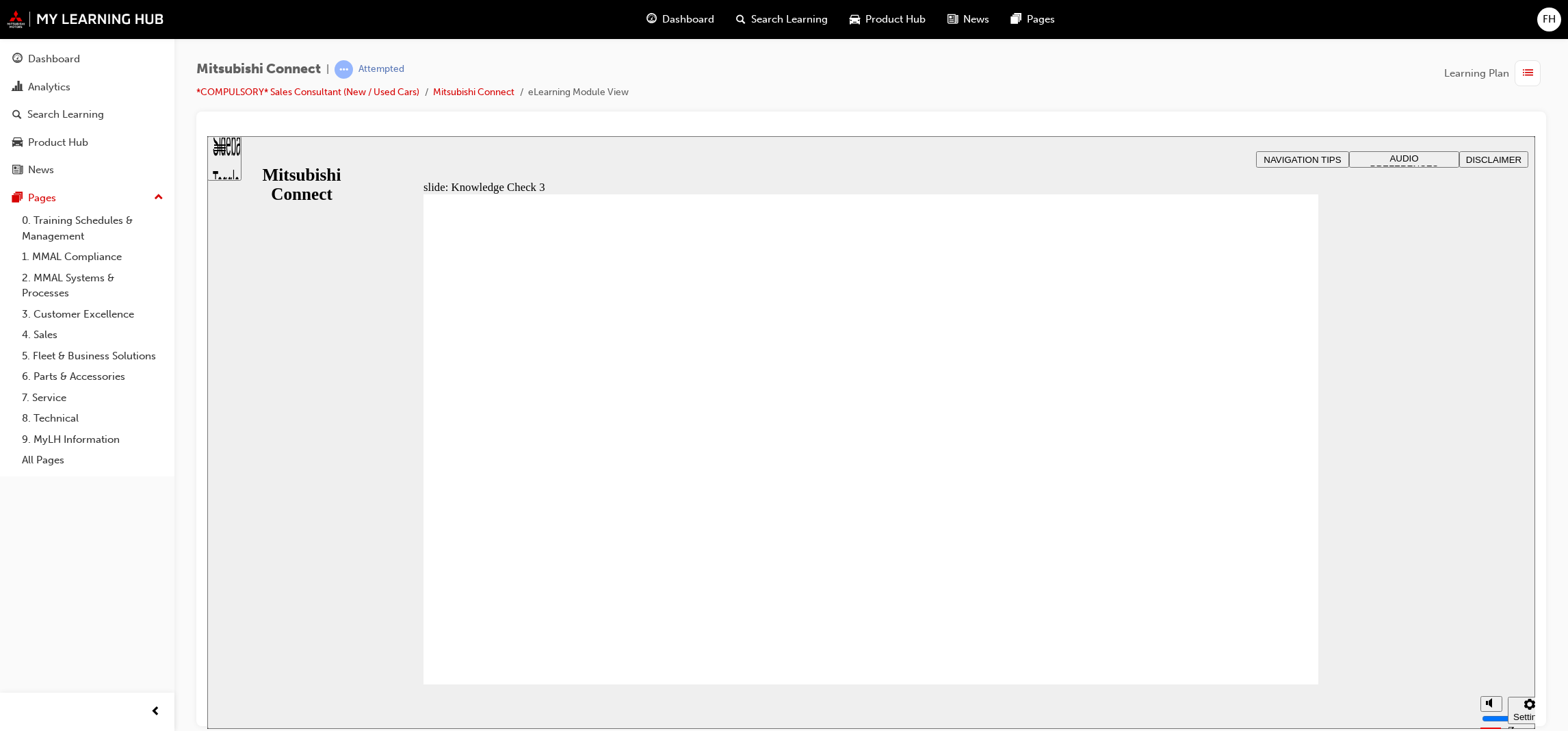 checkbox on "false" 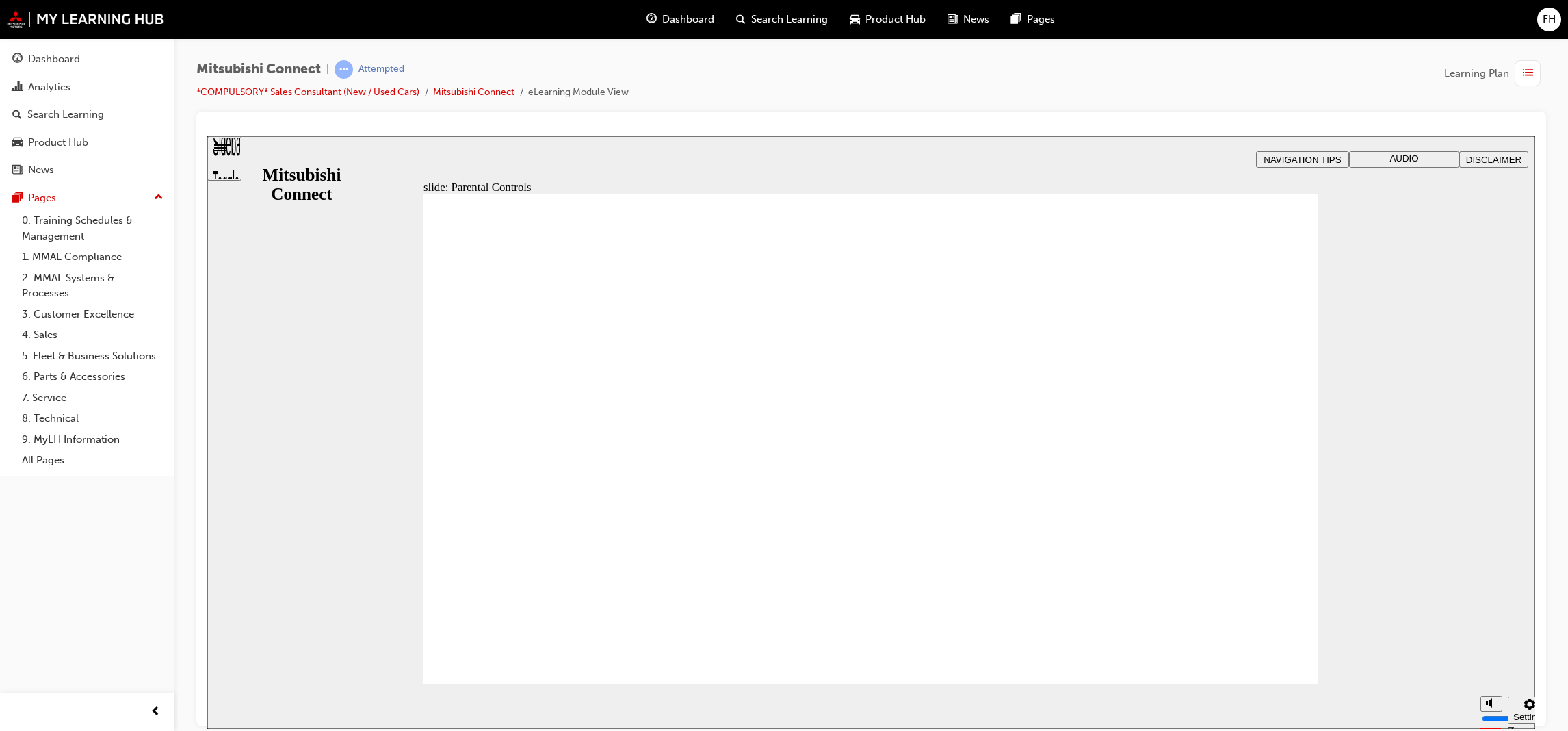 click 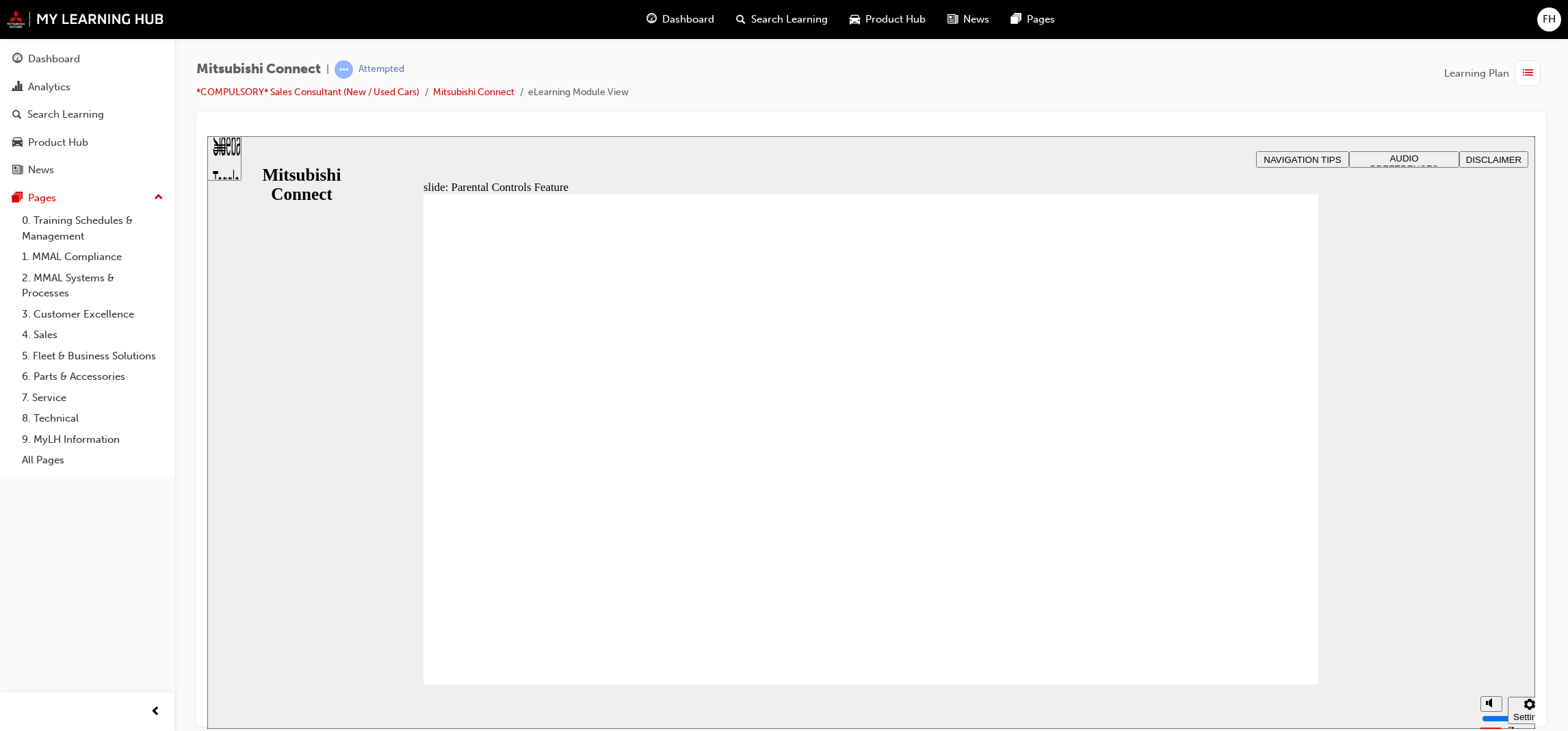 click at bounding box center (871, 1107) 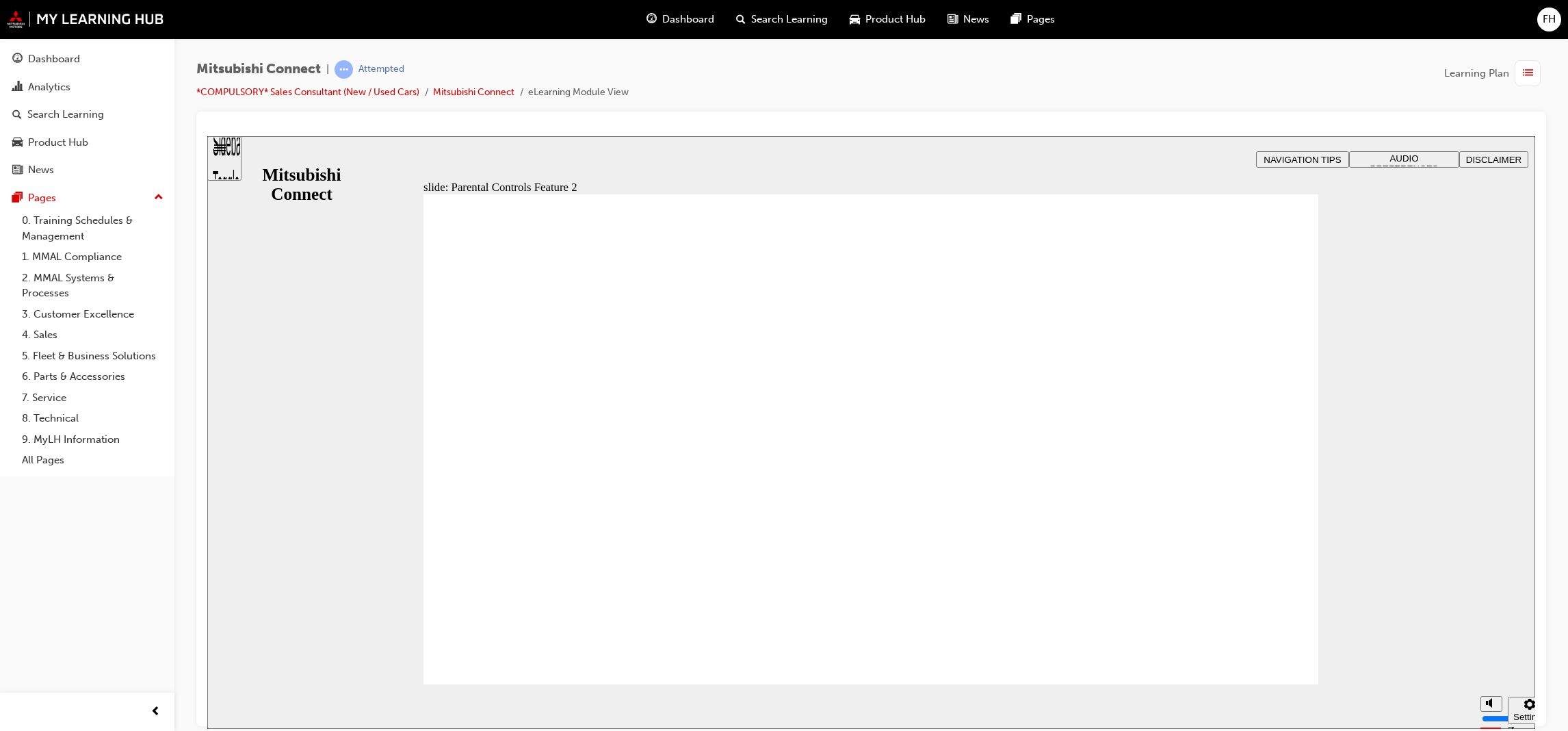 click 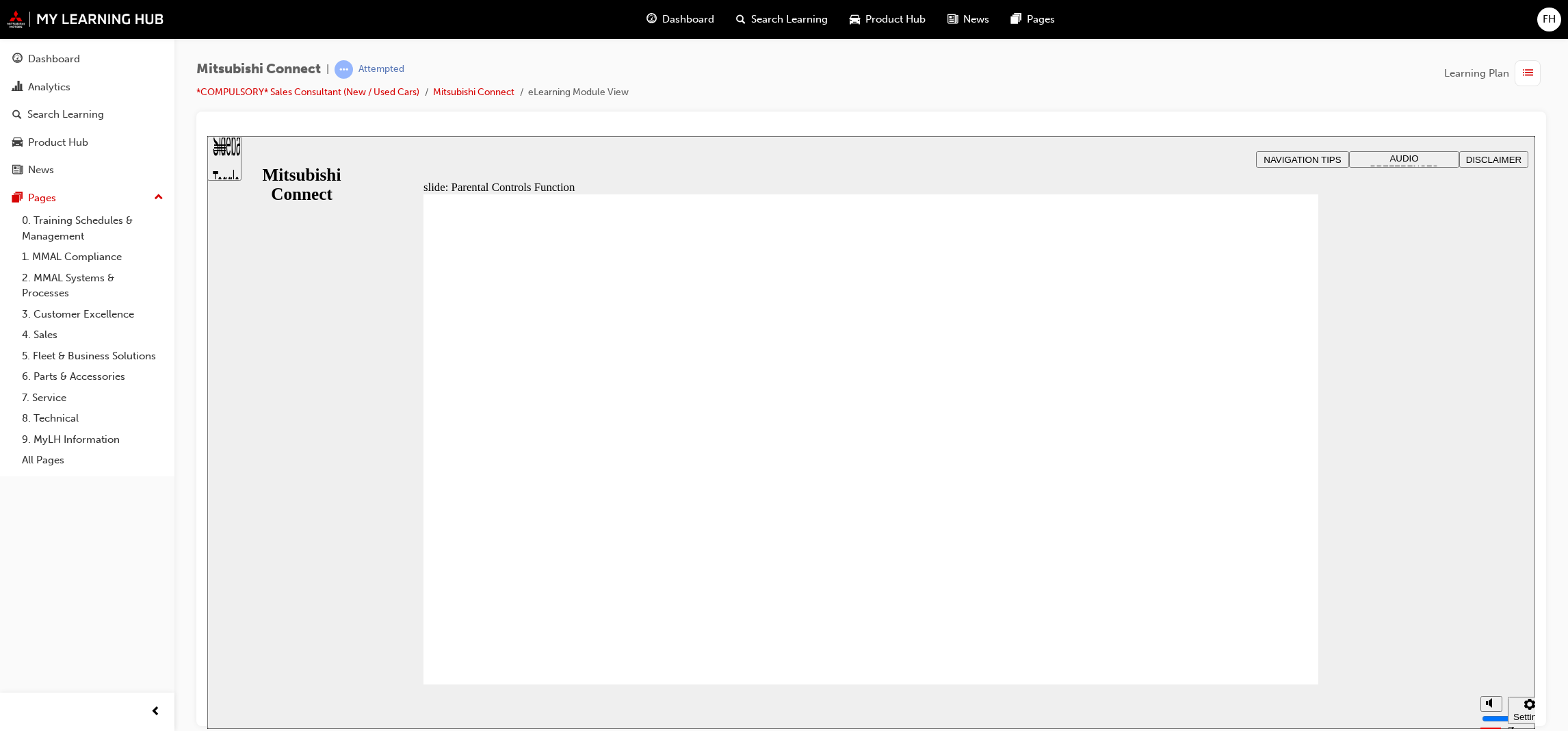 click 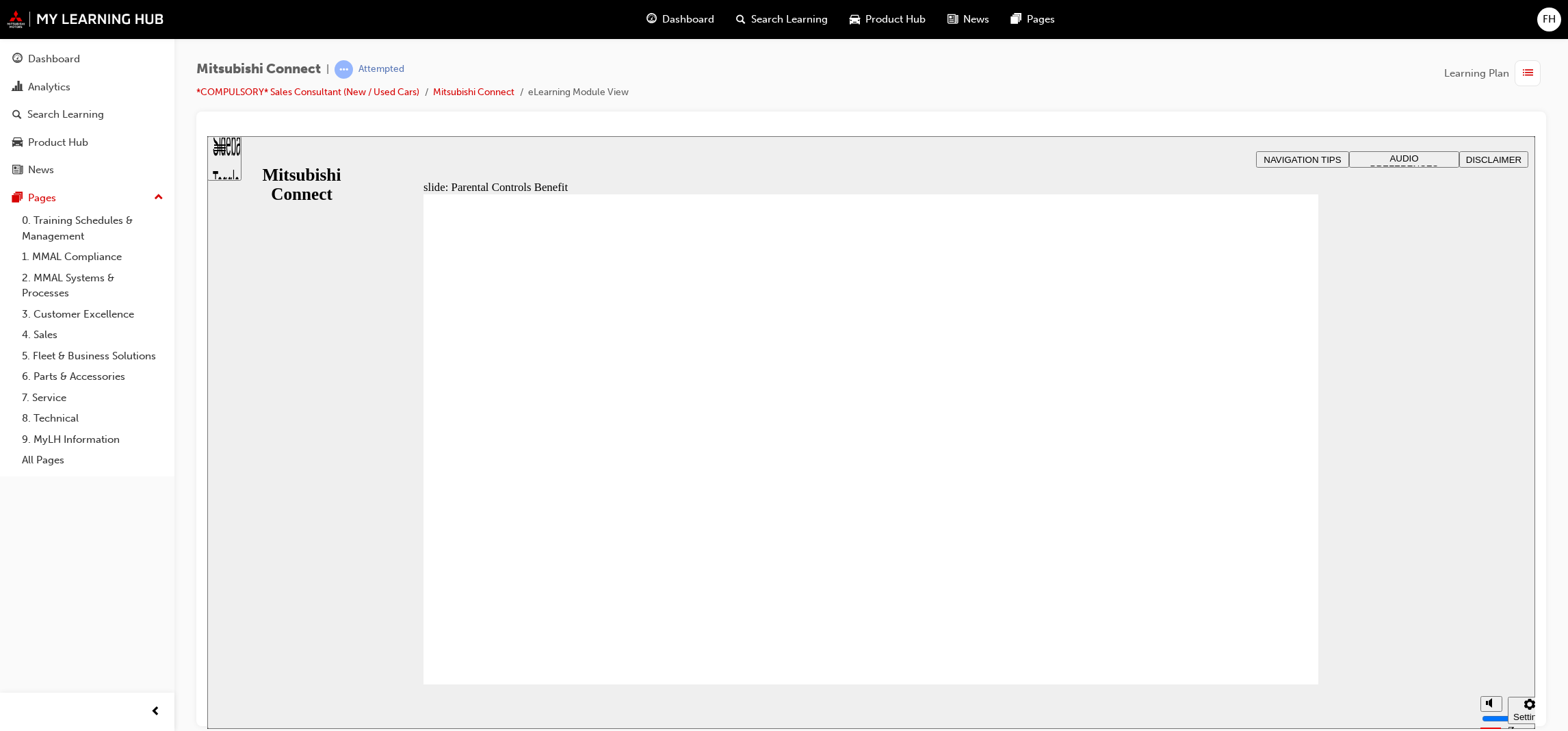 drag, startPoint x: 696, startPoint y: 522, endPoint x: 647, endPoint y: 564, distance: 64.53681 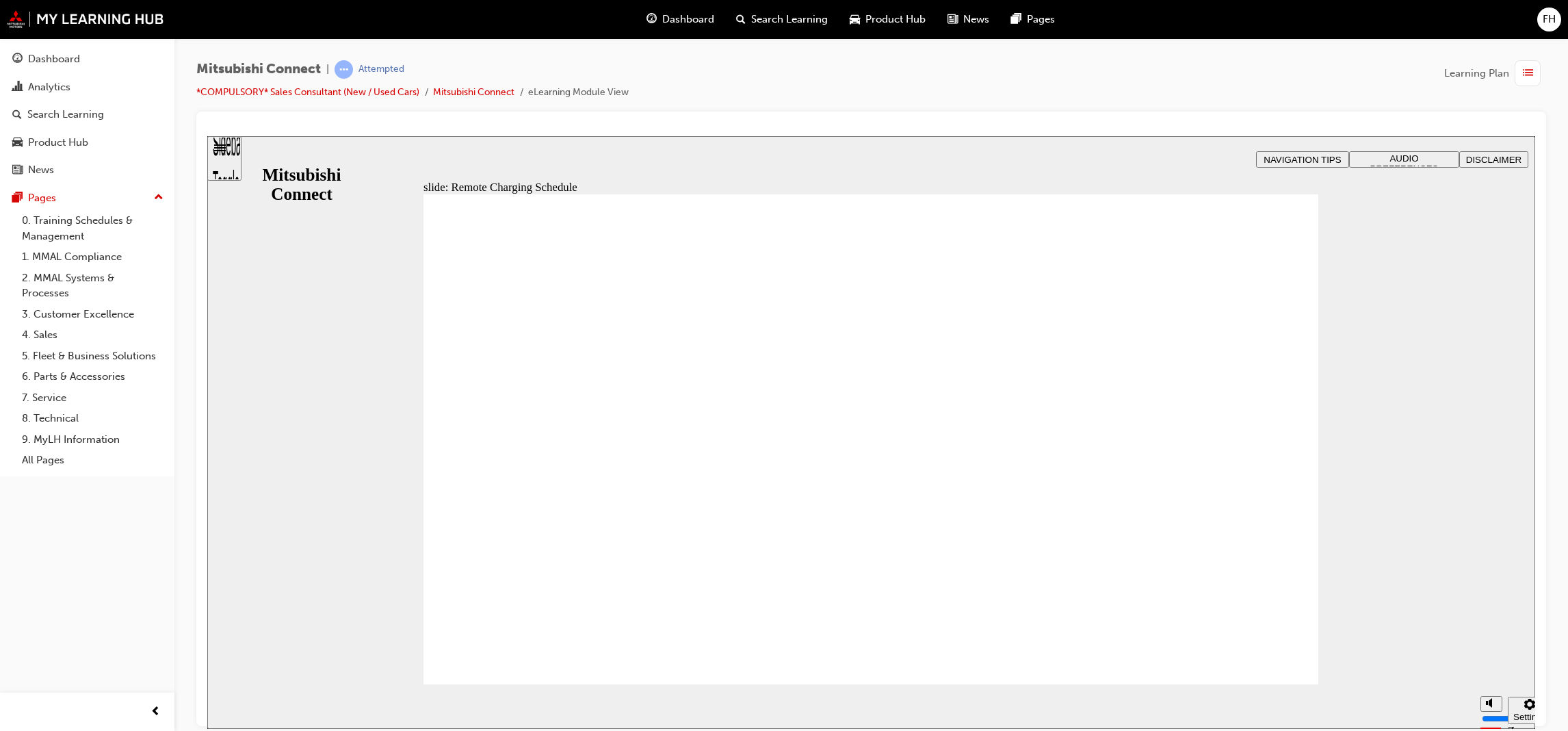click 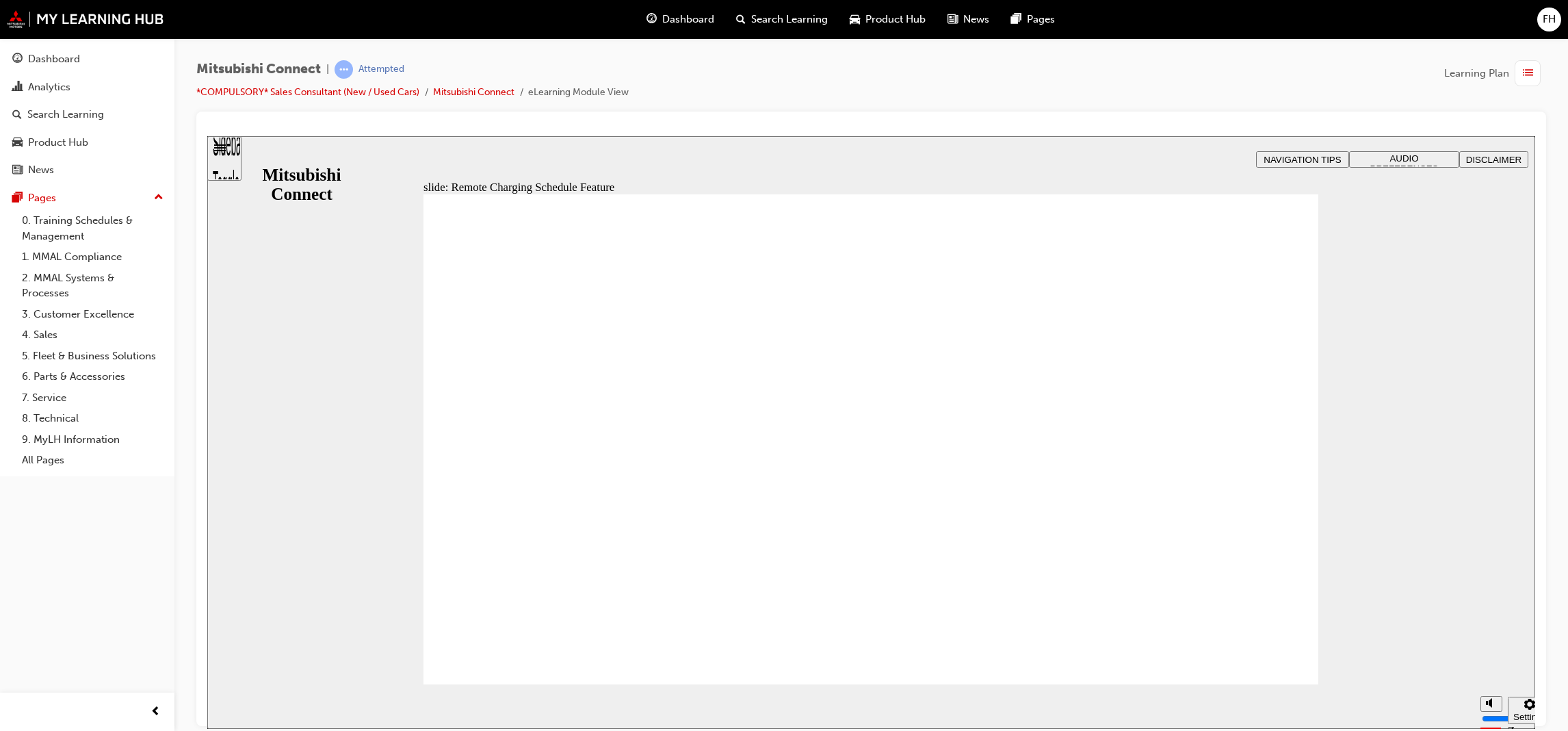 click 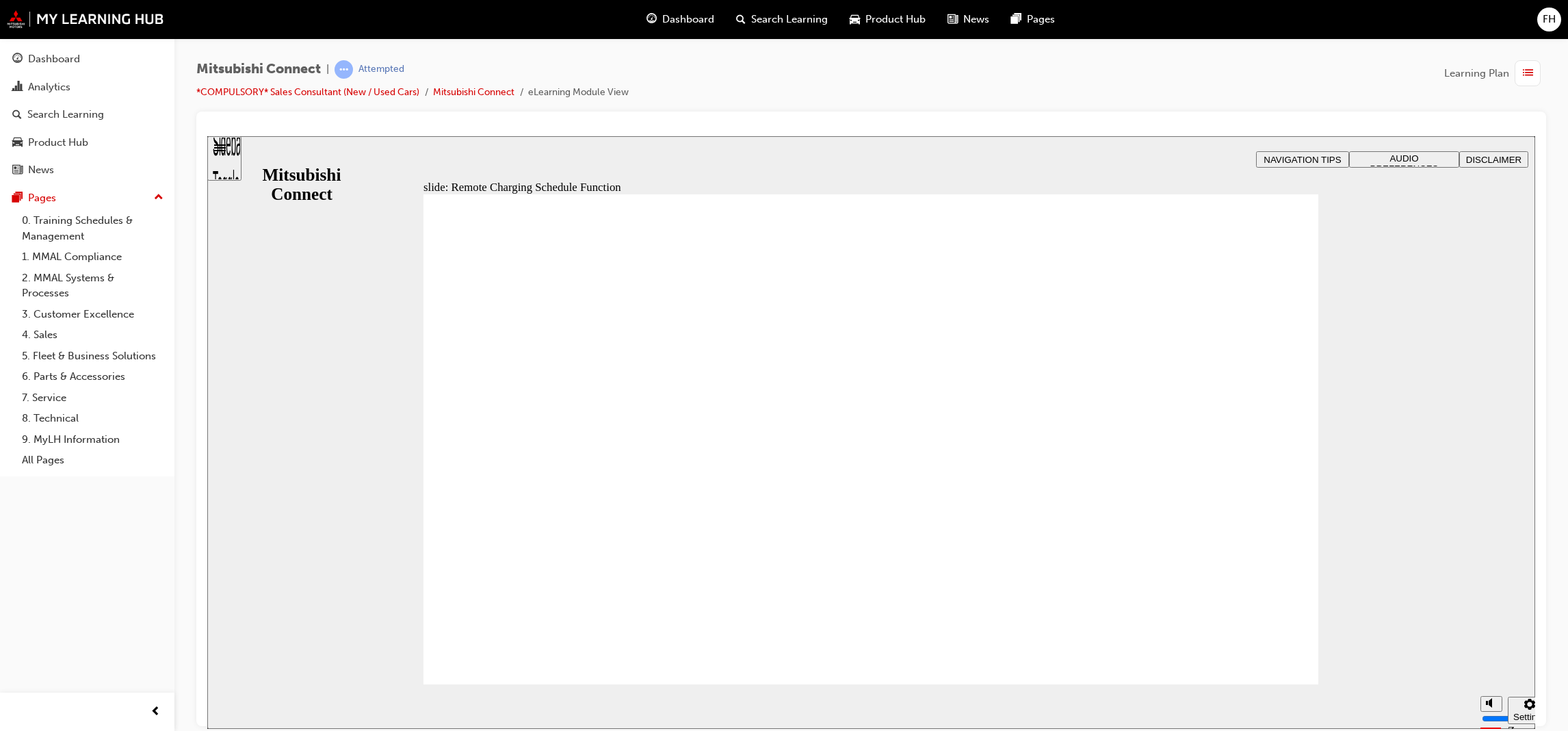 click 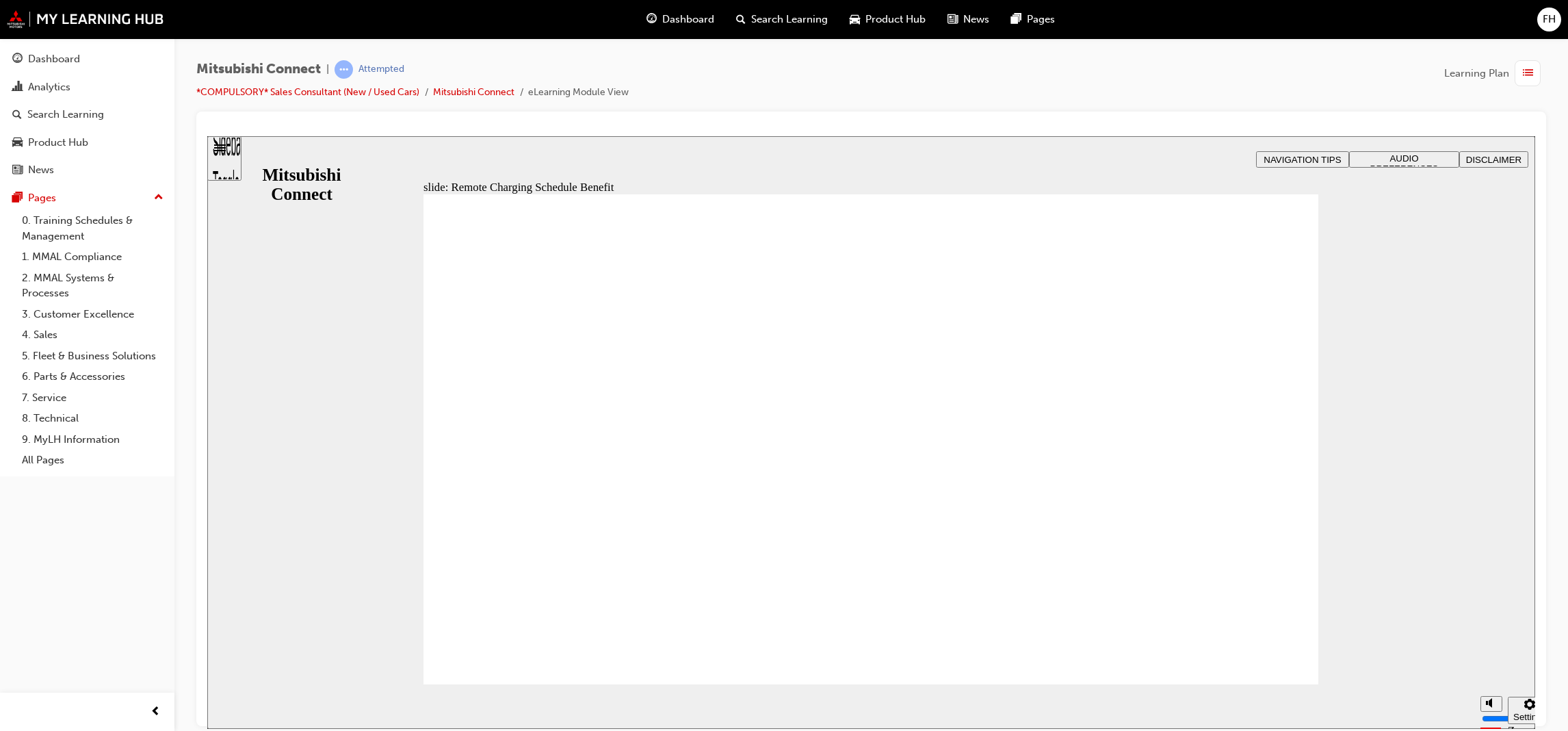 click 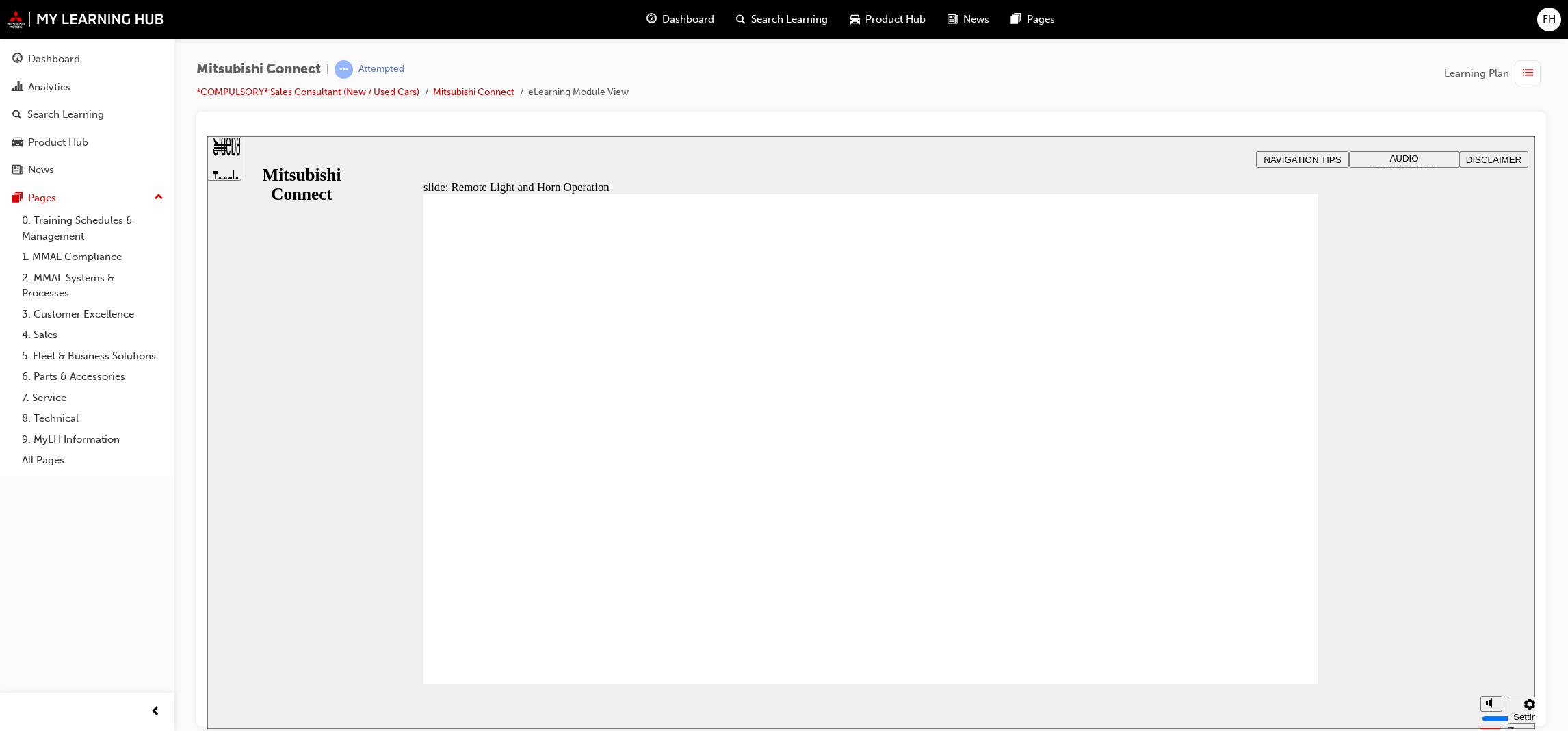 click 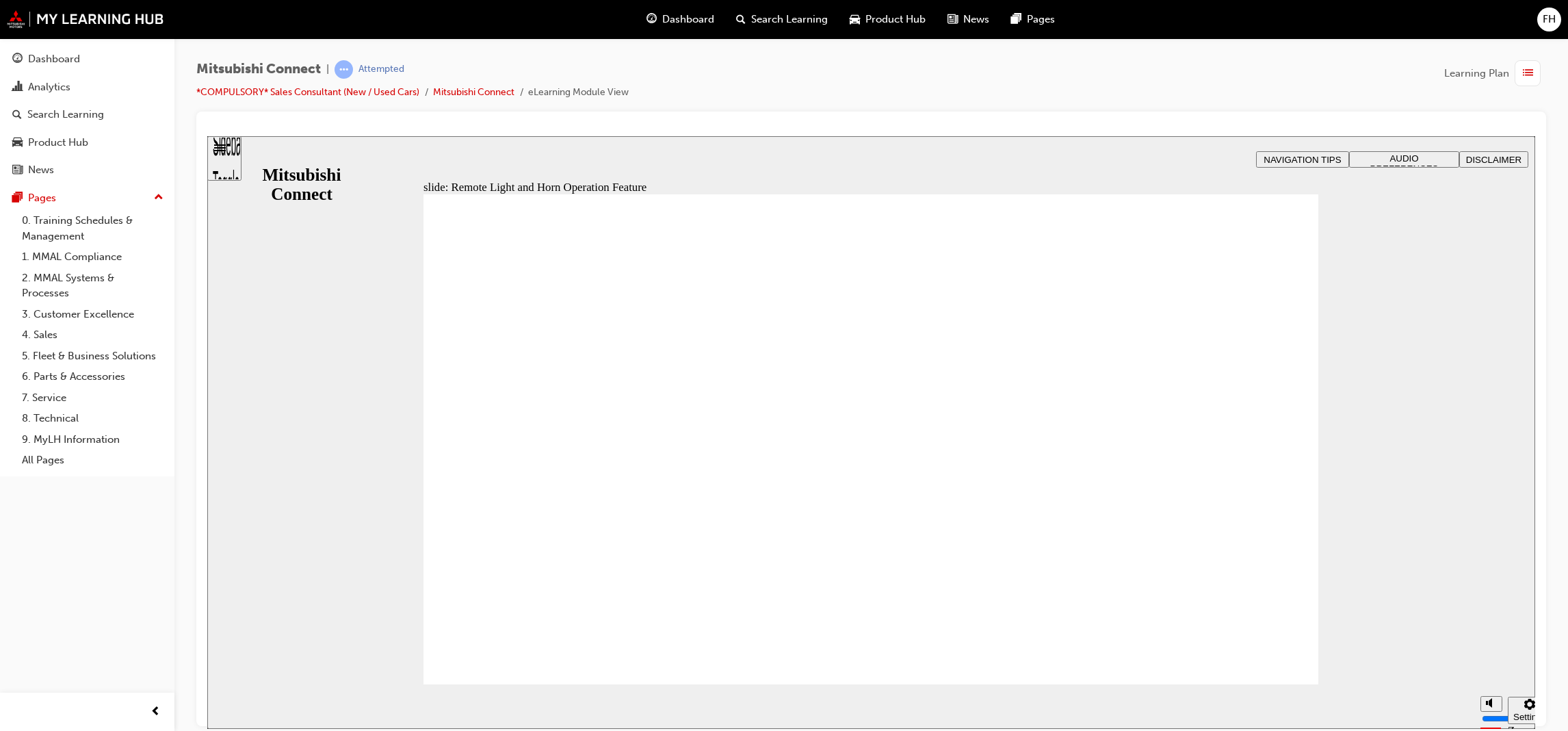 click at bounding box center (871, 1107) 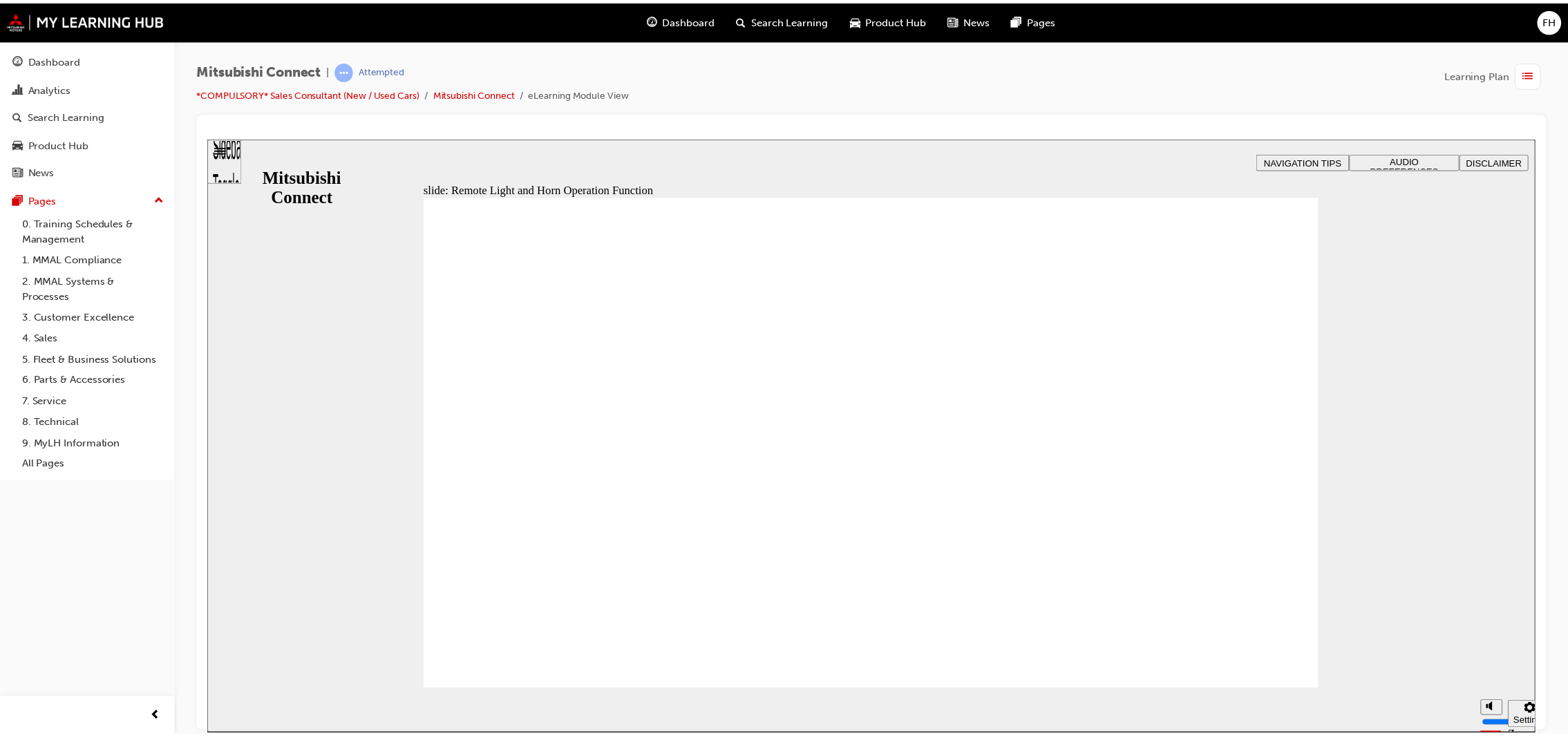 scroll, scrollTop: 0, scrollLeft: 0, axis: both 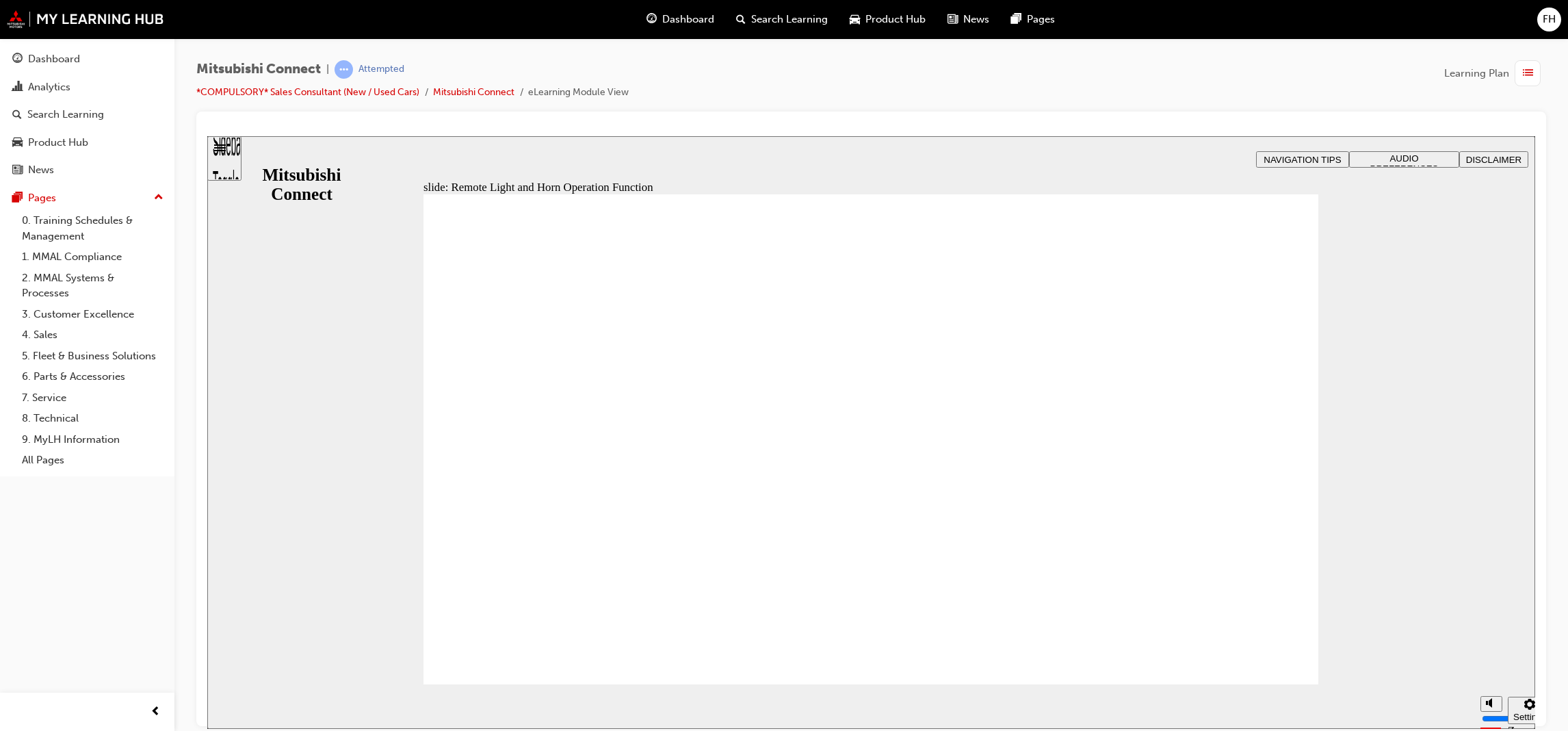 click 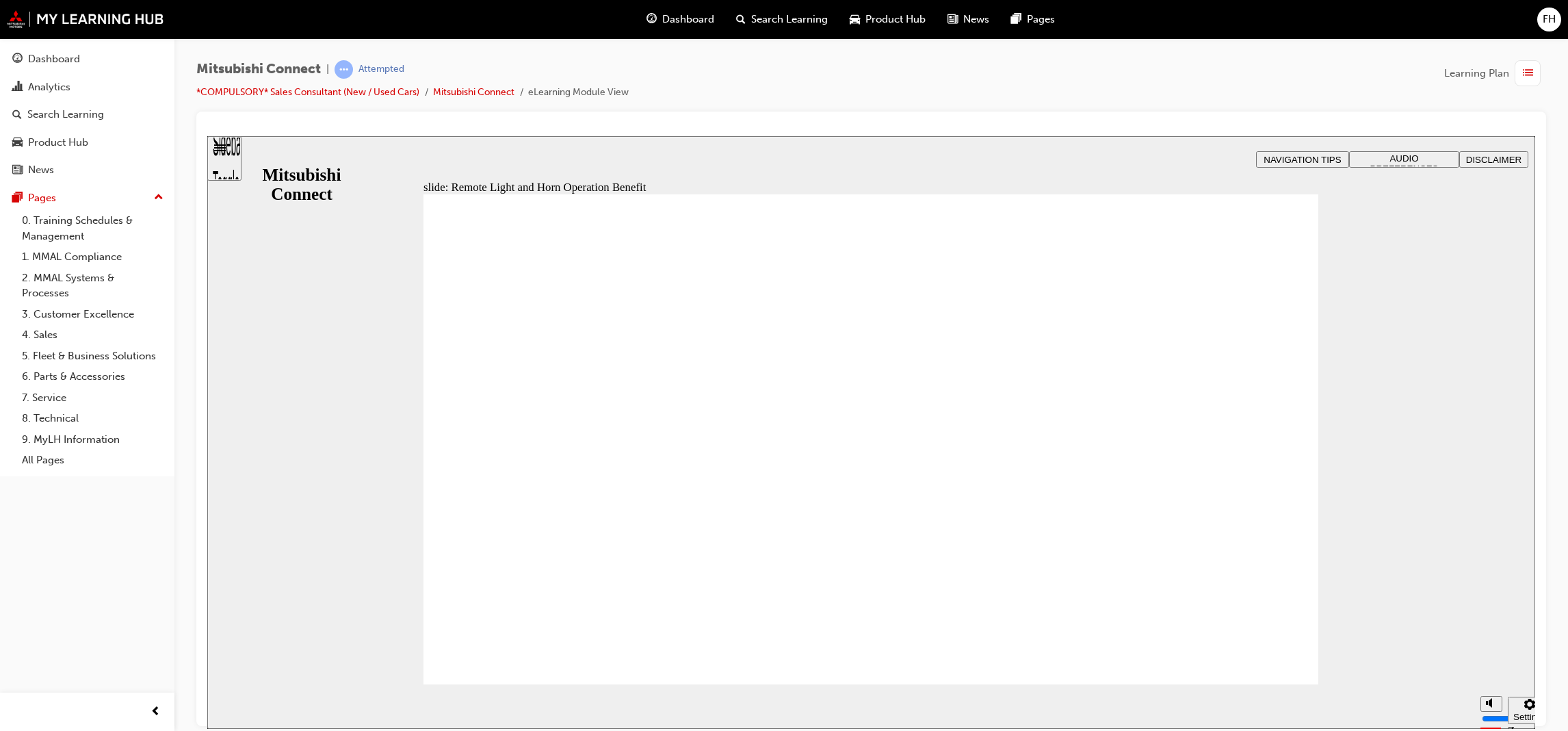 click 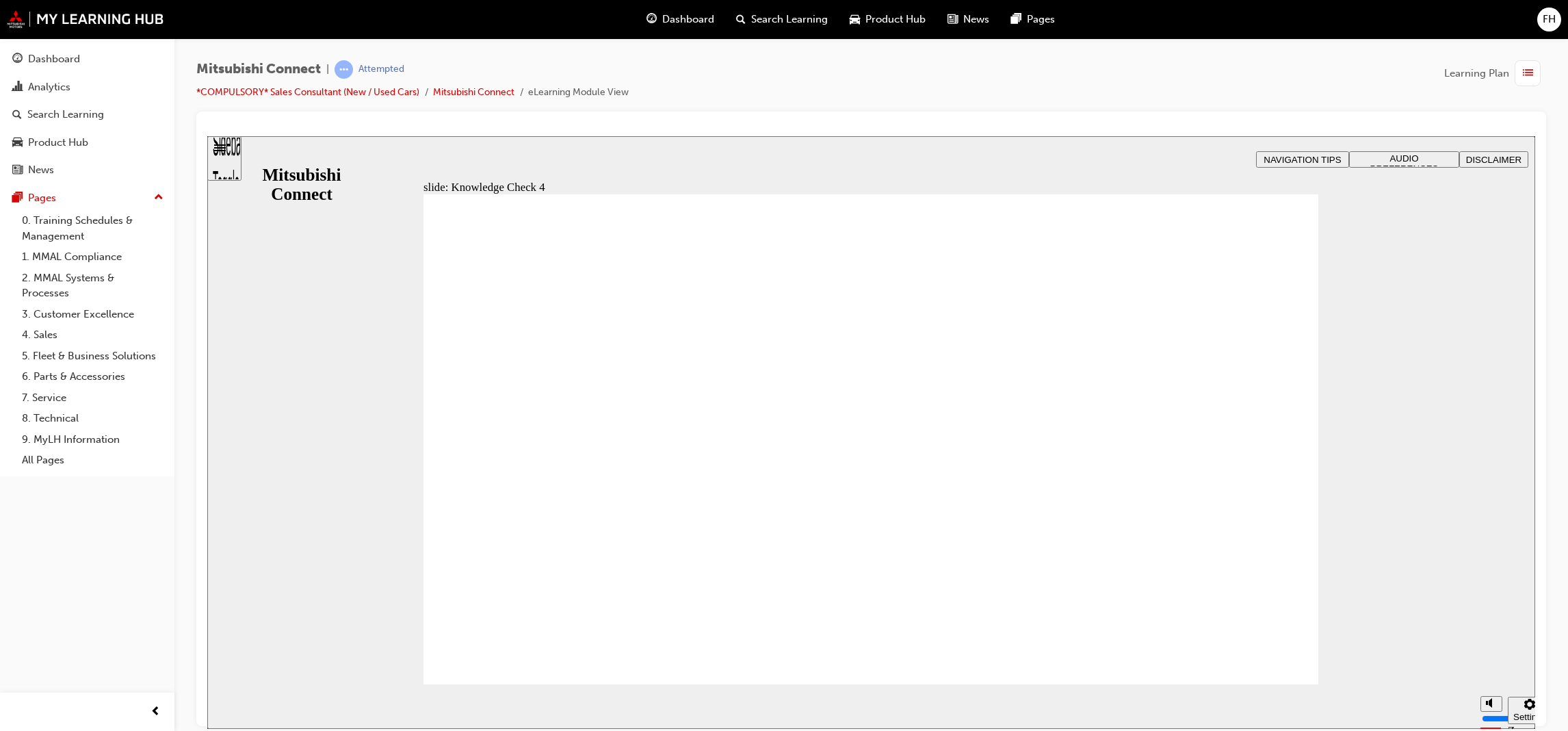 radio on "true" 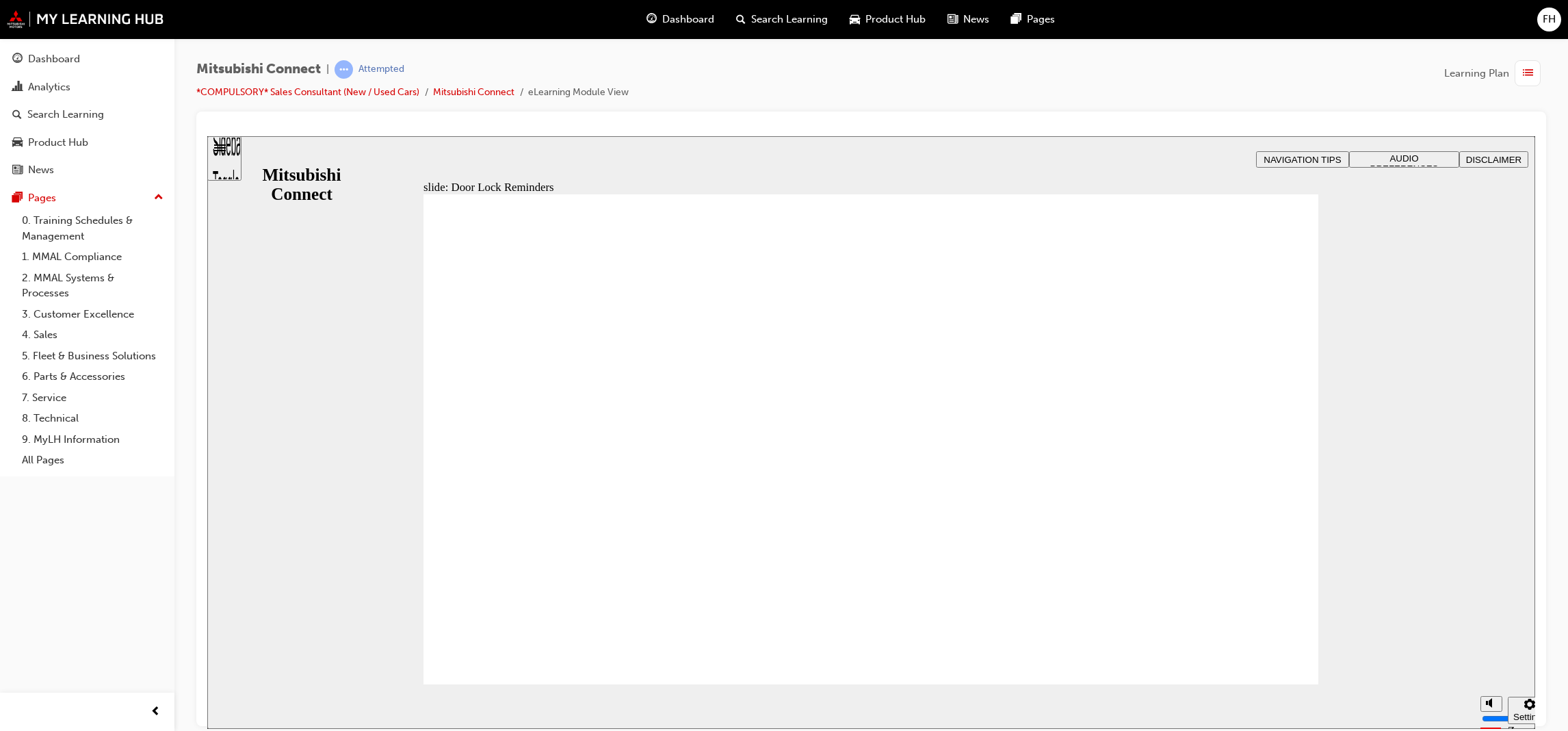 click 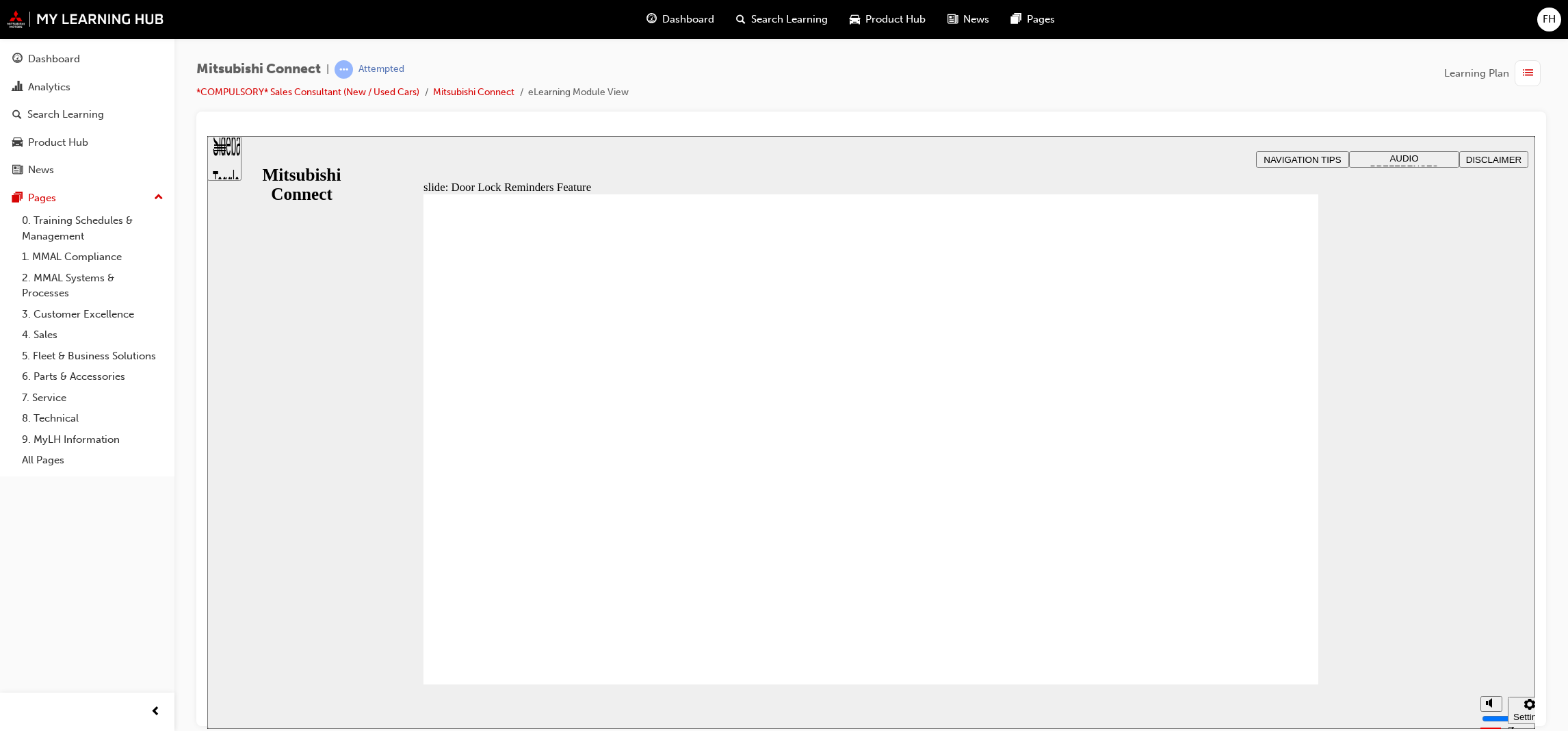 click 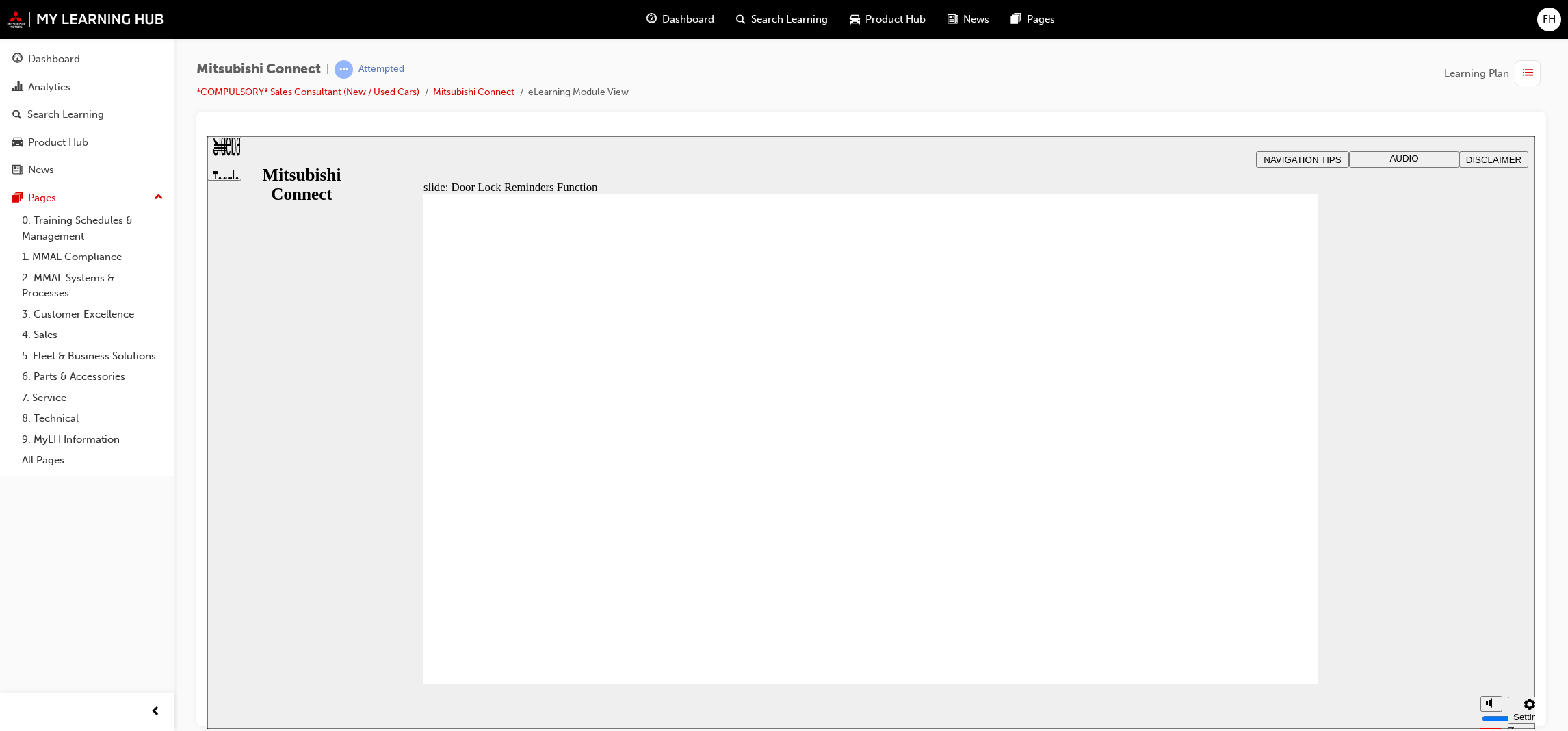 click 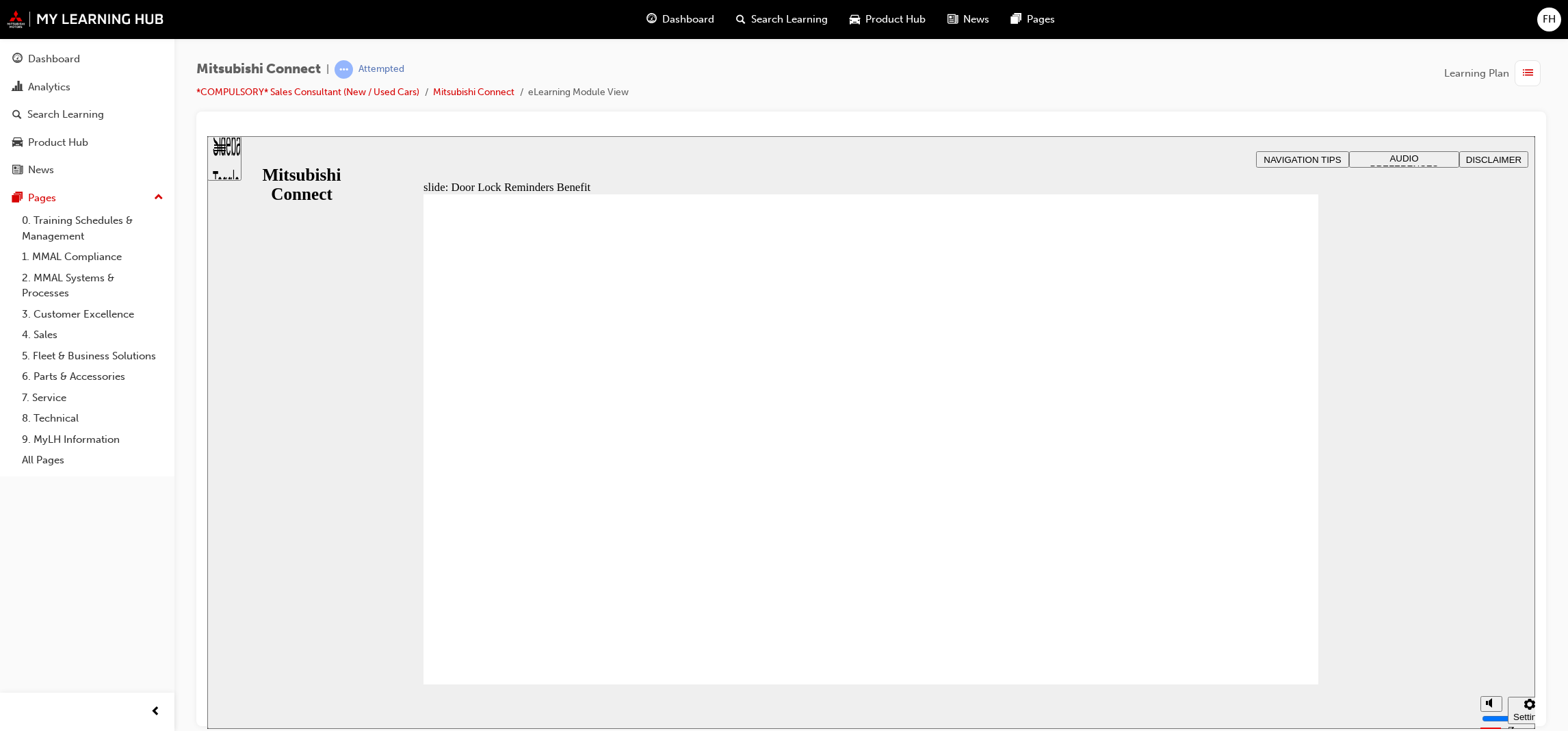 click 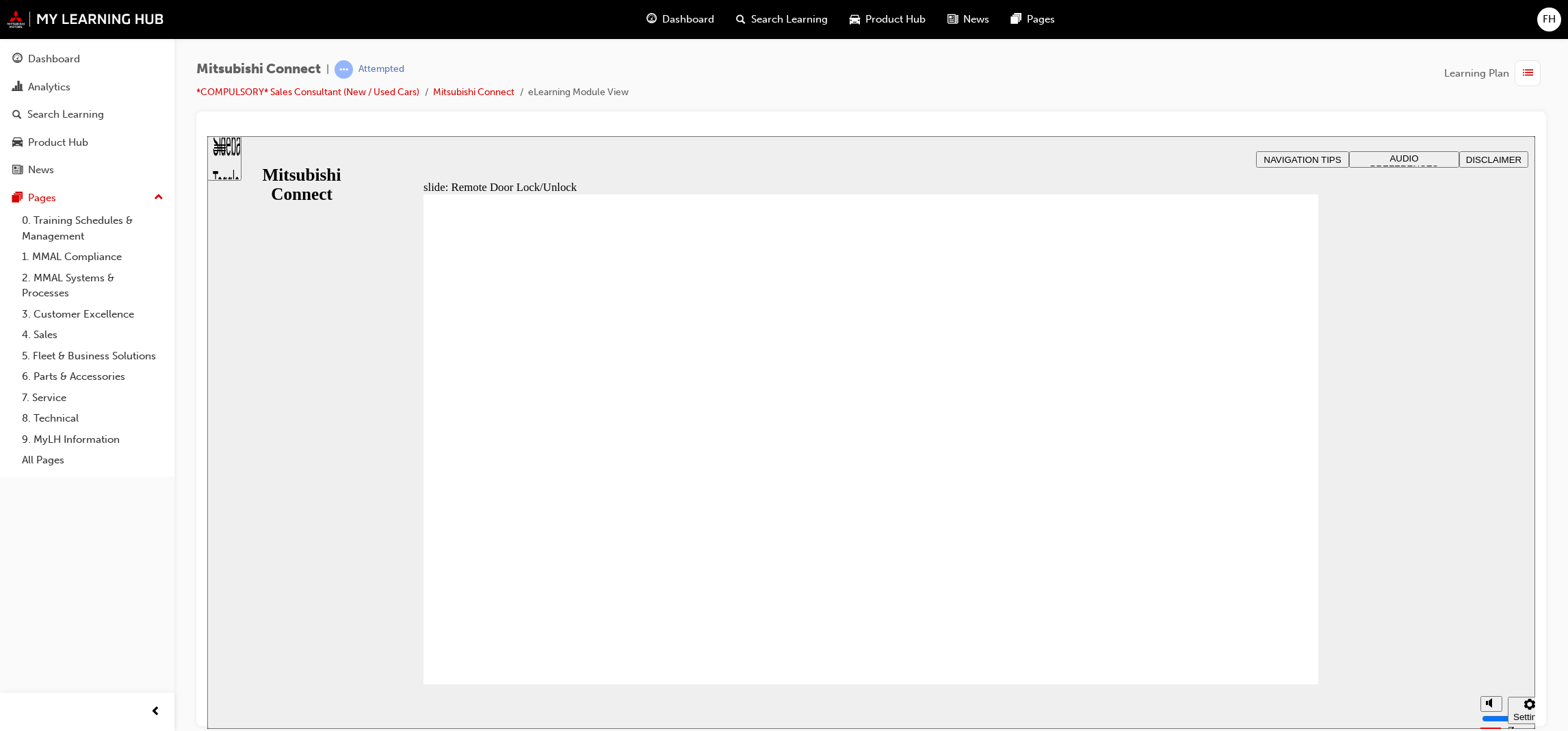 click 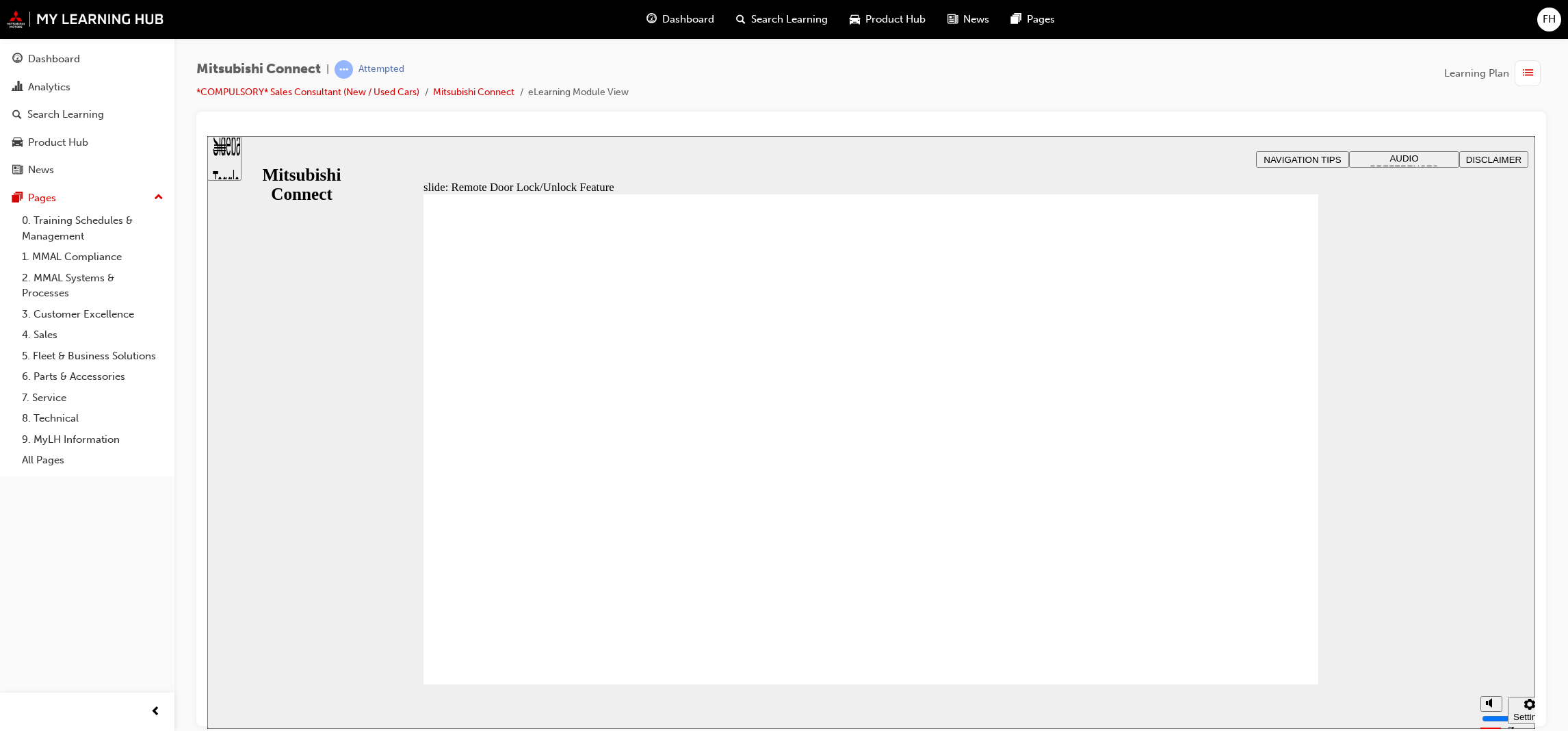 click at bounding box center (871, 1107) 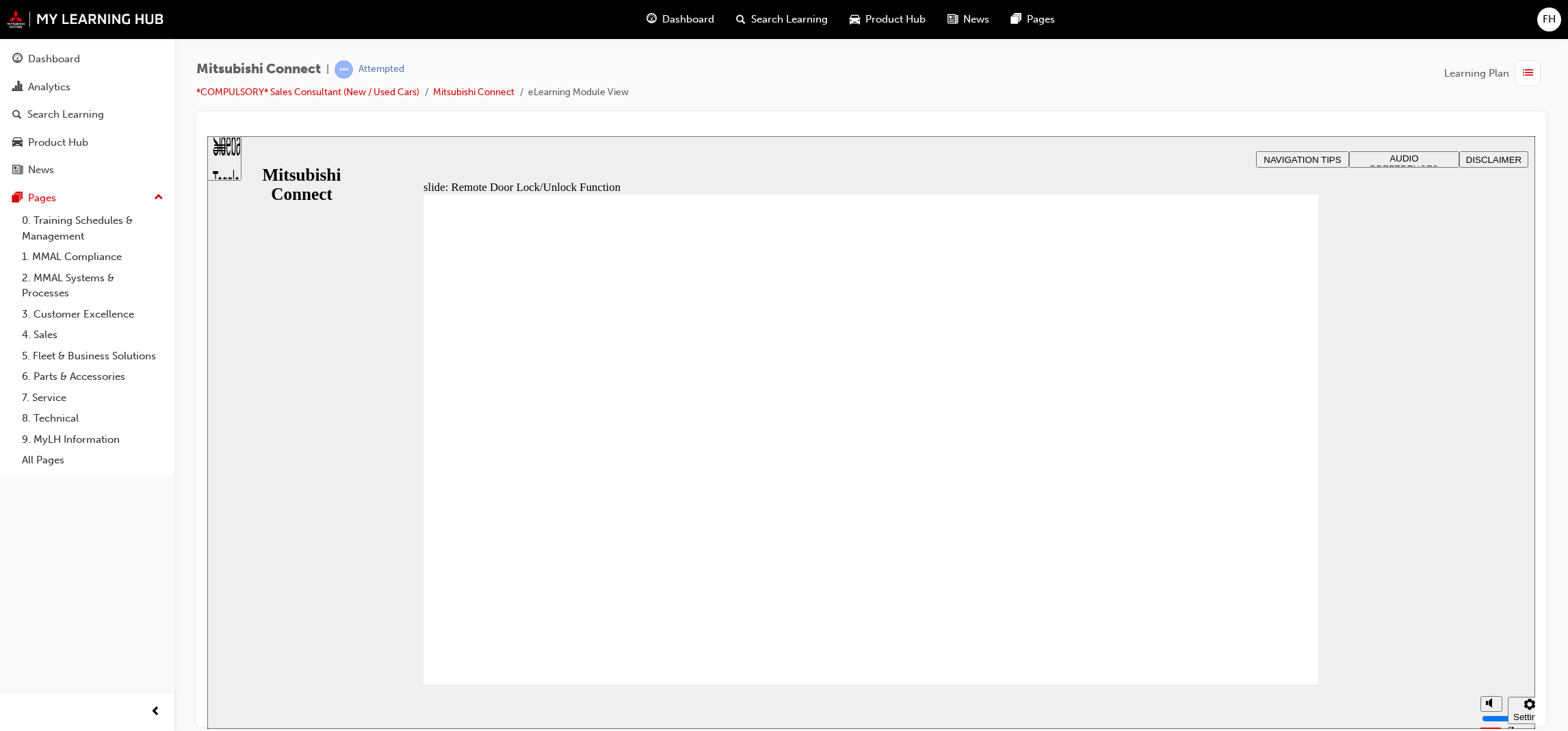 drag, startPoint x: 1054, startPoint y: 543, endPoint x: 995, endPoint y: 543, distance: 59 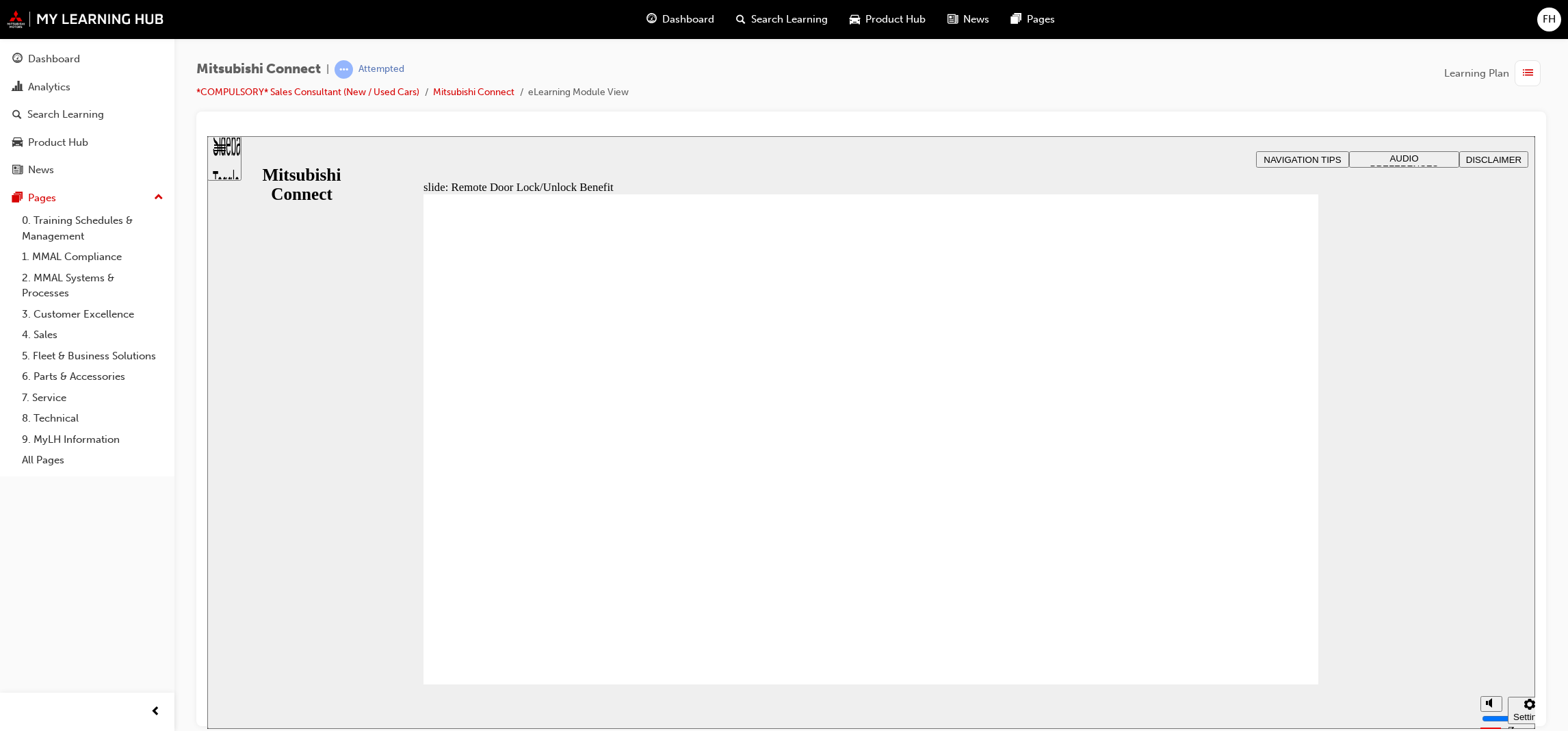 click 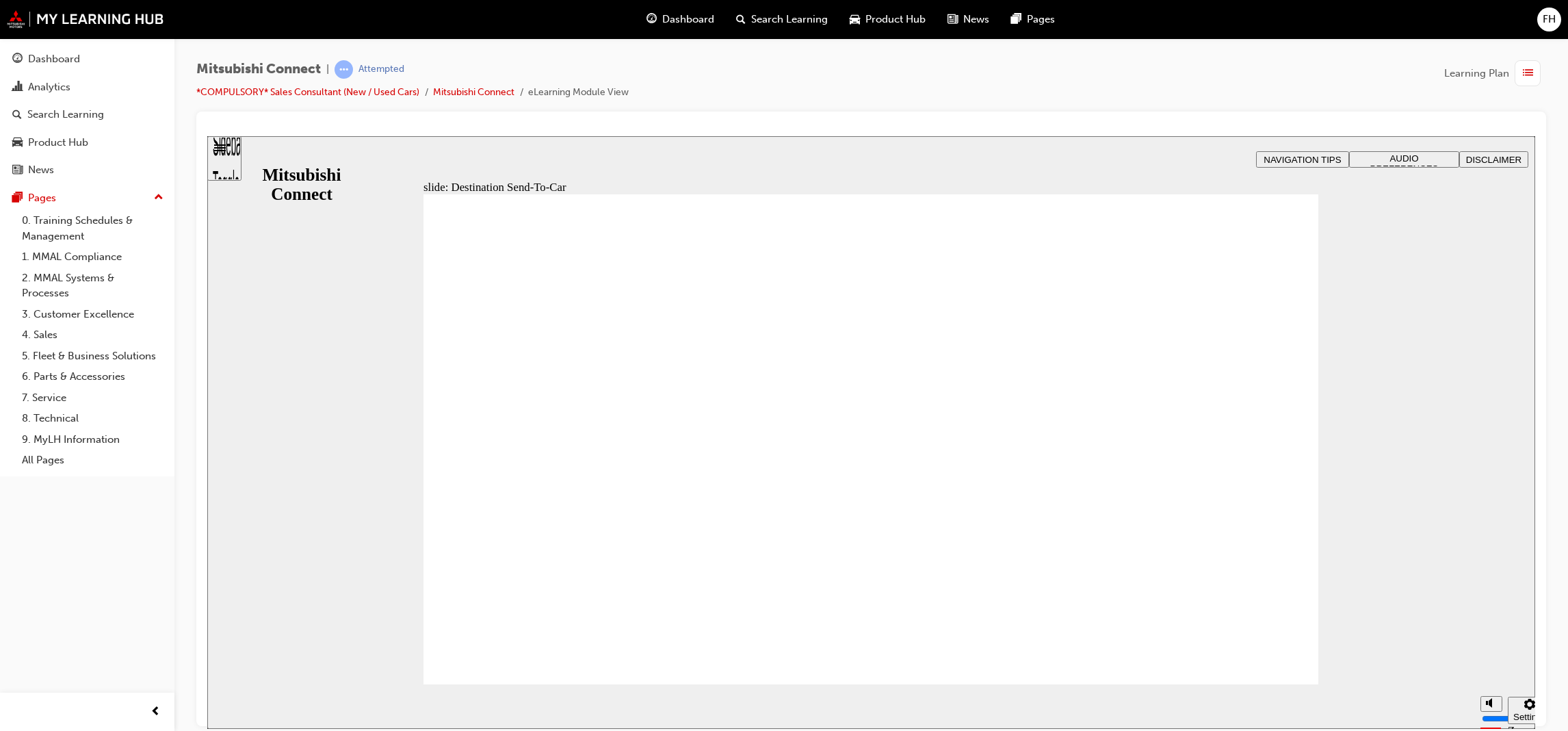 click 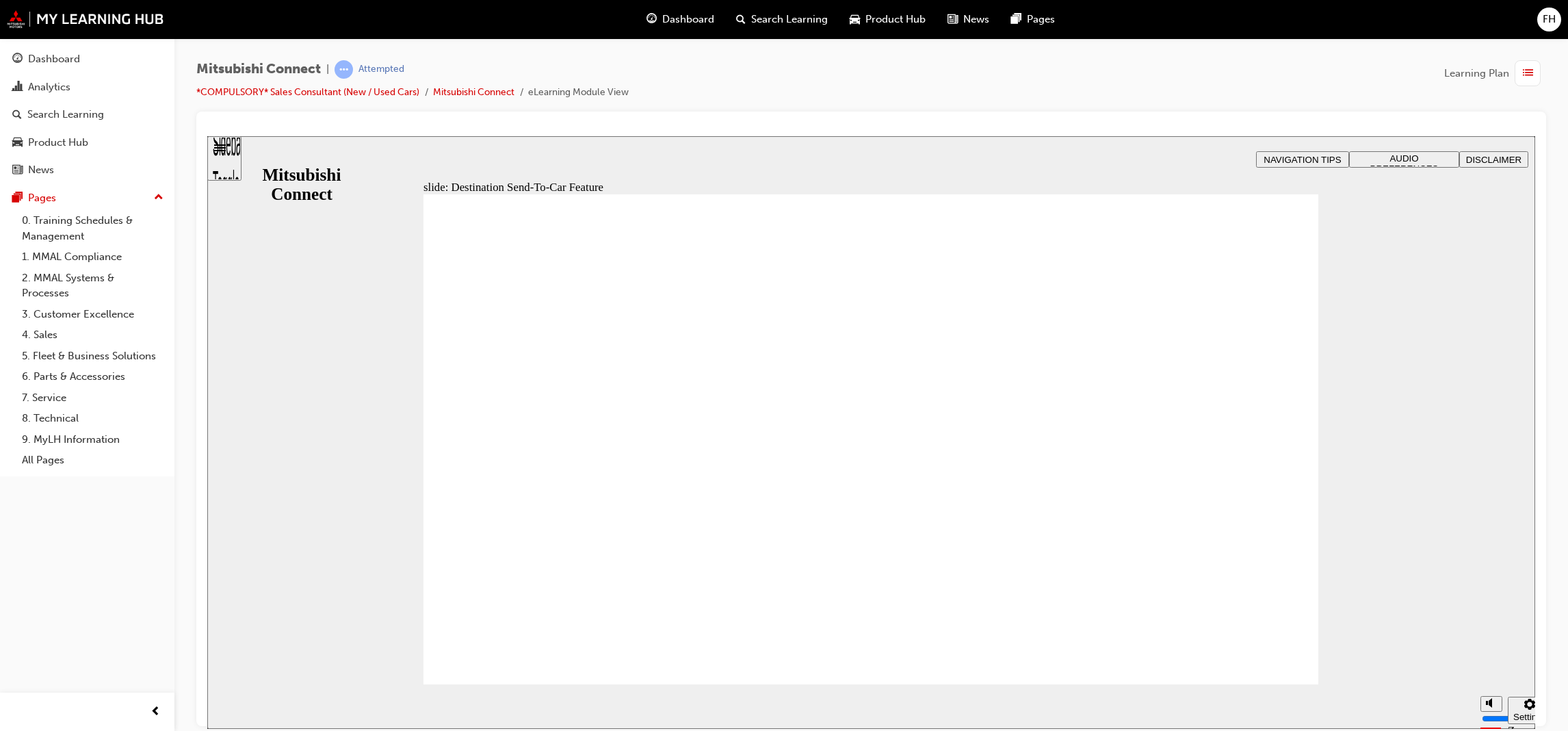 click 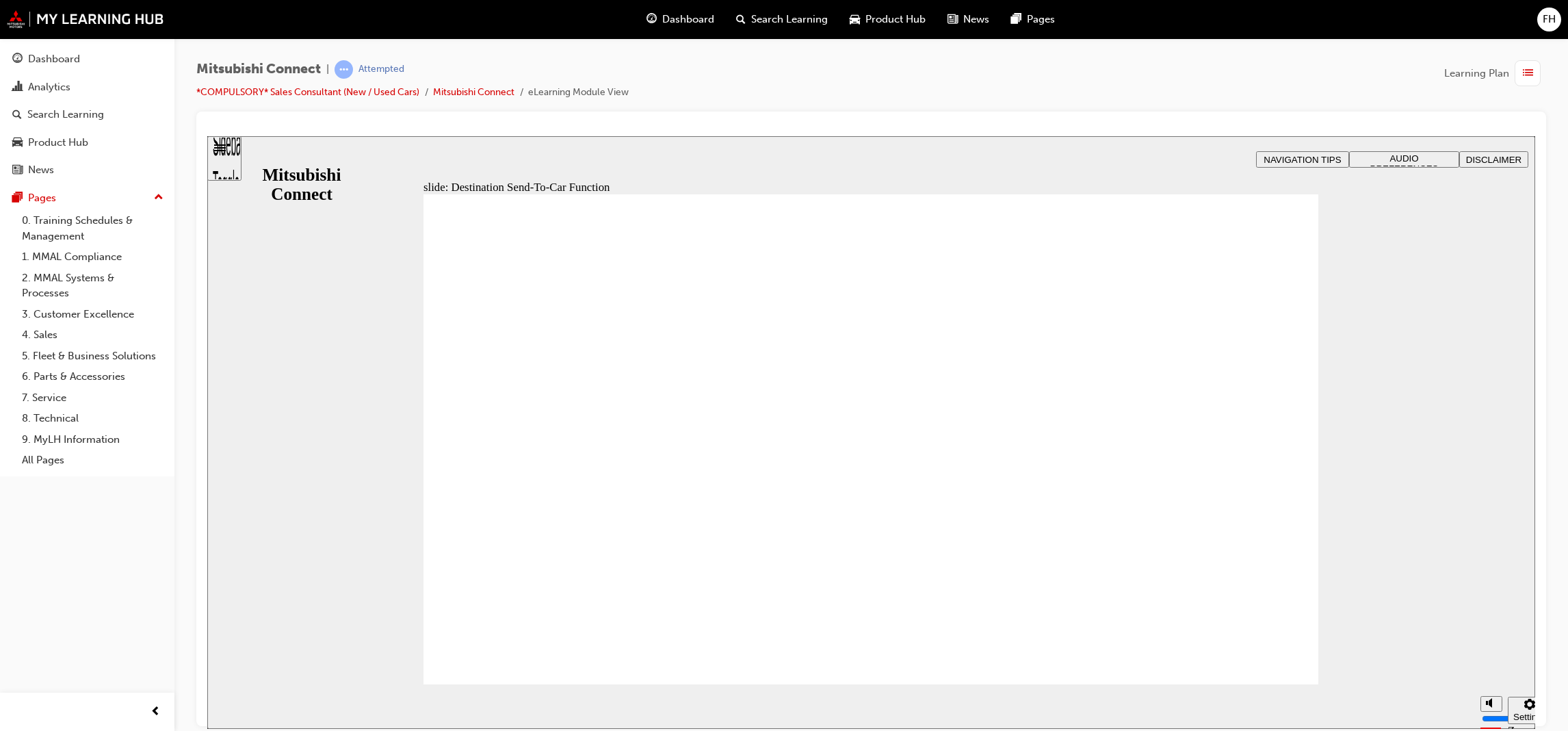 click 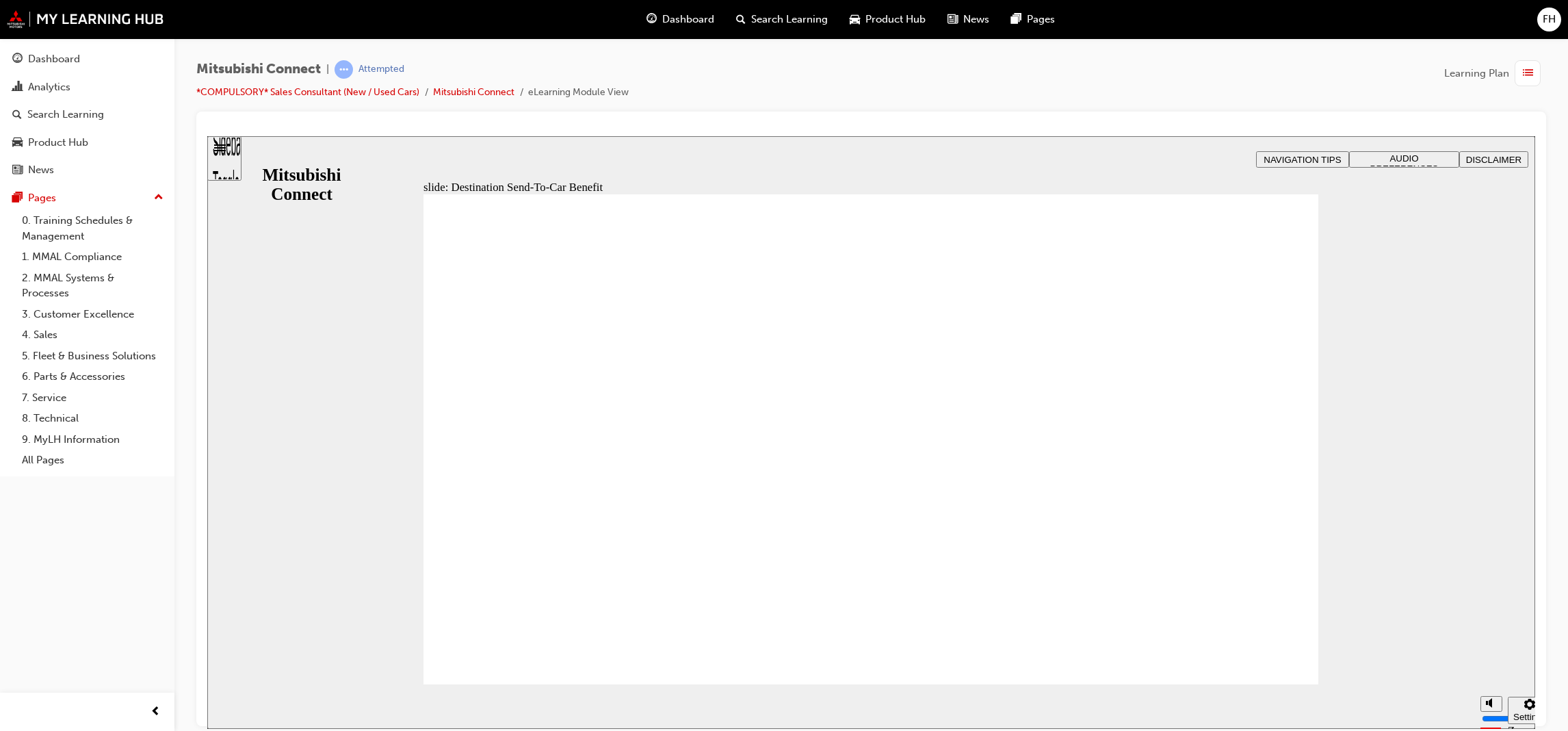 click 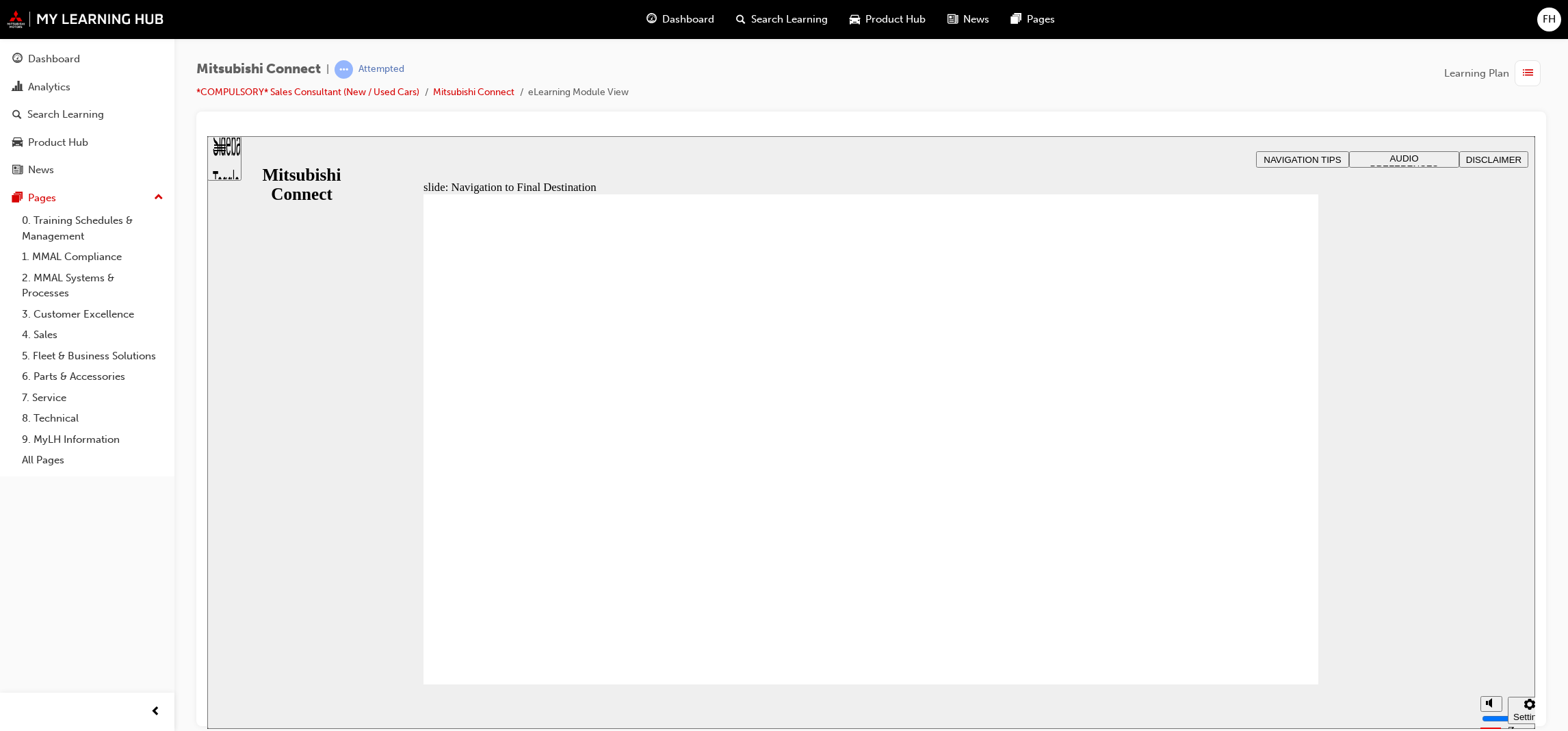 click 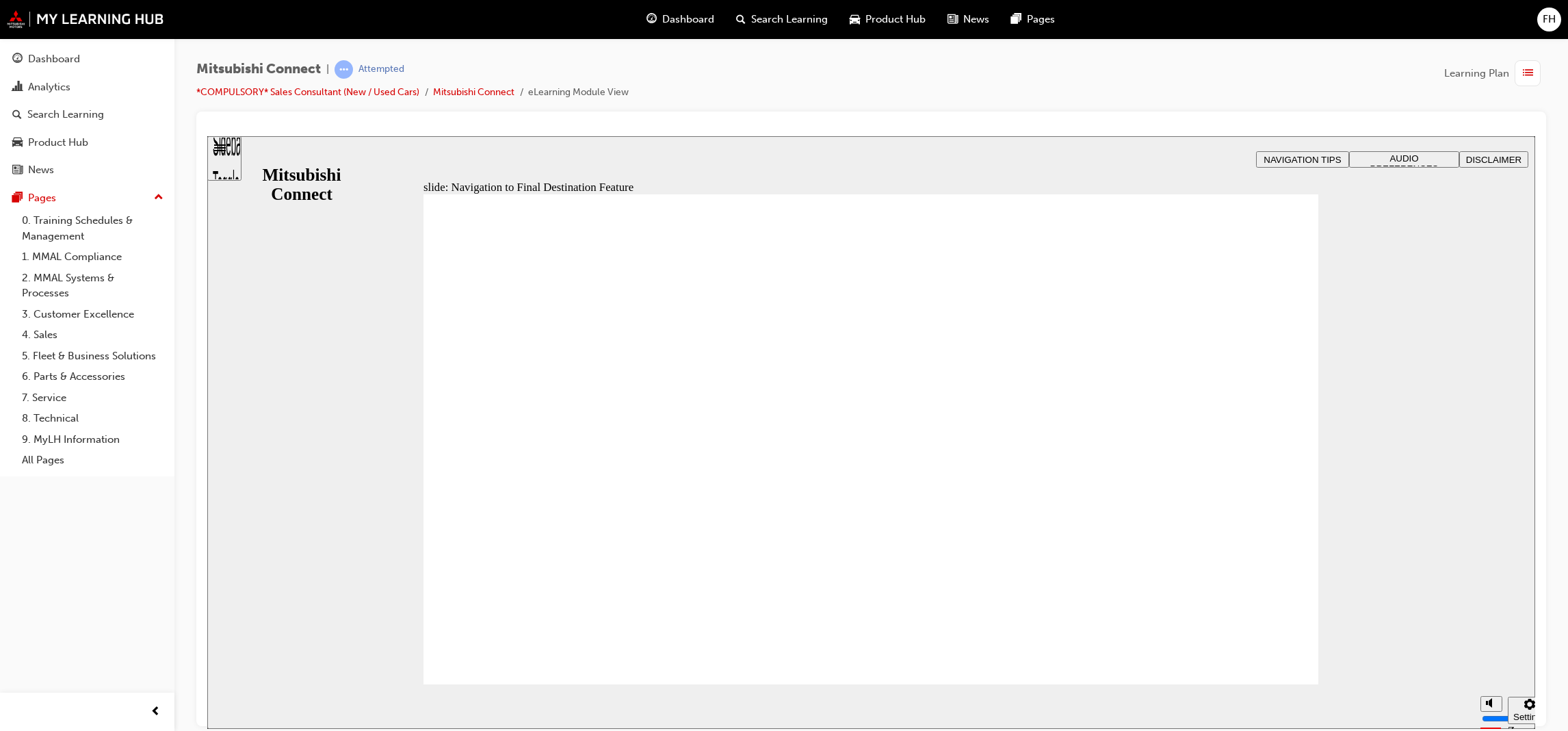 click 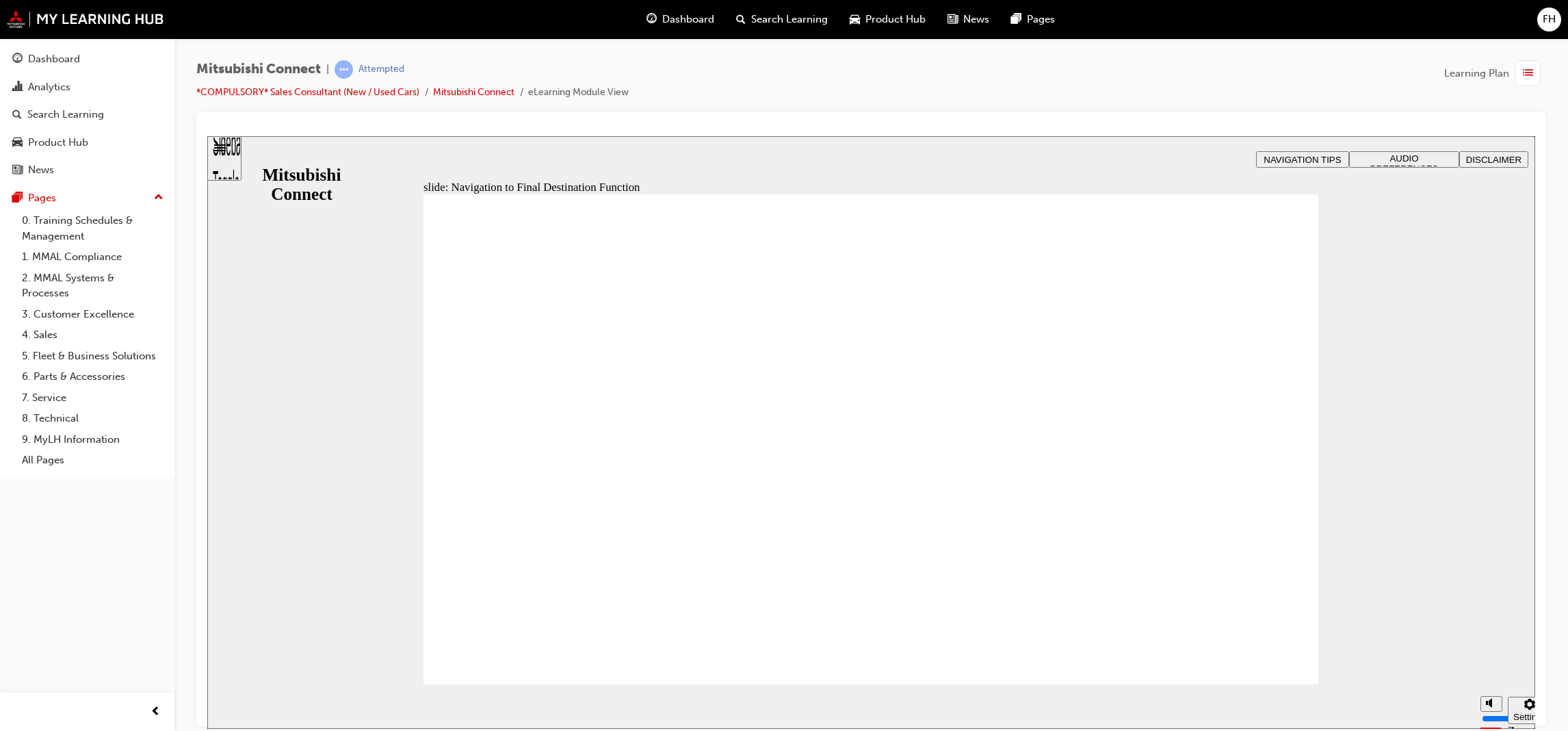 click 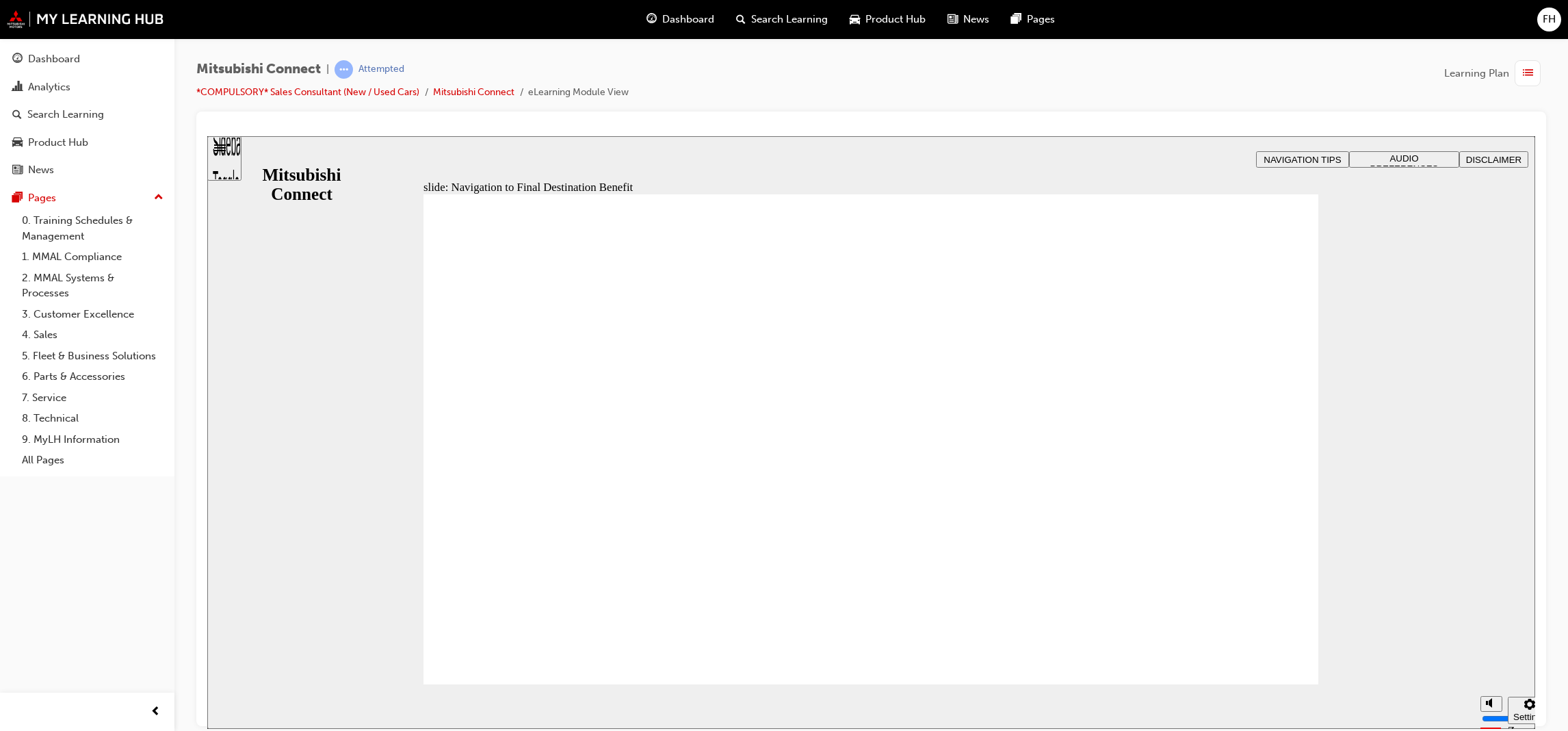 click 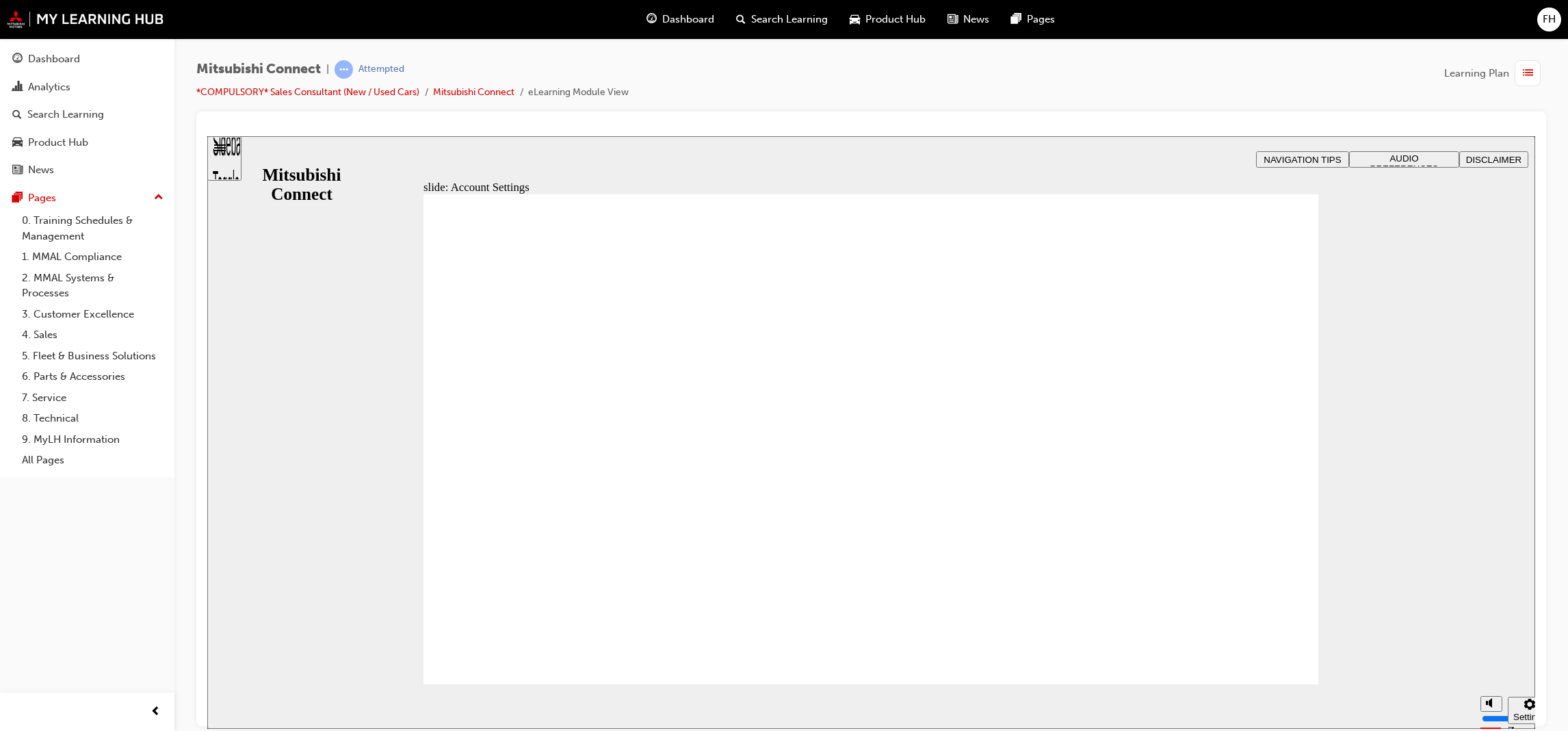 click 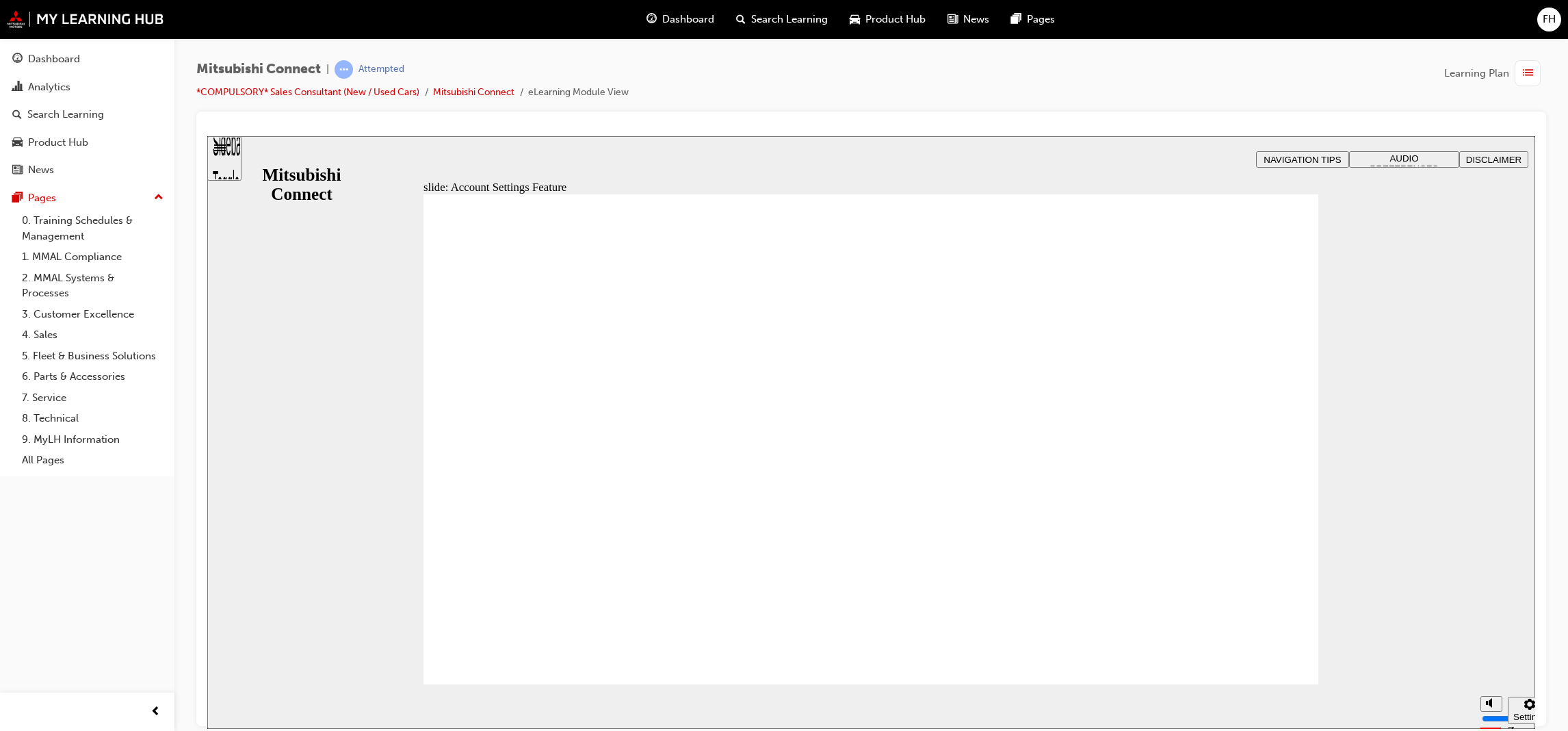 click 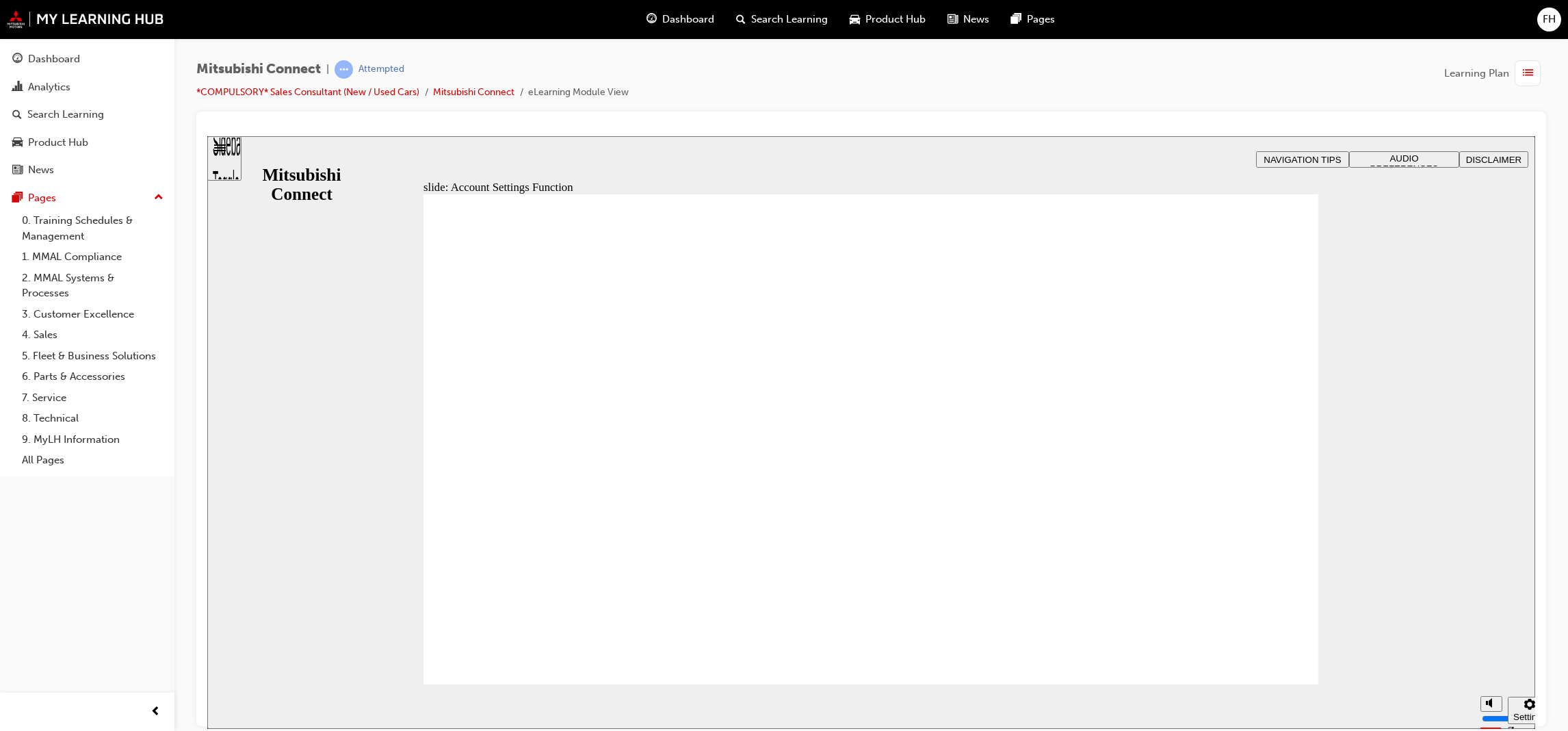 click 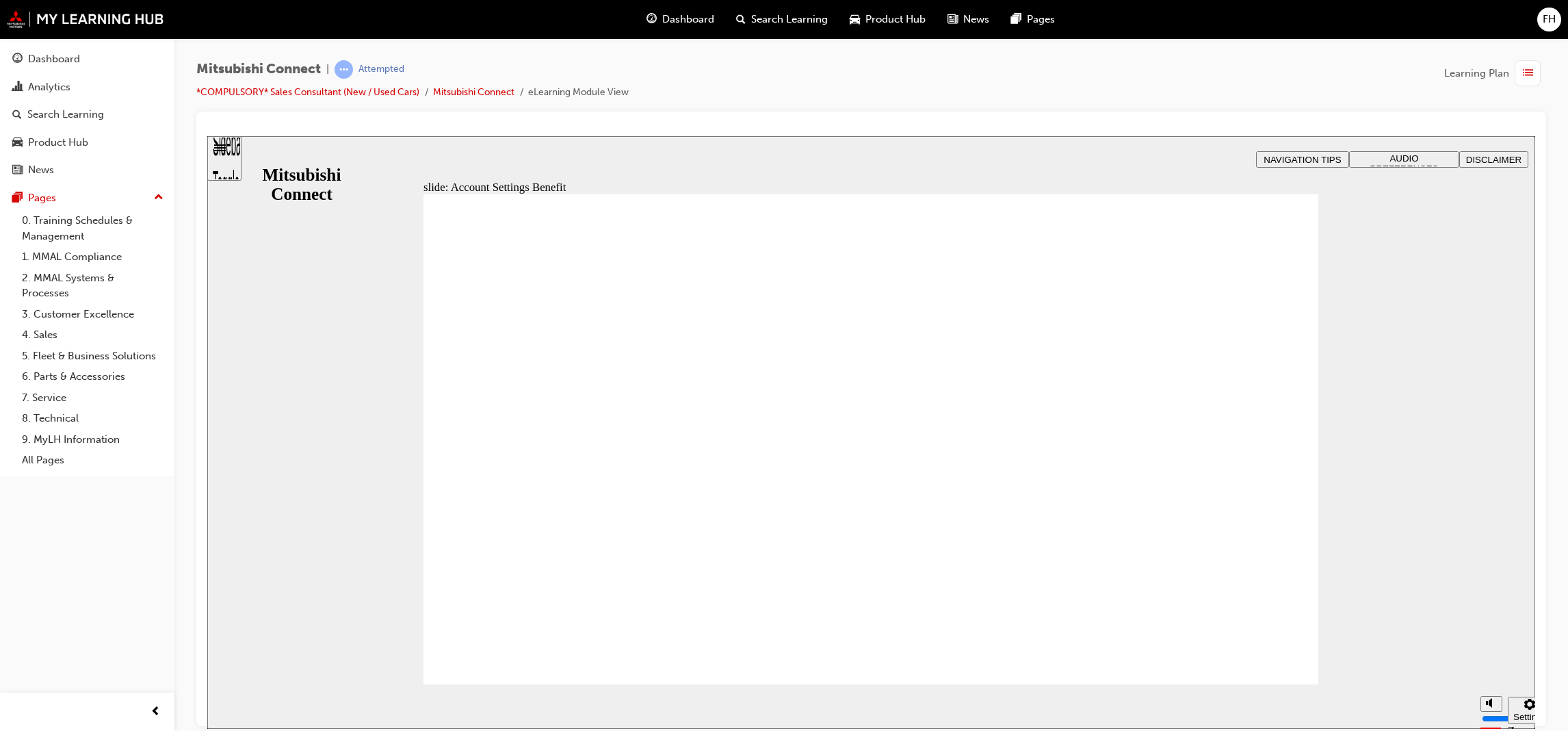 click 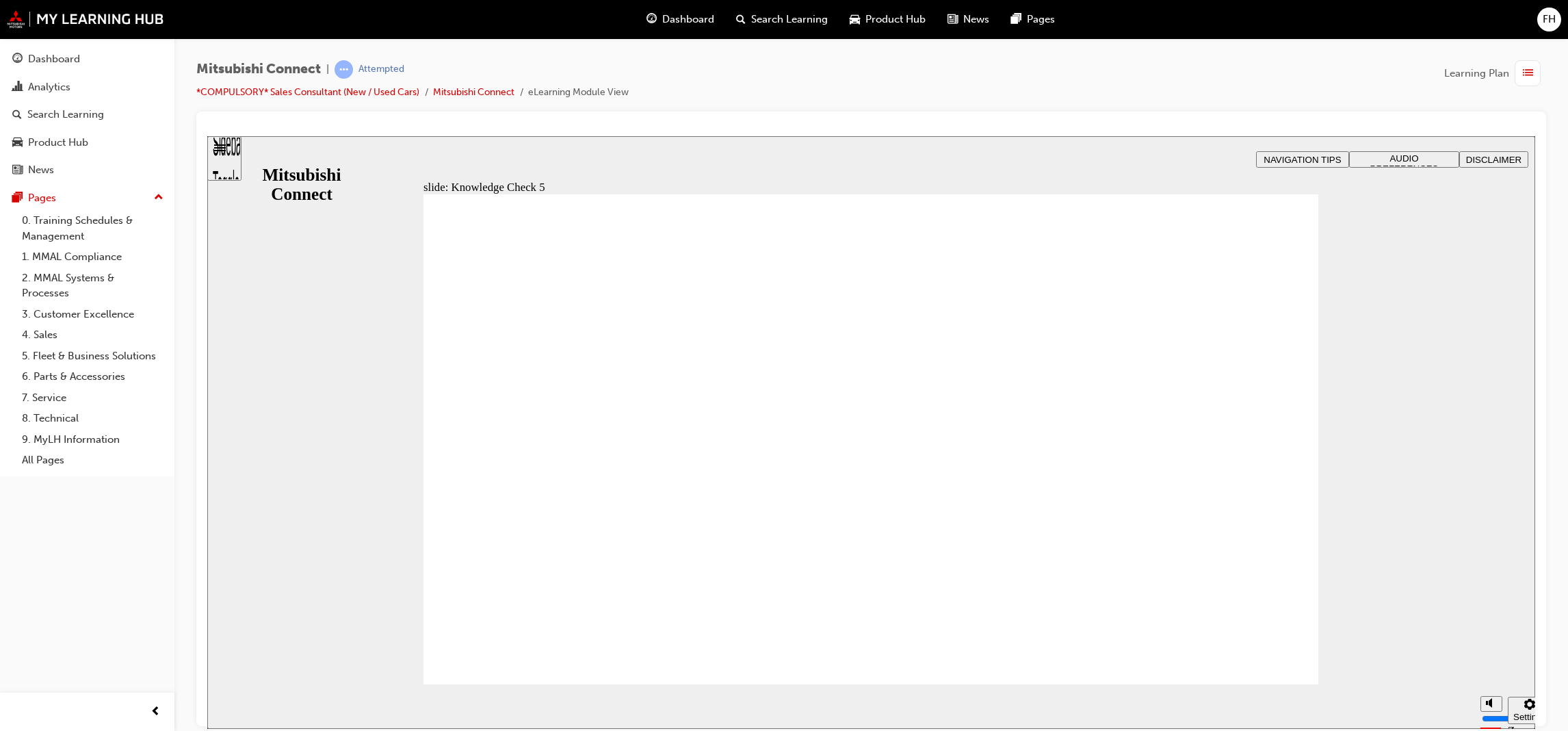 checkbox on "true" 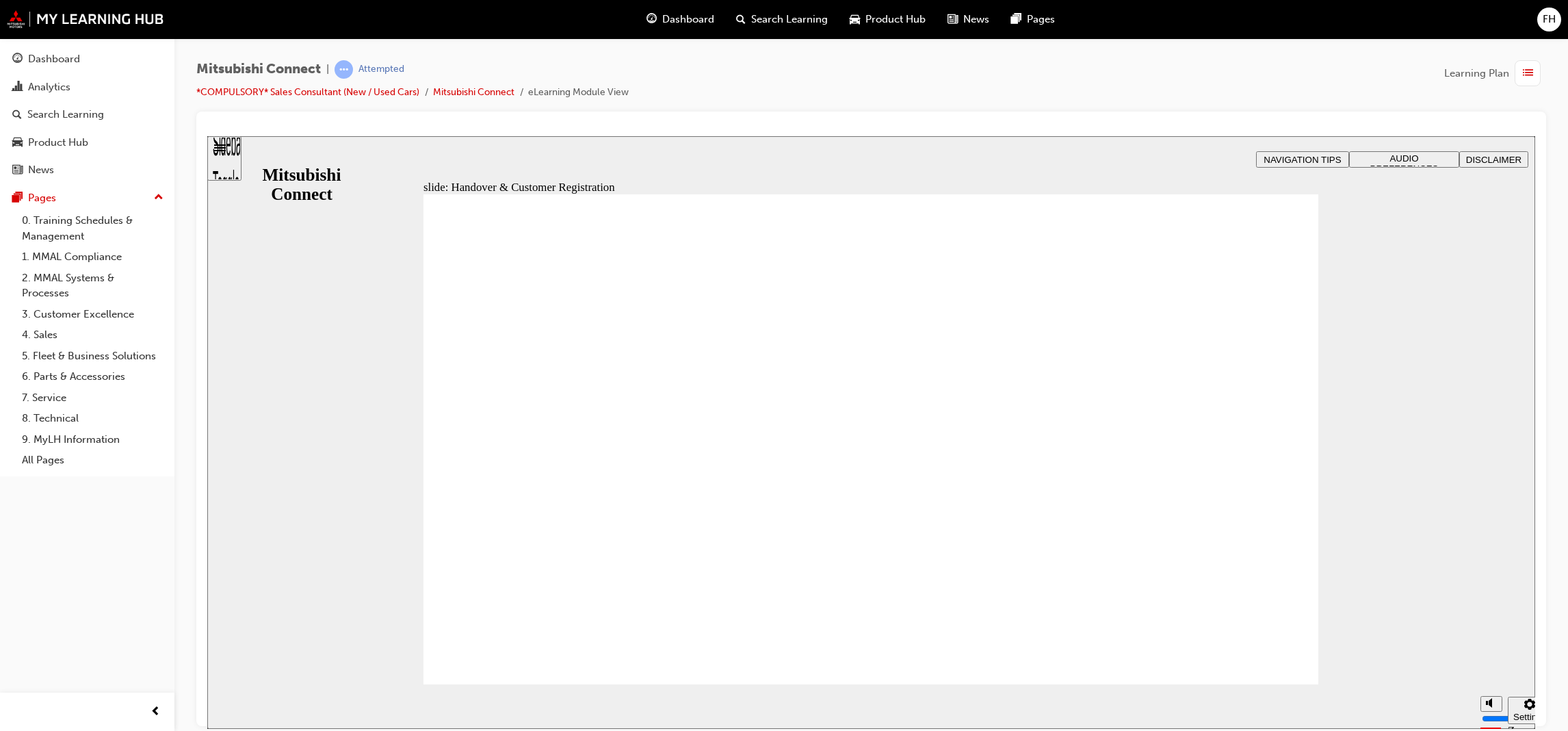 click 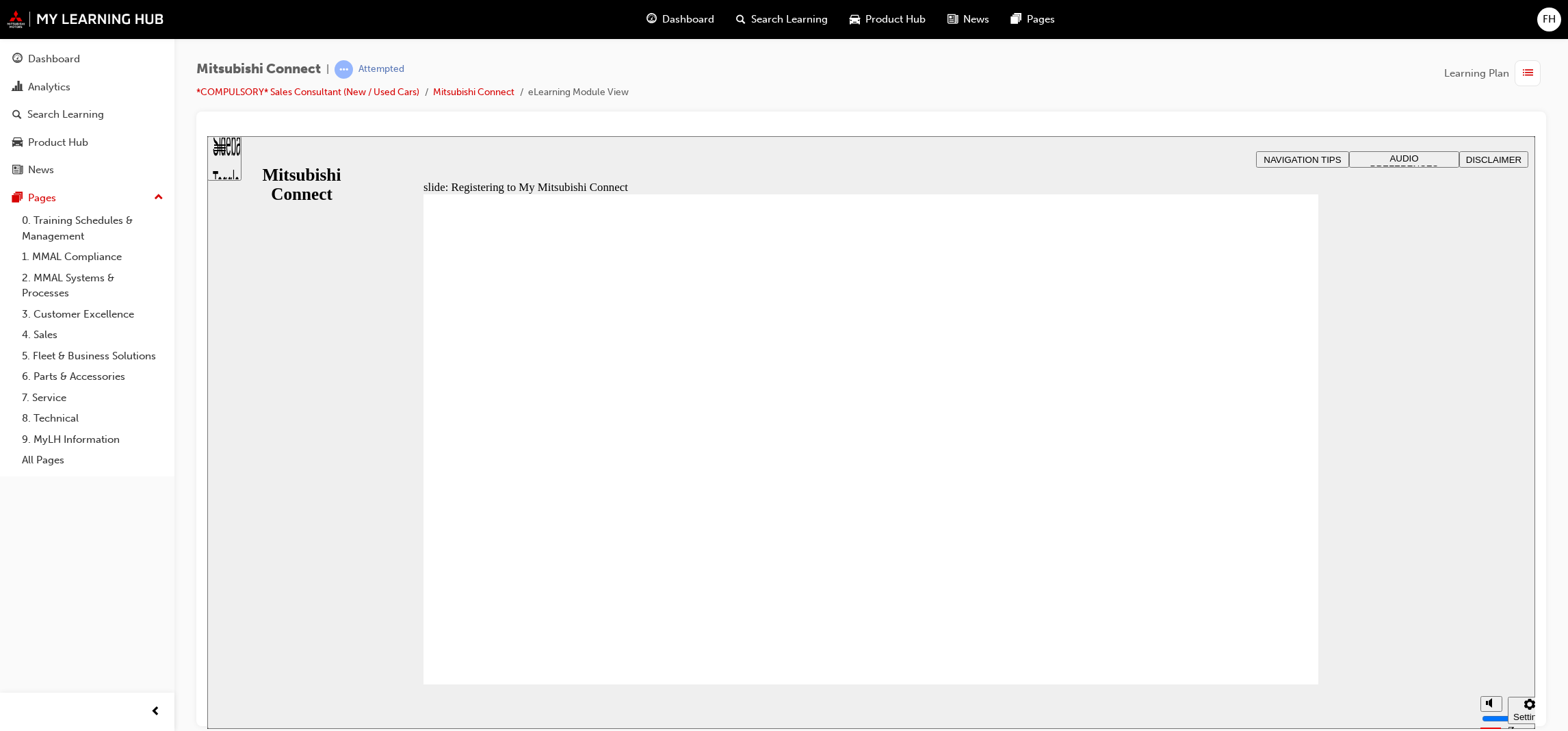 click 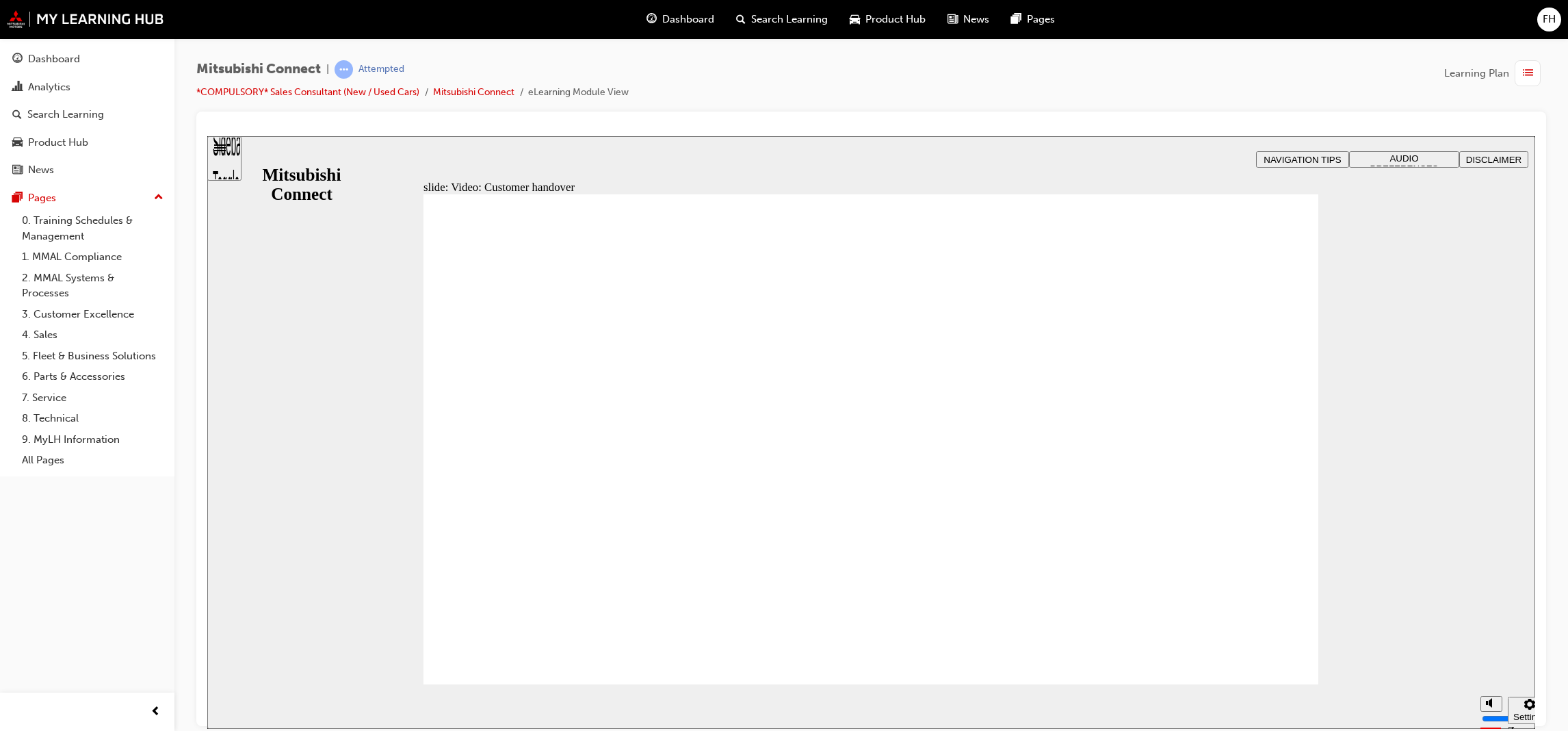 click 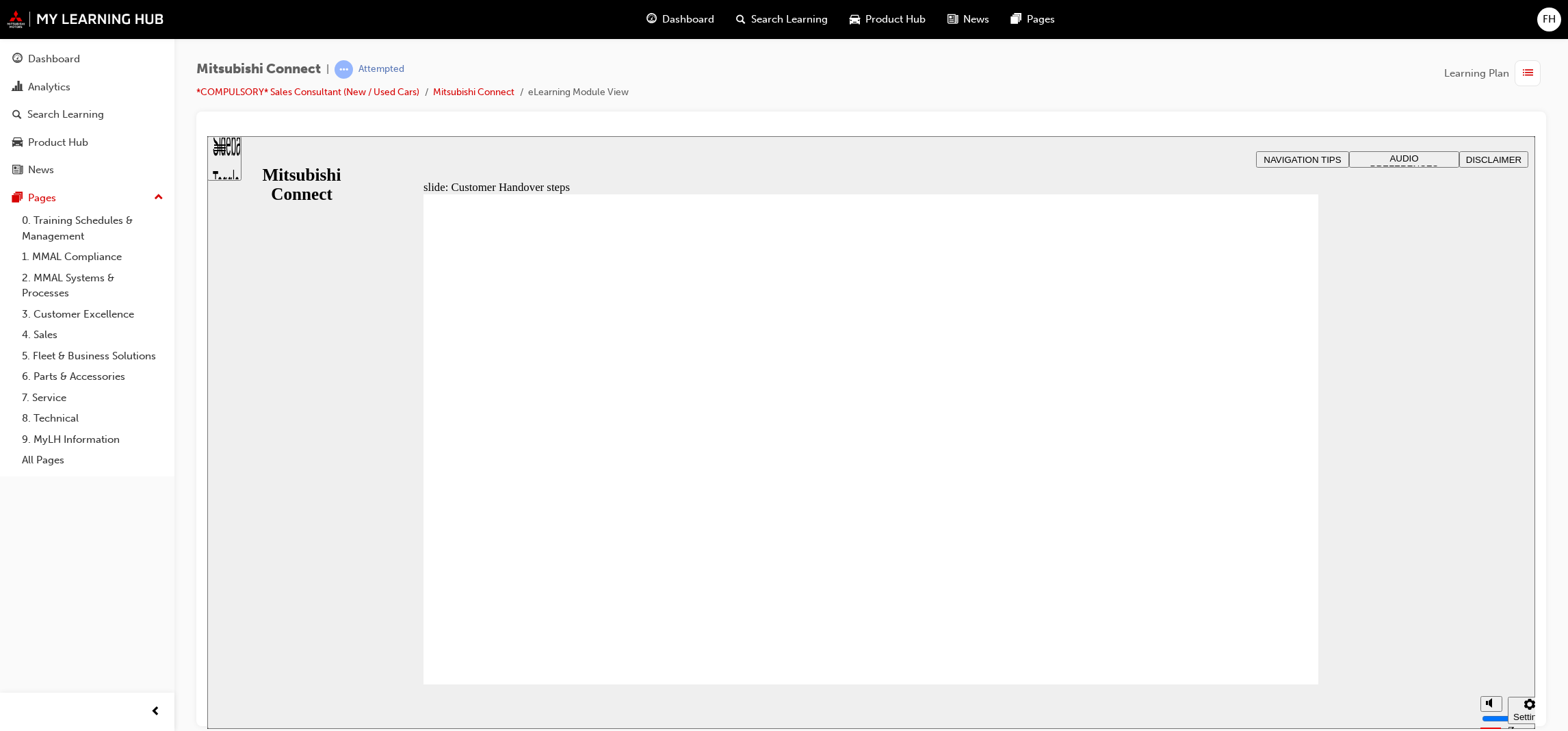 click 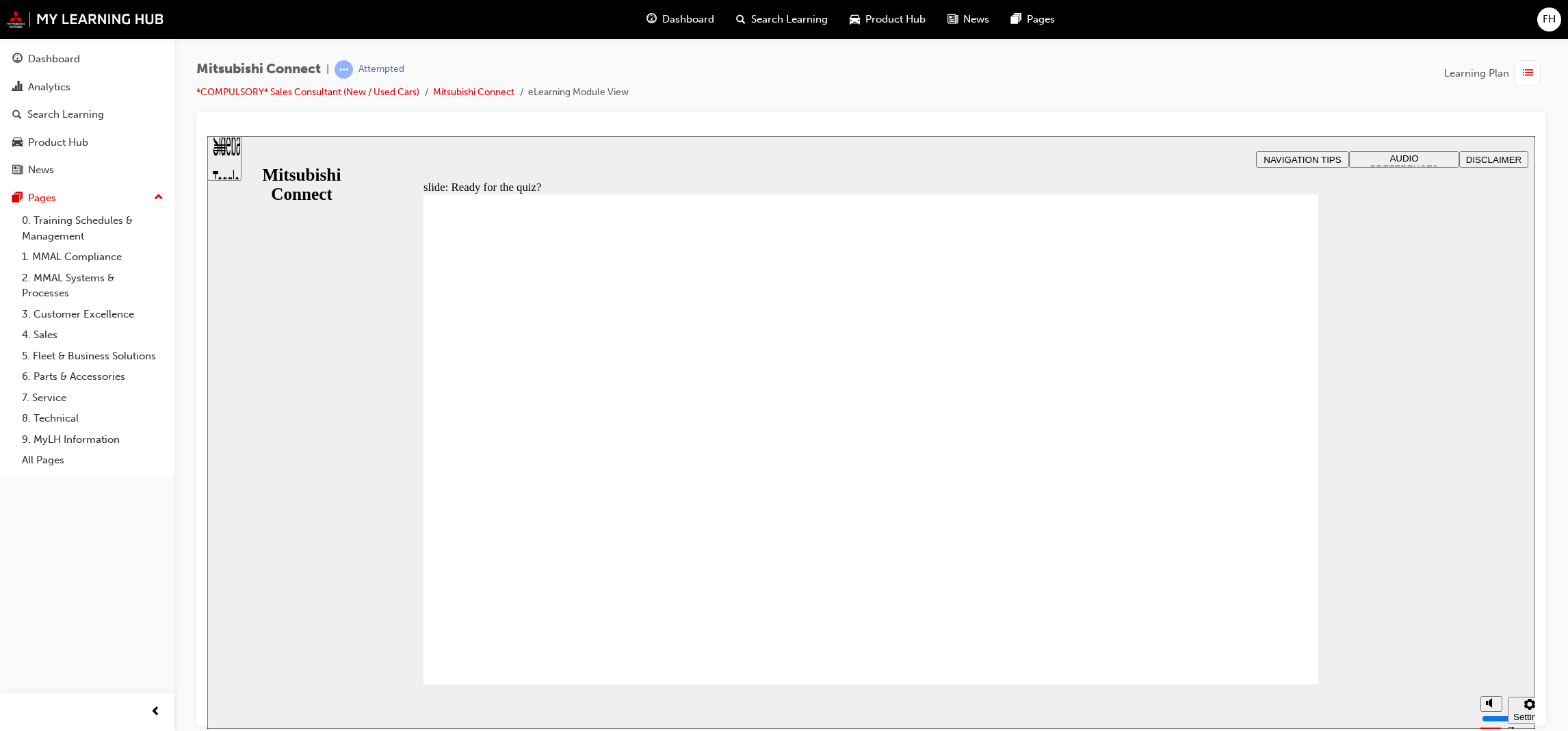 click 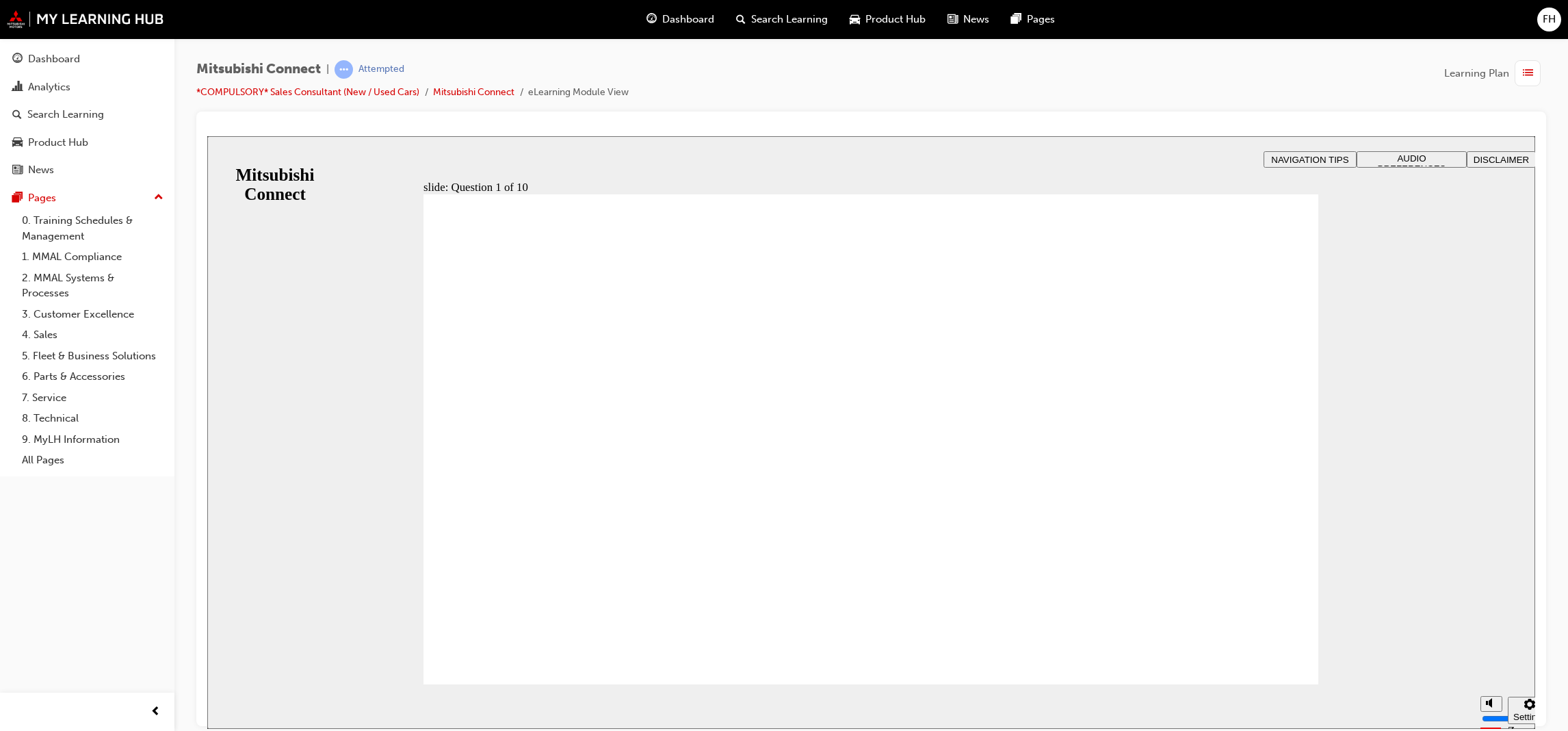 radio on "true" 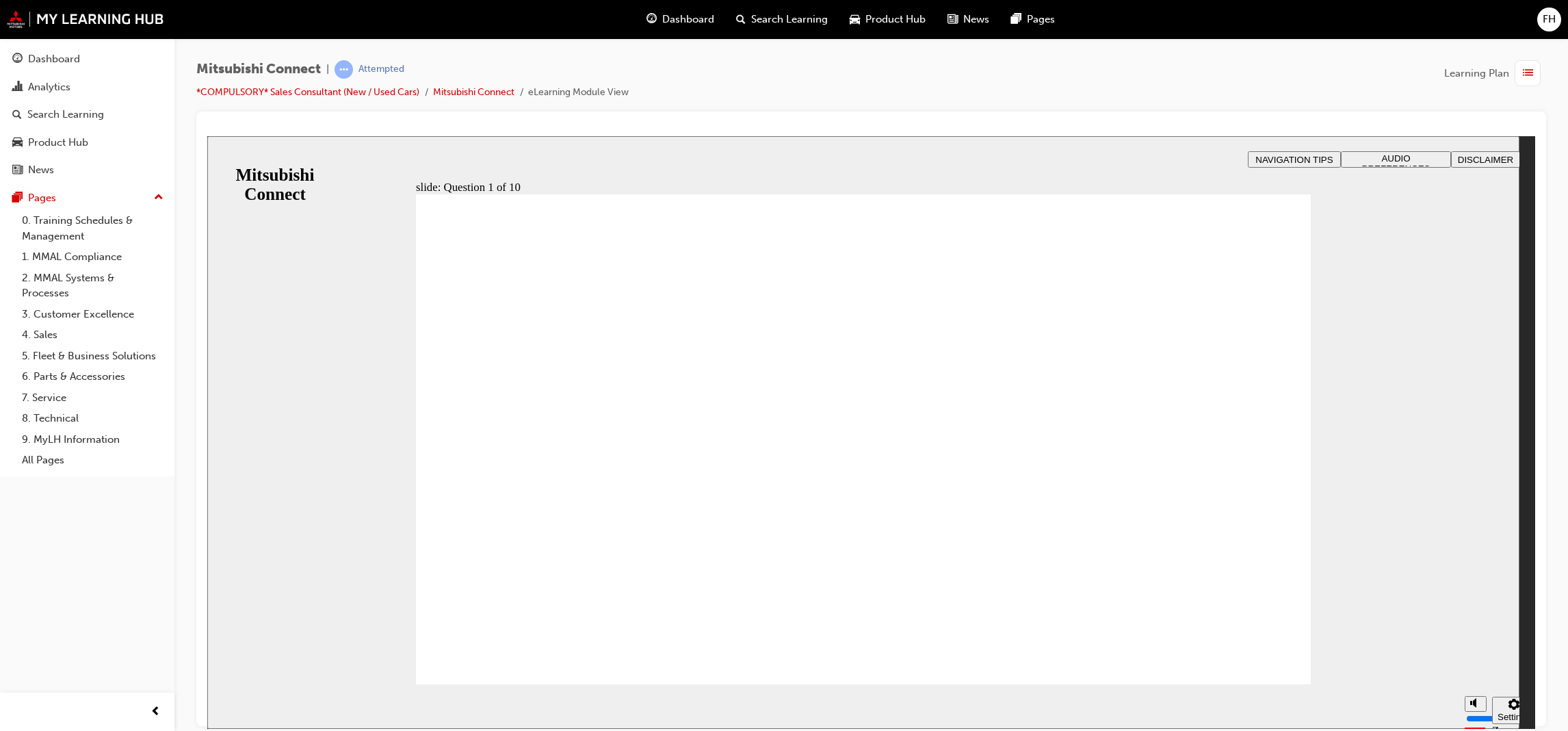 drag, startPoint x: 855, startPoint y: 575, endPoint x: 1112, endPoint y: 551, distance: 258.1182 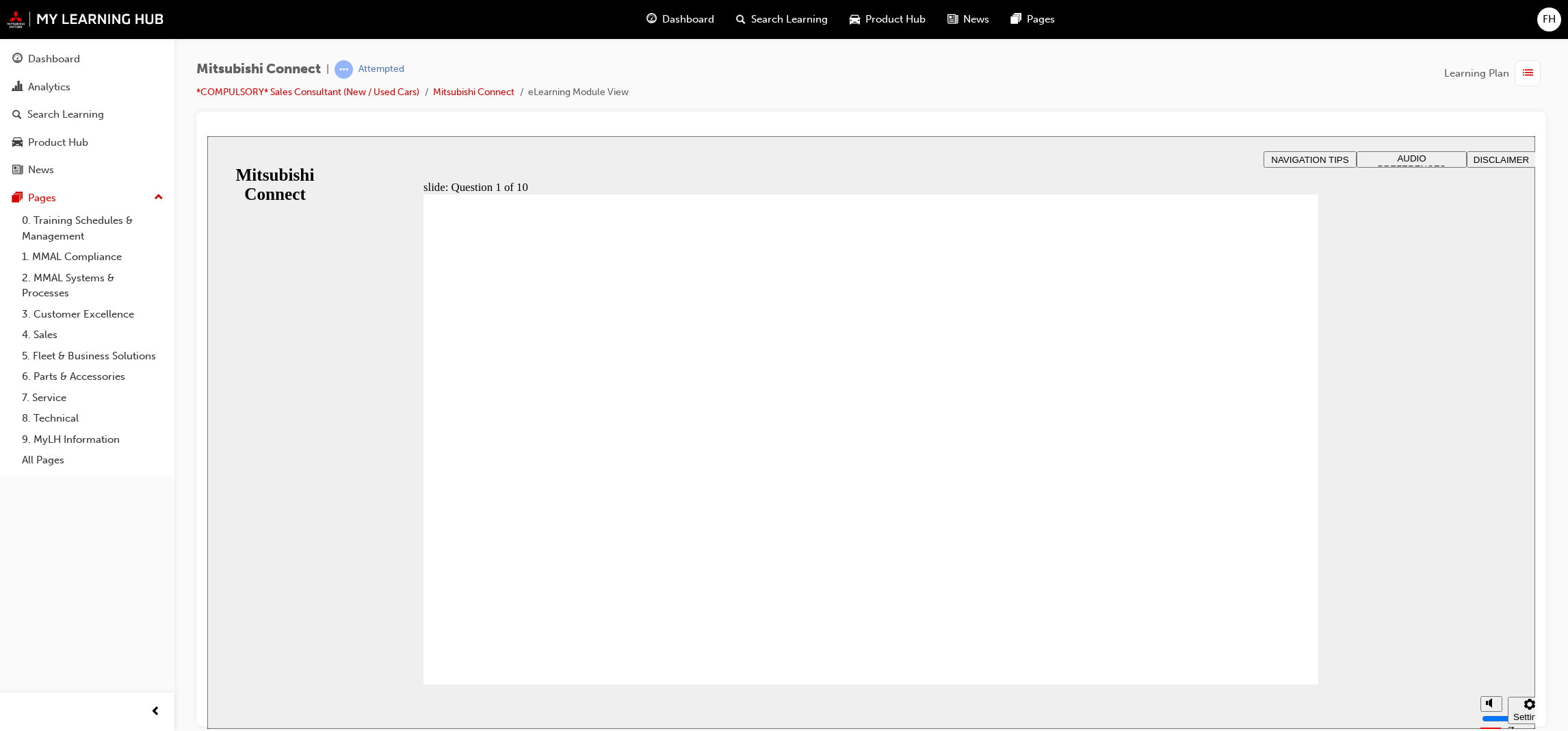 click 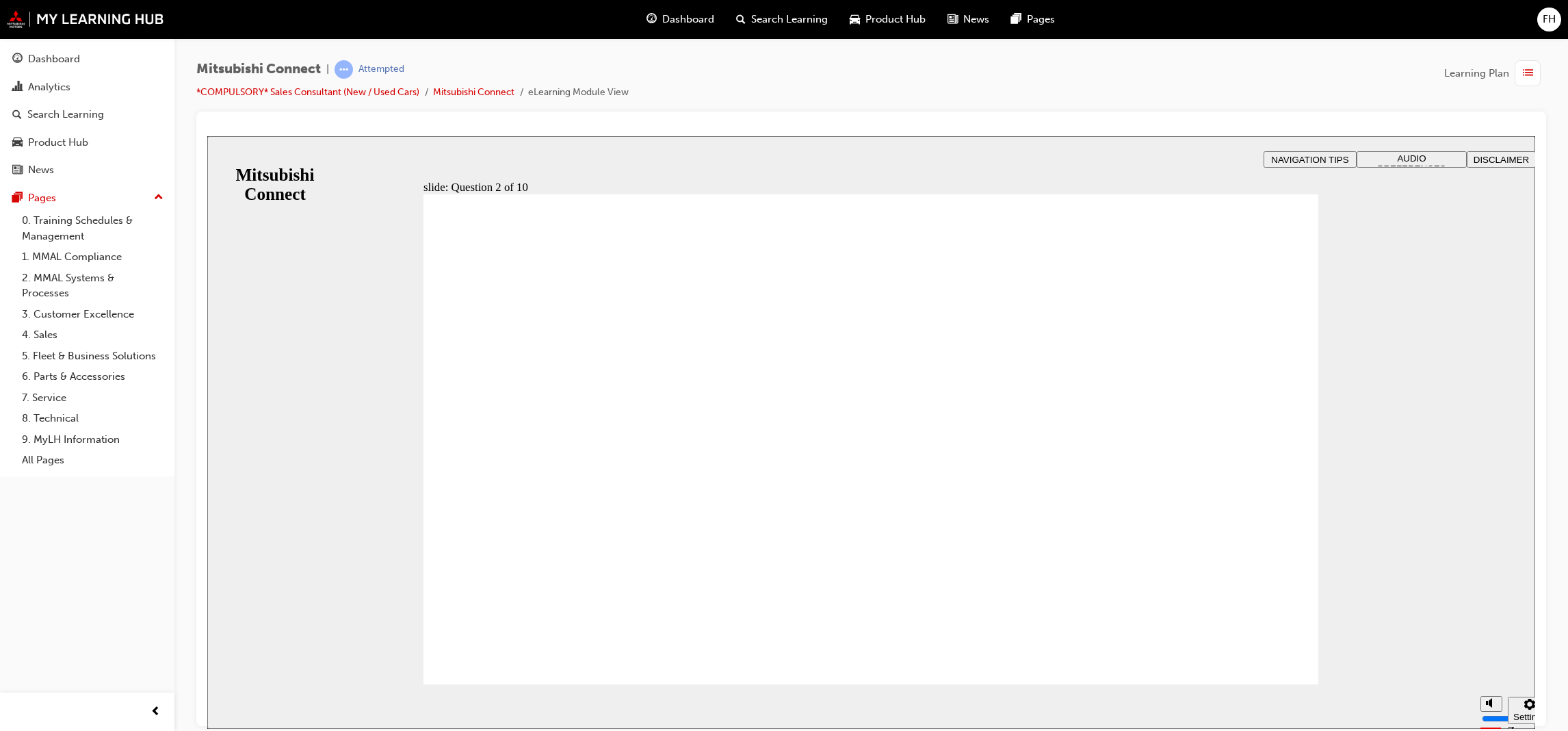 checkbox on "true" 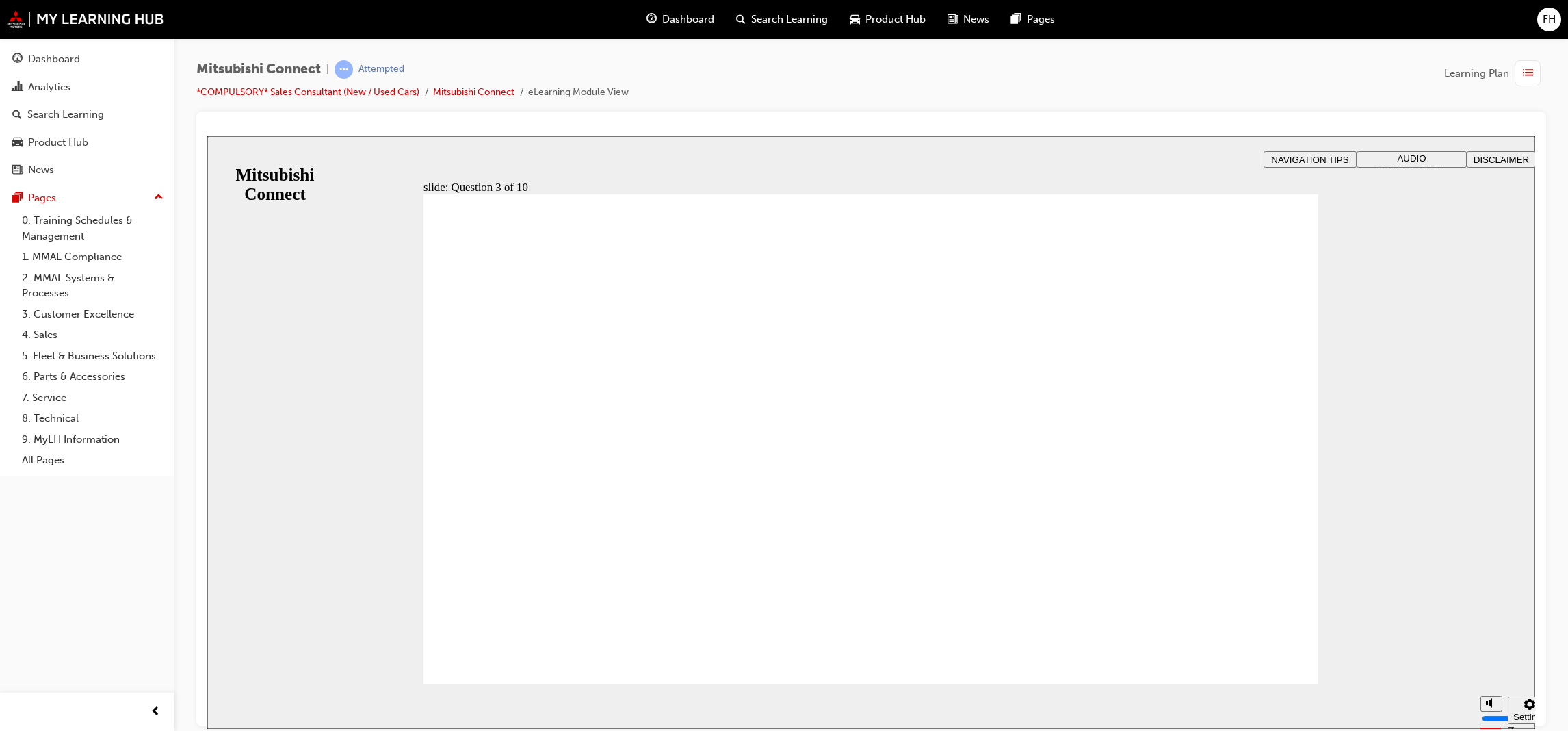 click 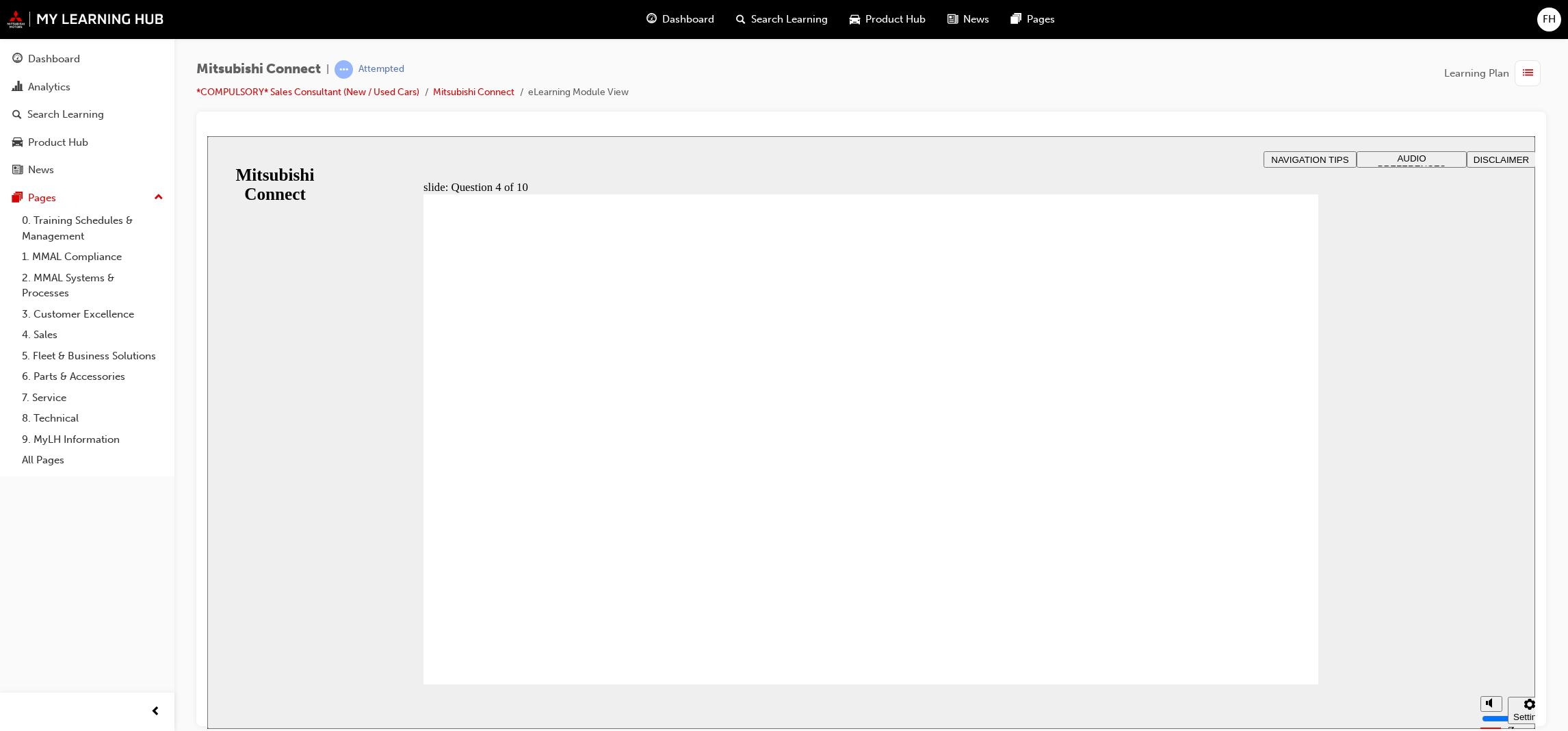 radio on "true" 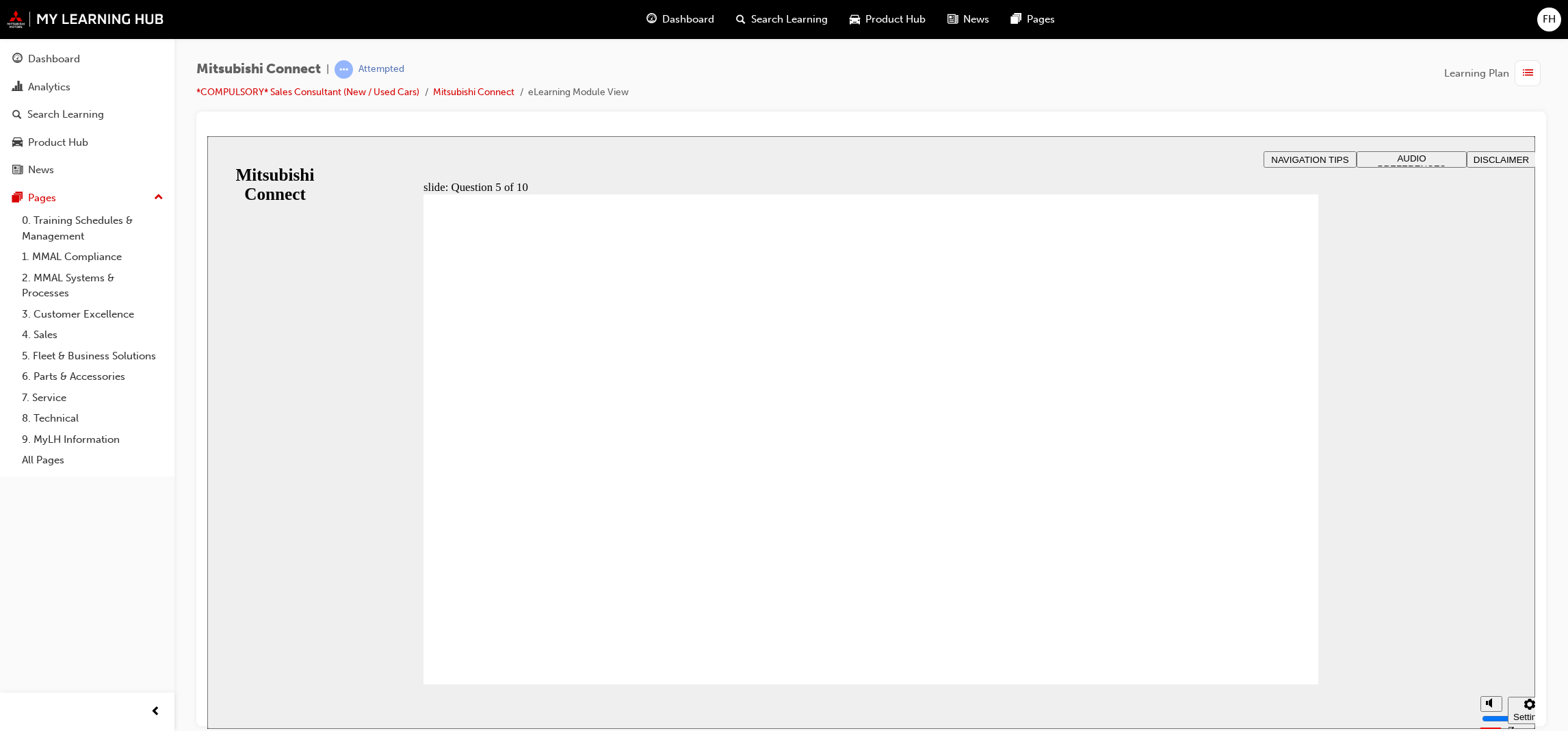 checkbox on "true" 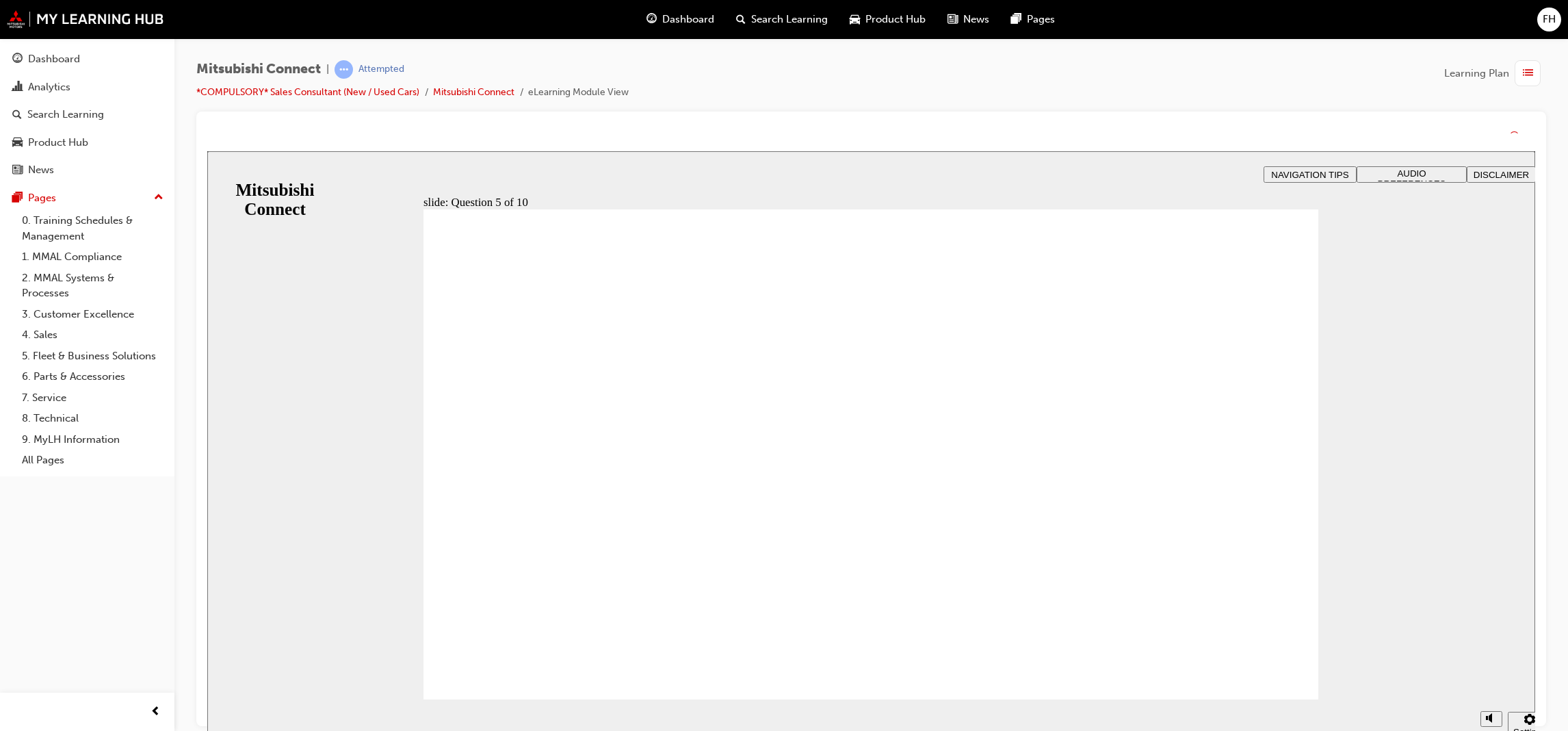 click 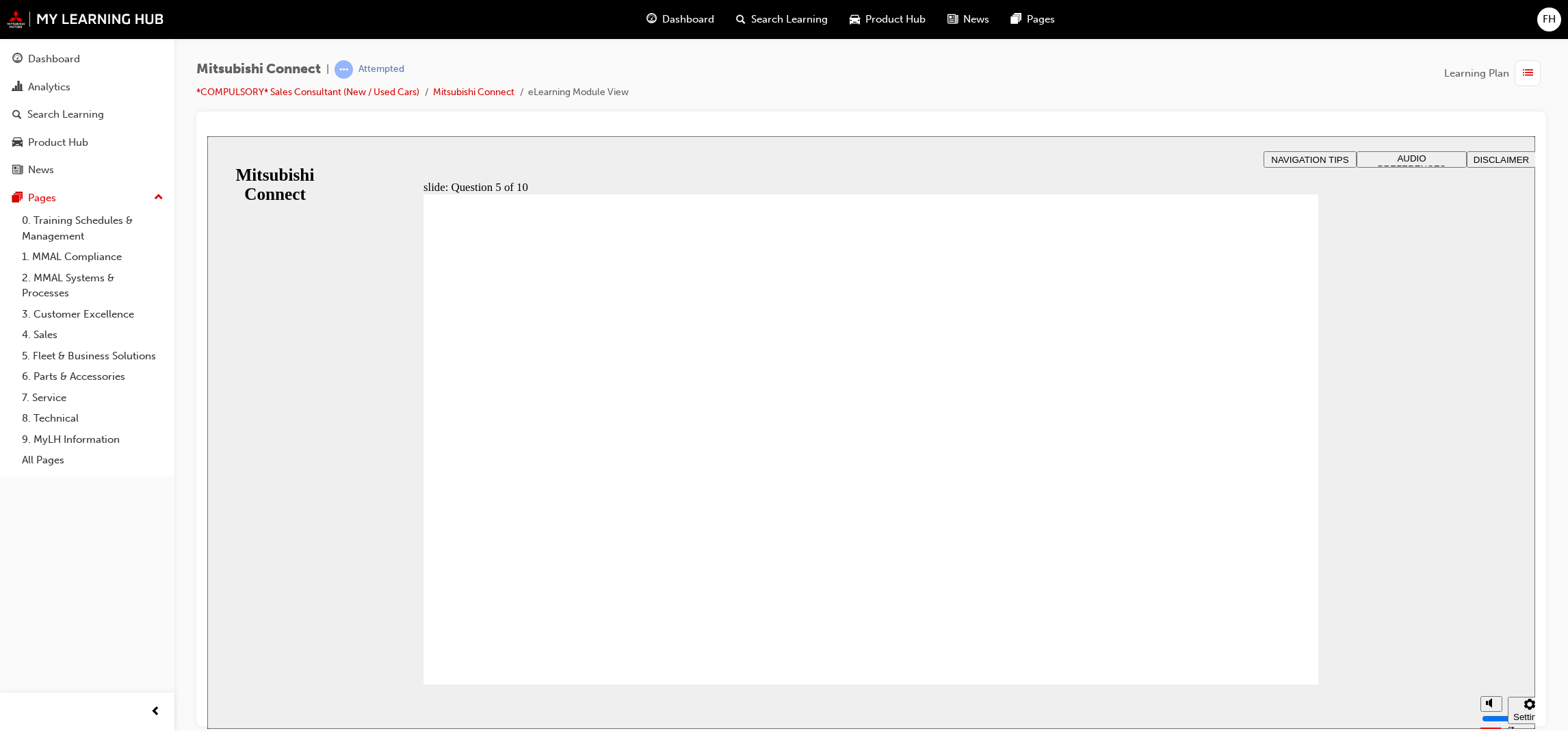 click 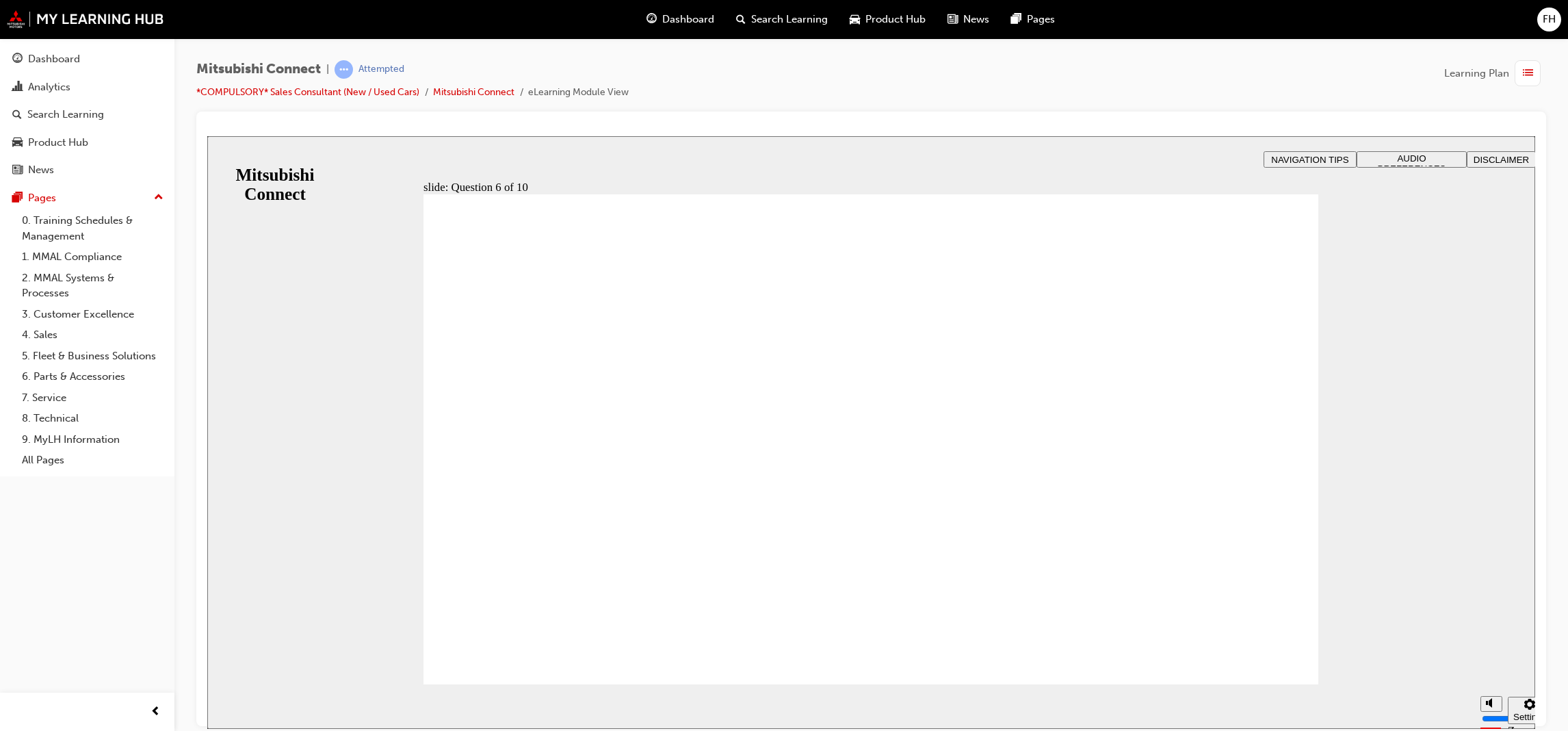 click on "Rectangle That’s not quite right. After the quiz, you may wish to review the  Remote and Convenience Feature: Destination Send-To-Car  section. This will help refresh your memory before attempting the quiz again, if needed. Continue Rectangle 1 B N Rectangle 2 Rectangle 3 Question 5  of 10 How does the  Destination Send-To-Car  feature support a better driving experience?   Select  all of the correct answers  and then click  Submit .  It lets users send a destination to the vehicle before starting the trip It prevents access to the navigation system while driving It eliminates the need to manually enter addresses in the car It changes the driving route automatically if traffic is detected Rectangle 3 Back Back Rectangle 1 Oval 1 Back Rectangle 1 Rectangle 2 Next Next Rectangle 1 Oval 1 Next Rectangle 1 Submit  Click  Next  to continue. Oval 3 Correct Incorrect N B Question 5  of 10 How does the  Destination Send-To-Car  feature support a better driving experience?   Select  all of the correct answers  ." at bounding box center (871, 697) 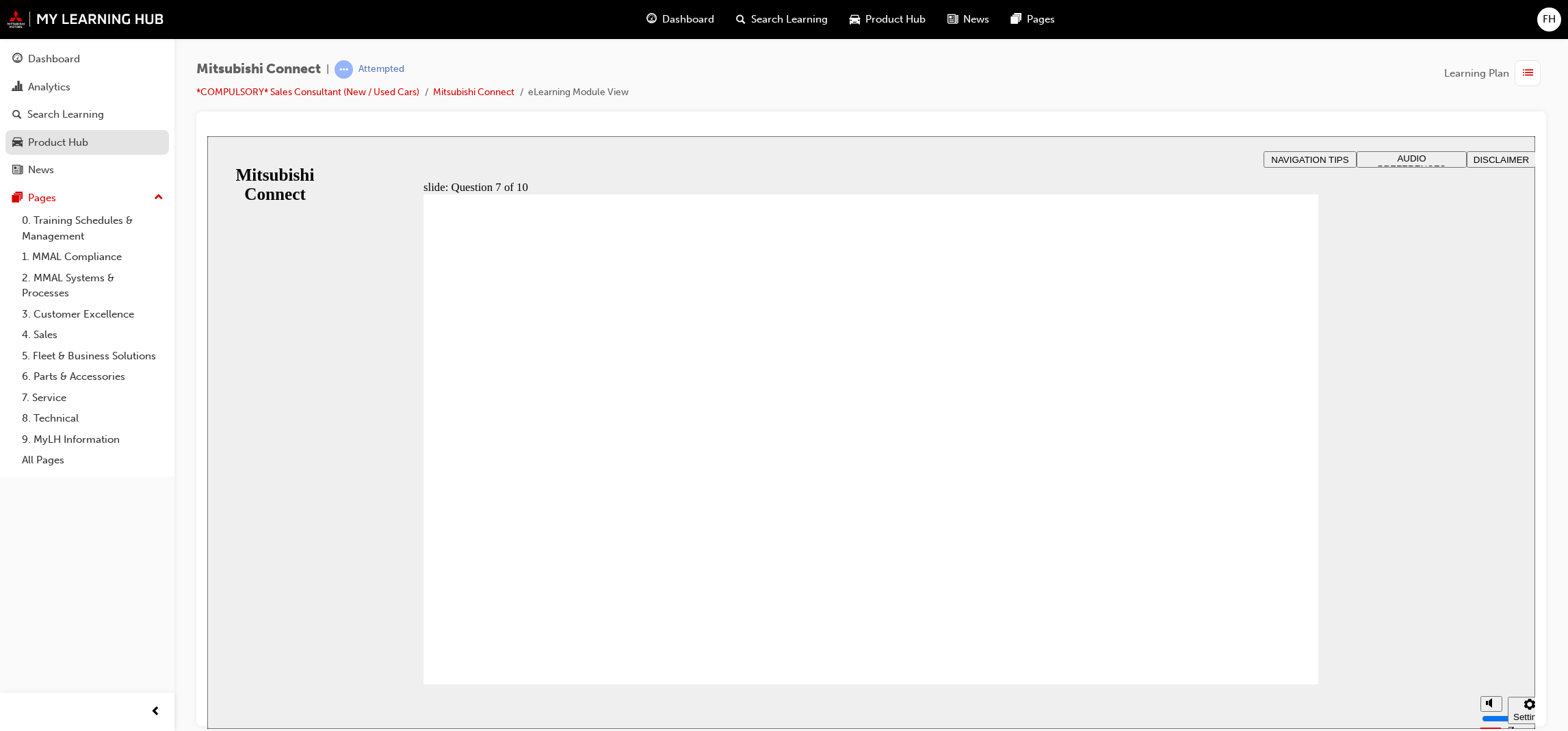 click on "Product Hub" at bounding box center (58, 142) 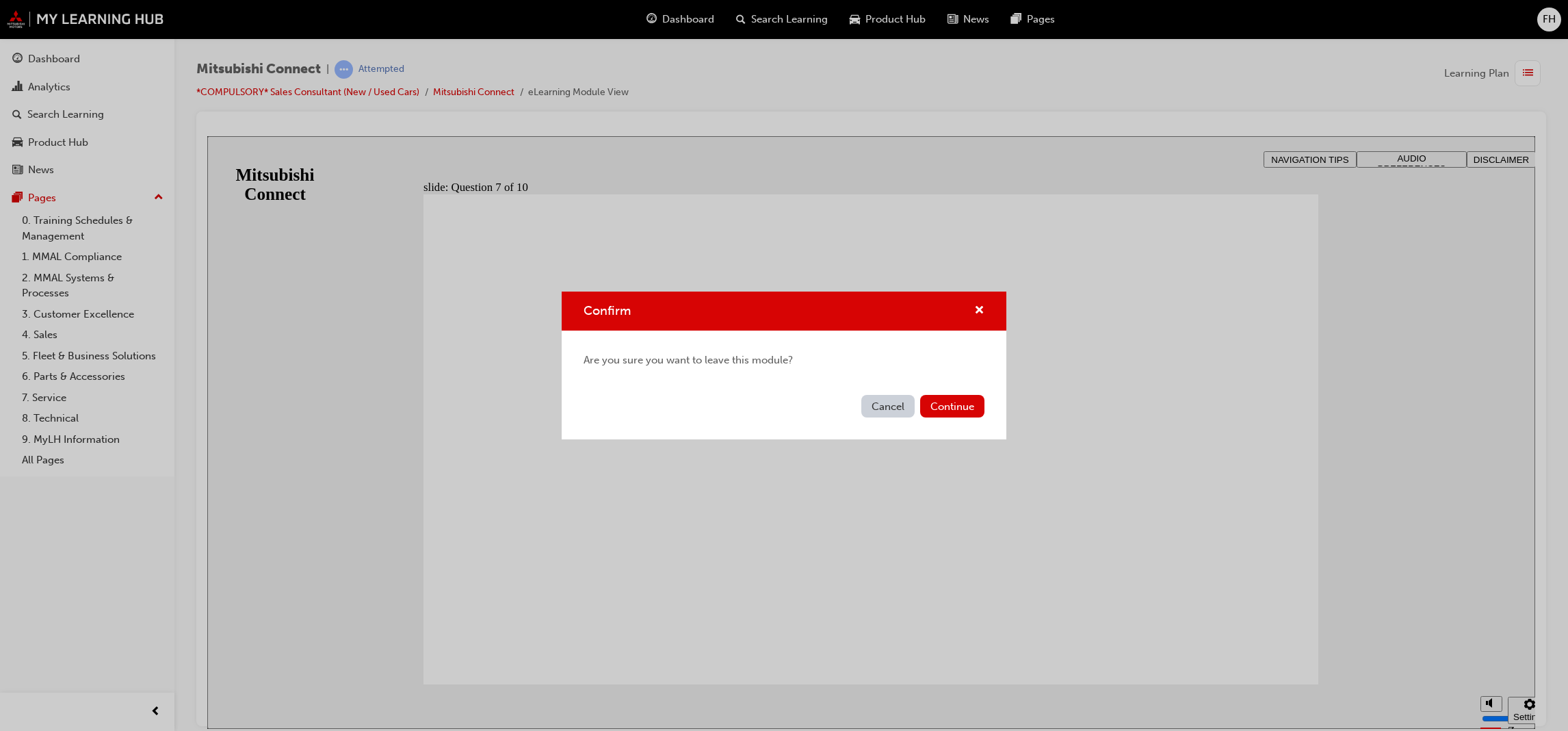 click on "Continue" at bounding box center (952, 406) 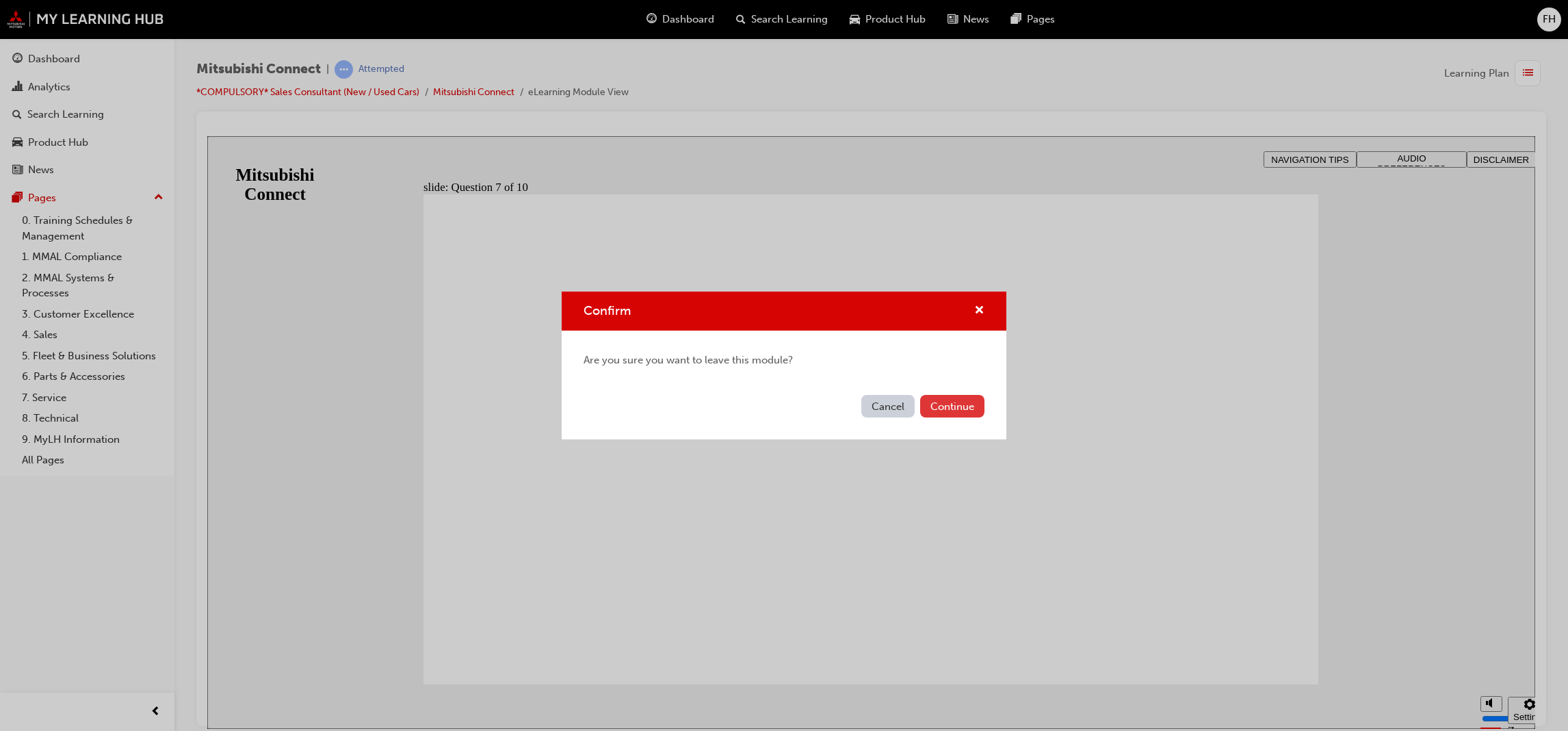 click on "Continue" at bounding box center [952, 406] 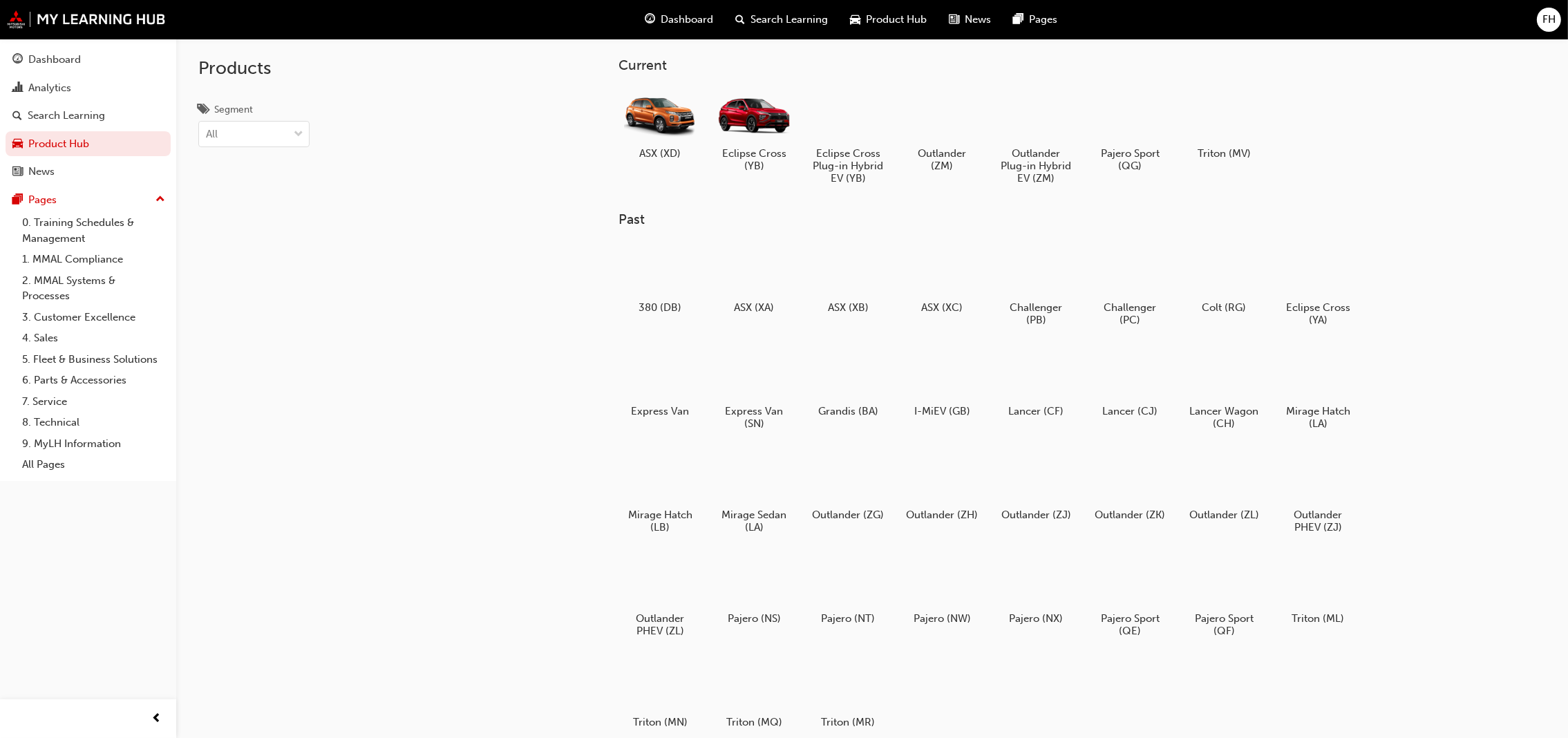 scroll, scrollTop: 73, scrollLeft: 0, axis: vertical 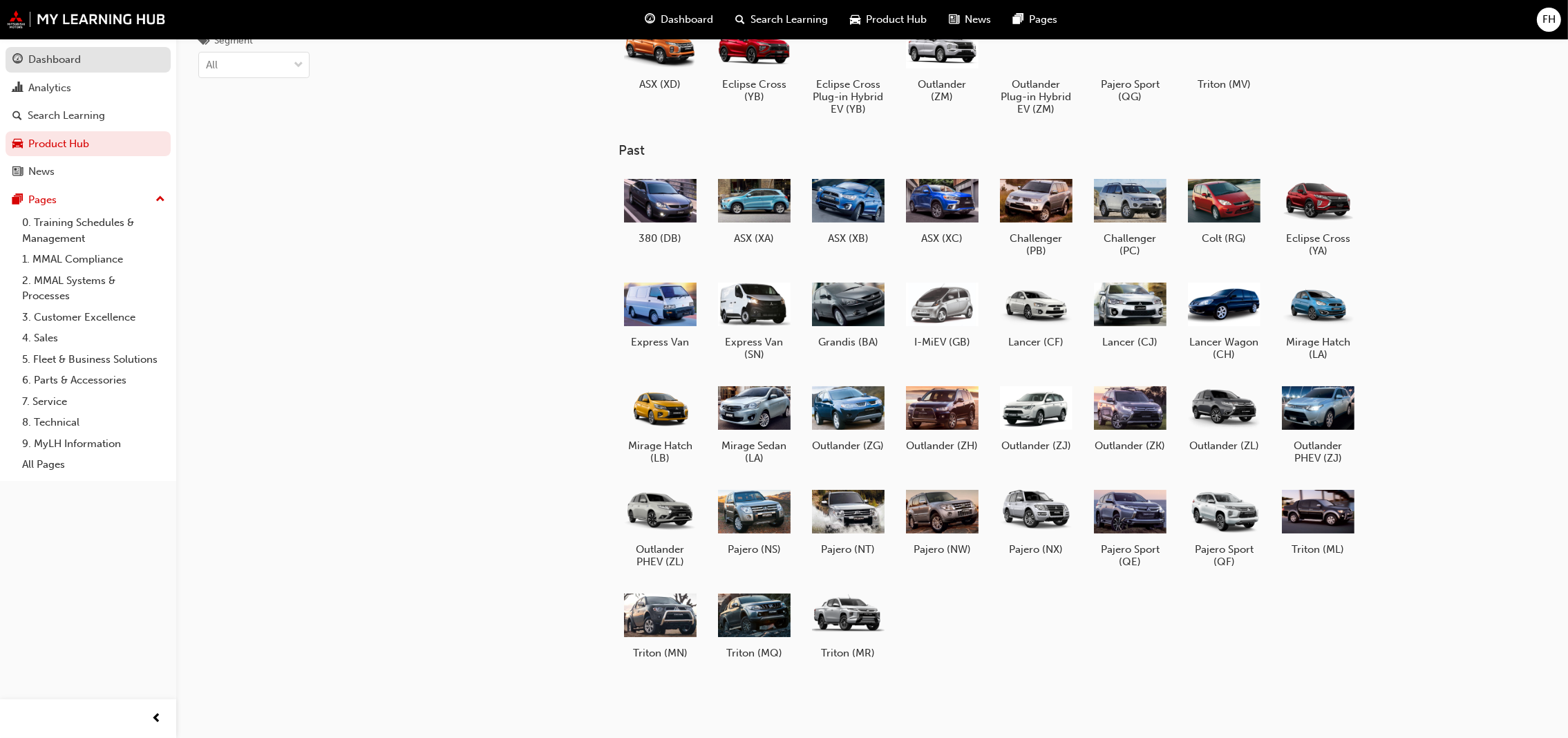 click on "Dashboard" at bounding box center (55, 59) 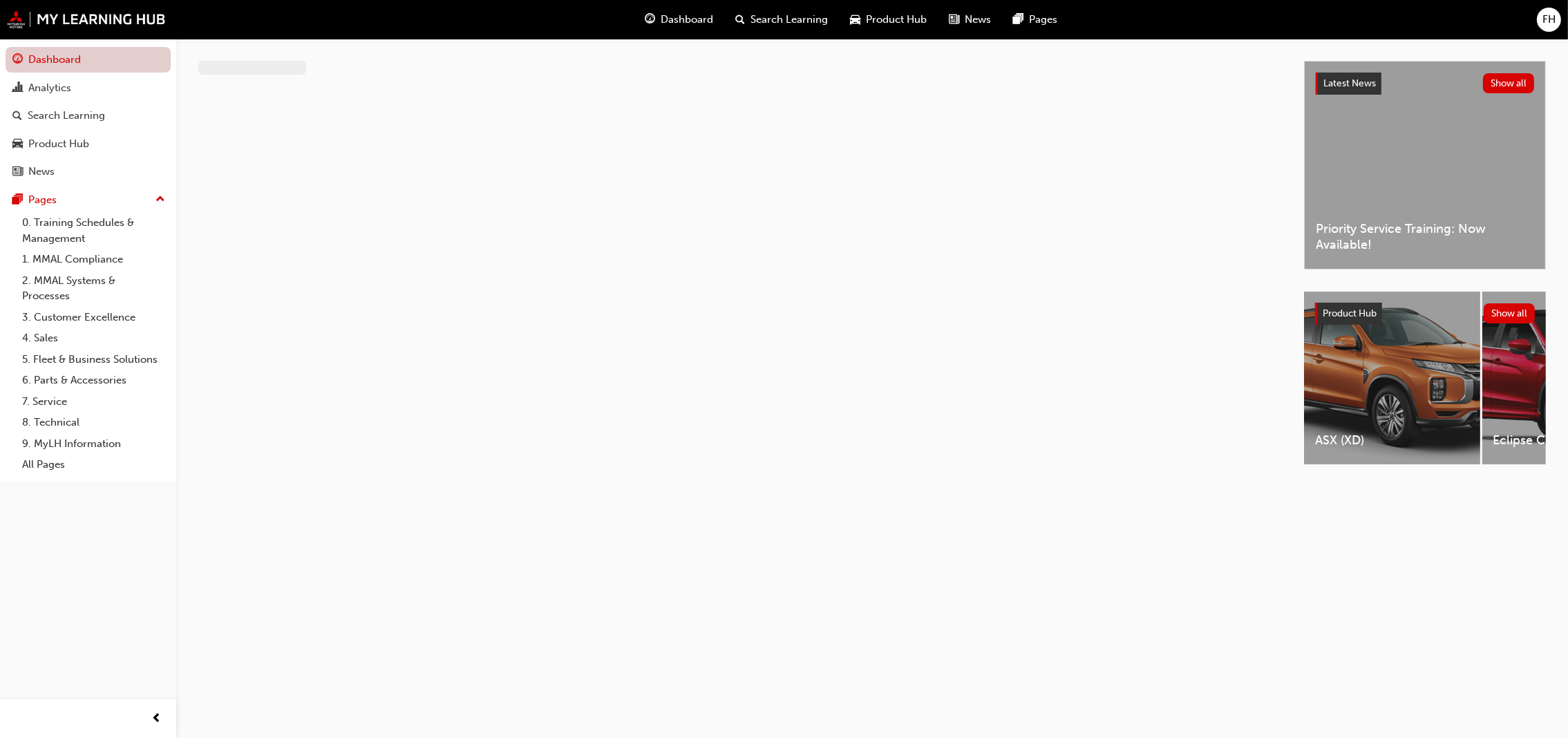 scroll, scrollTop: 0, scrollLeft: 0, axis: both 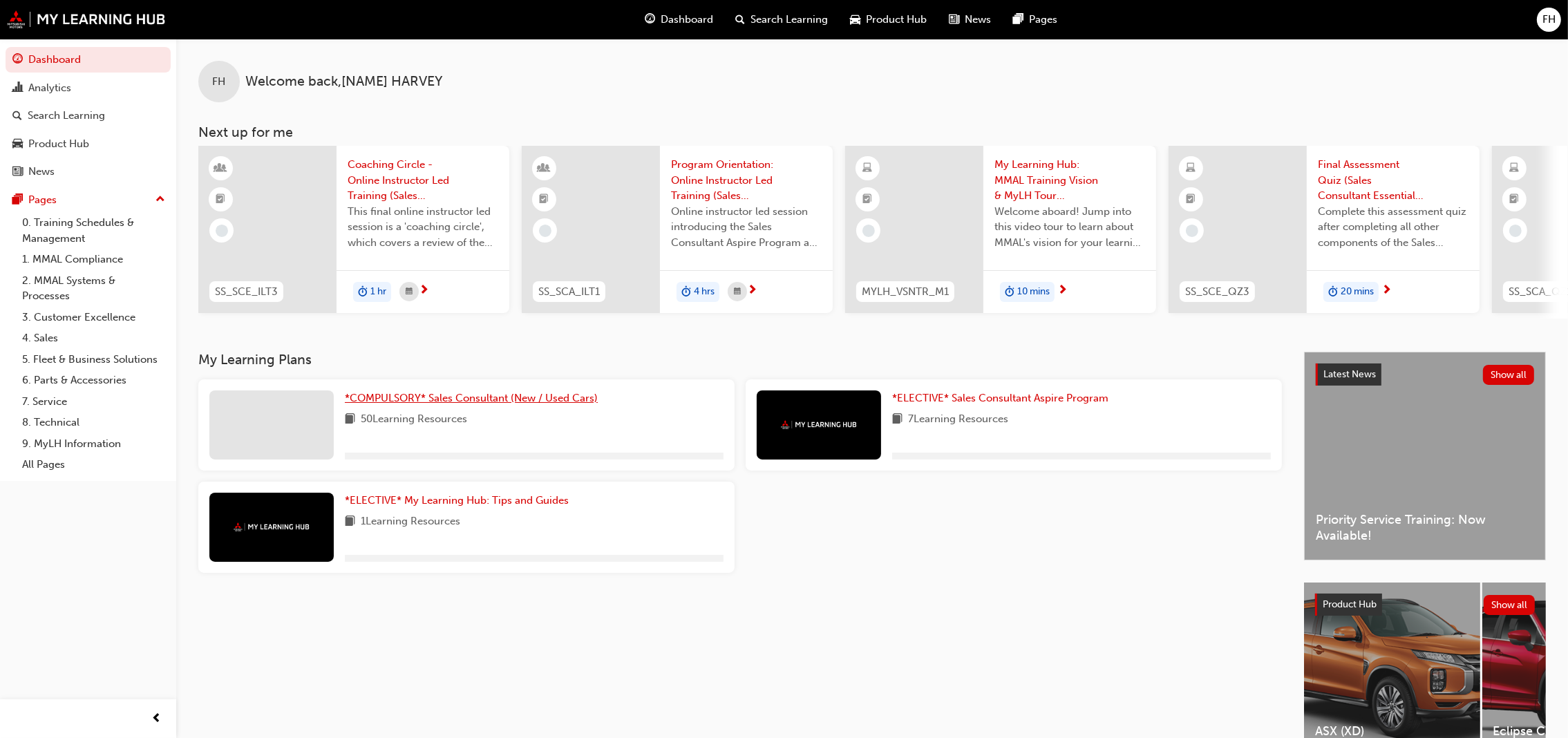 click on "*COMPULSORY* Sales Consultant (New / Used Cars)" at bounding box center [471, 398] 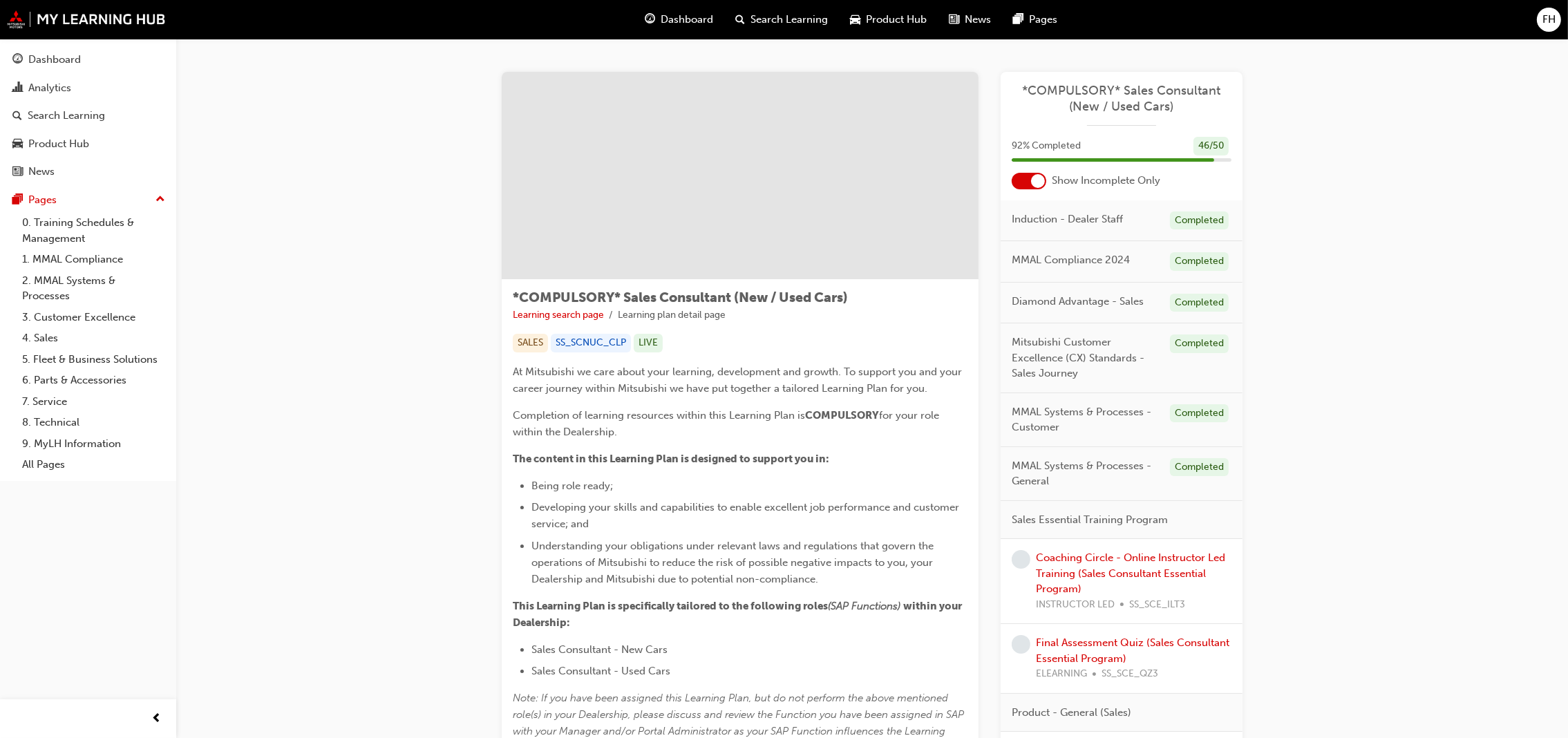 scroll, scrollTop: 407, scrollLeft: 0, axis: vertical 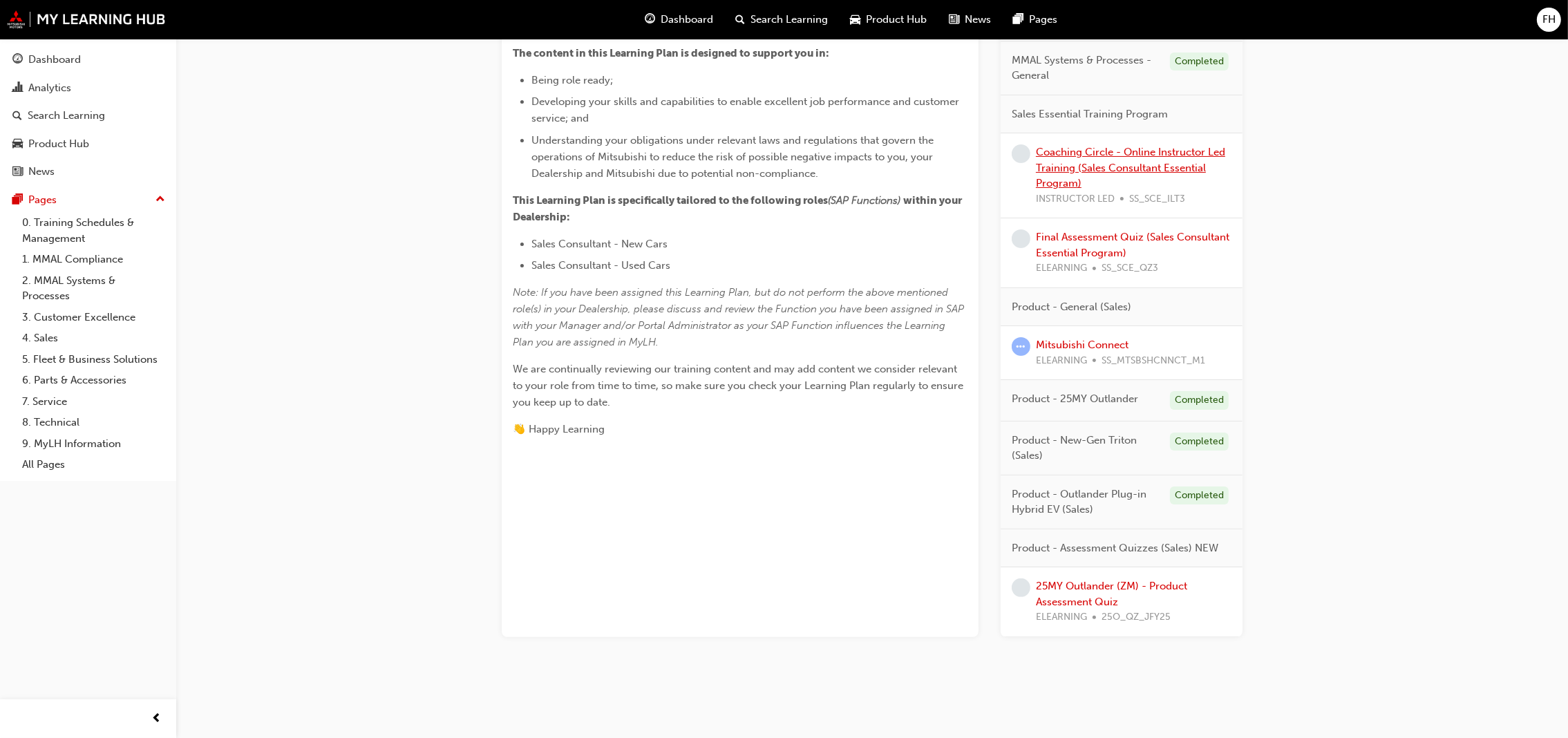 click on "Coaching Circle - Online Instructor Led Training (Sales Consultant Essential Program)" at bounding box center (1131, 167) 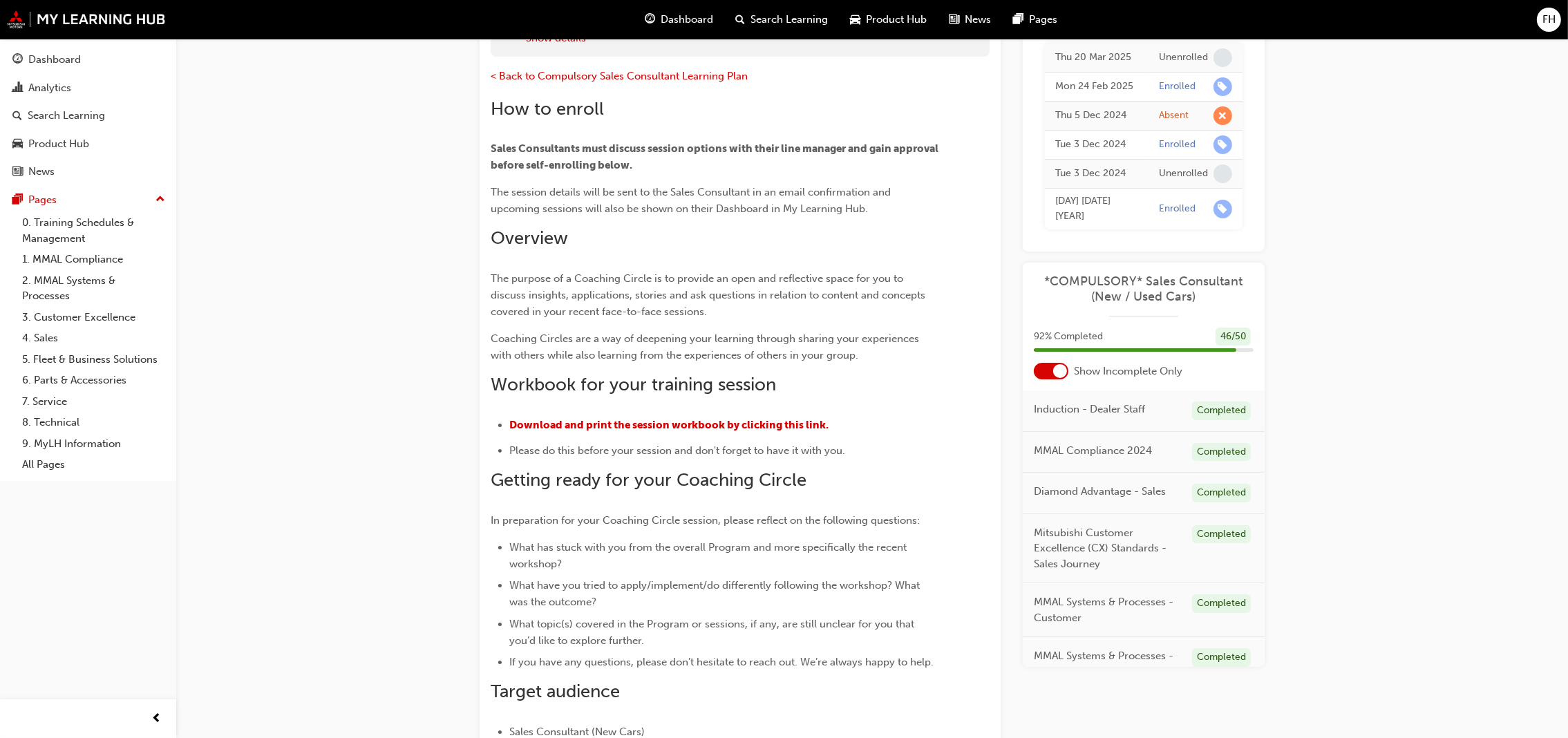 scroll, scrollTop: 207, scrollLeft: 0, axis: vertical 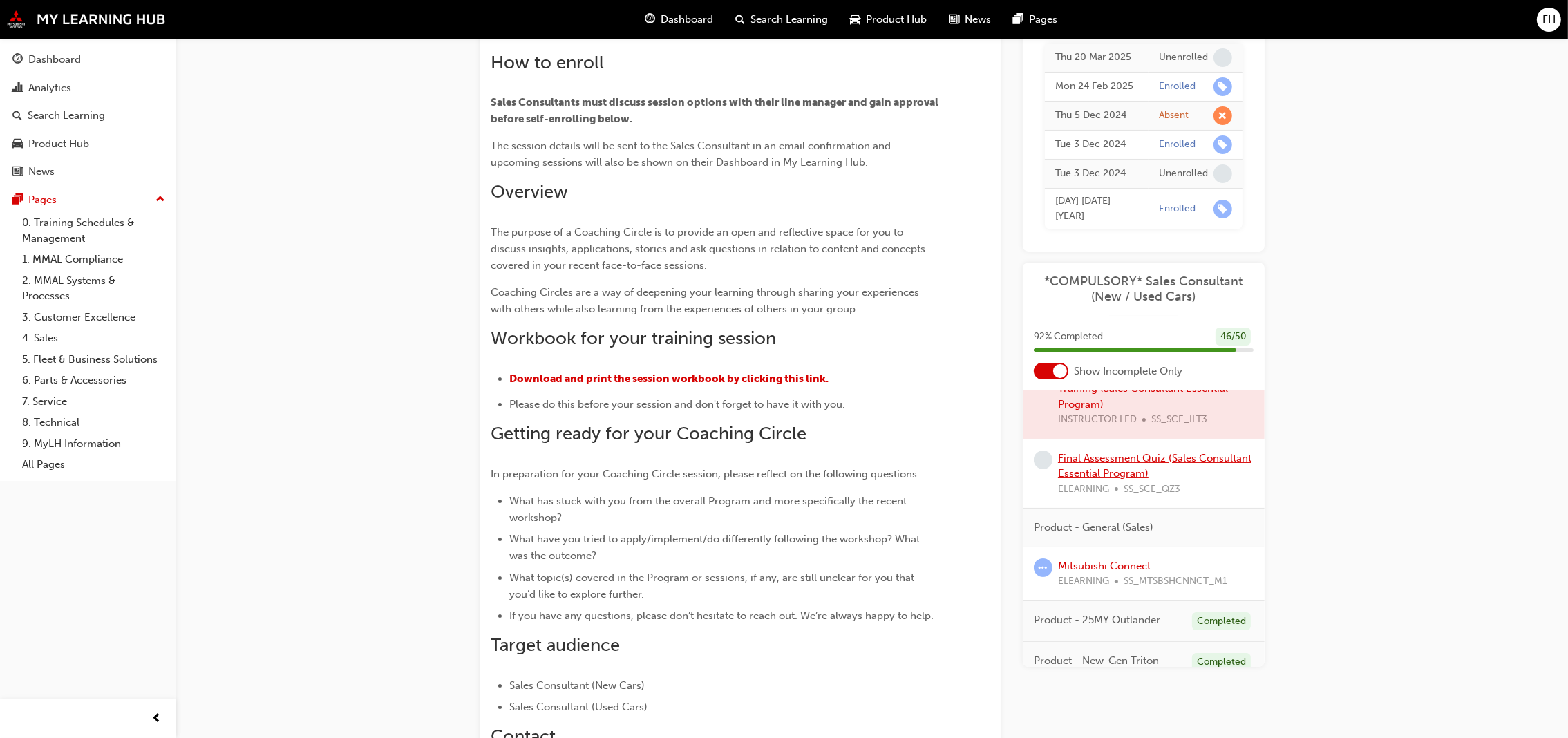 click on "Final Assessment Quiz (Sales Consultant Essential Program)" at bounding box center (1155, 465) 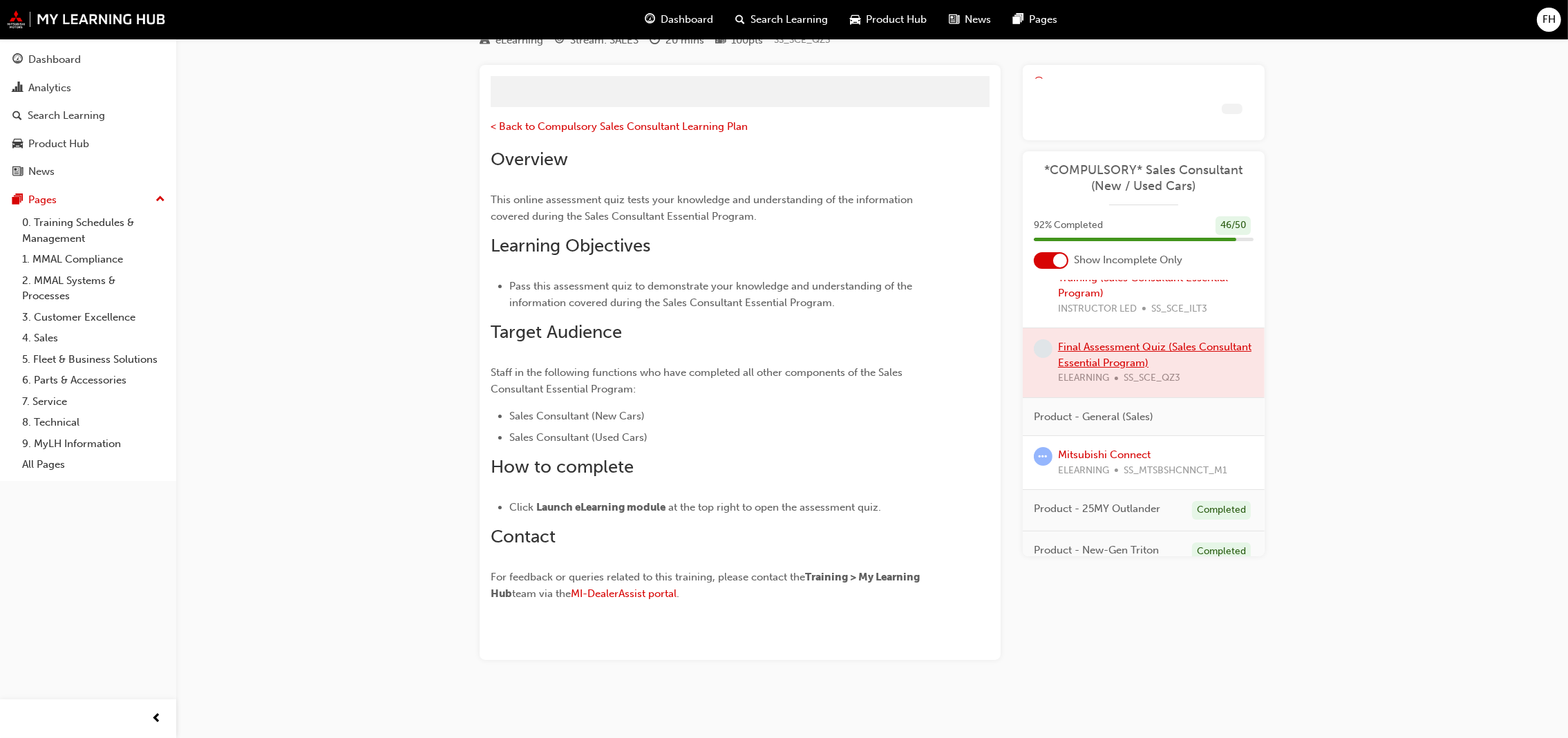 scroll, scrollTop: 204, scrollLeft: 0, axis: vertical 